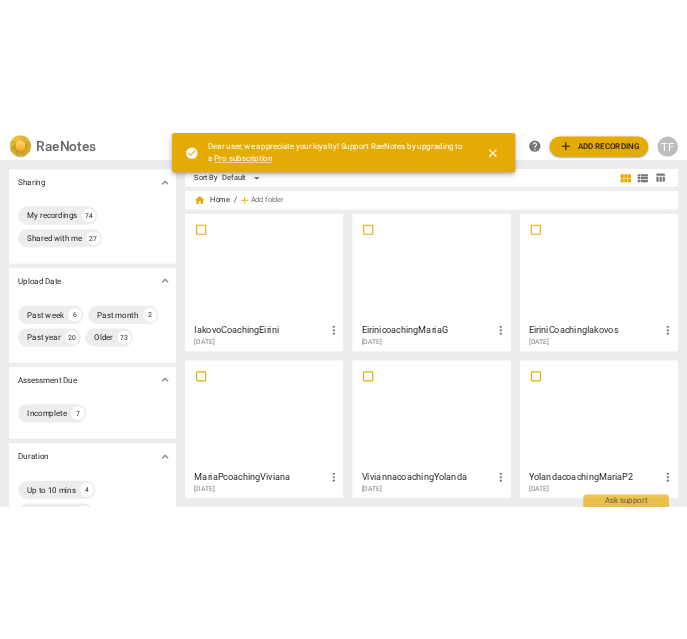 scroll, scrollTop: 0, scrollLeft: 0, axis: both 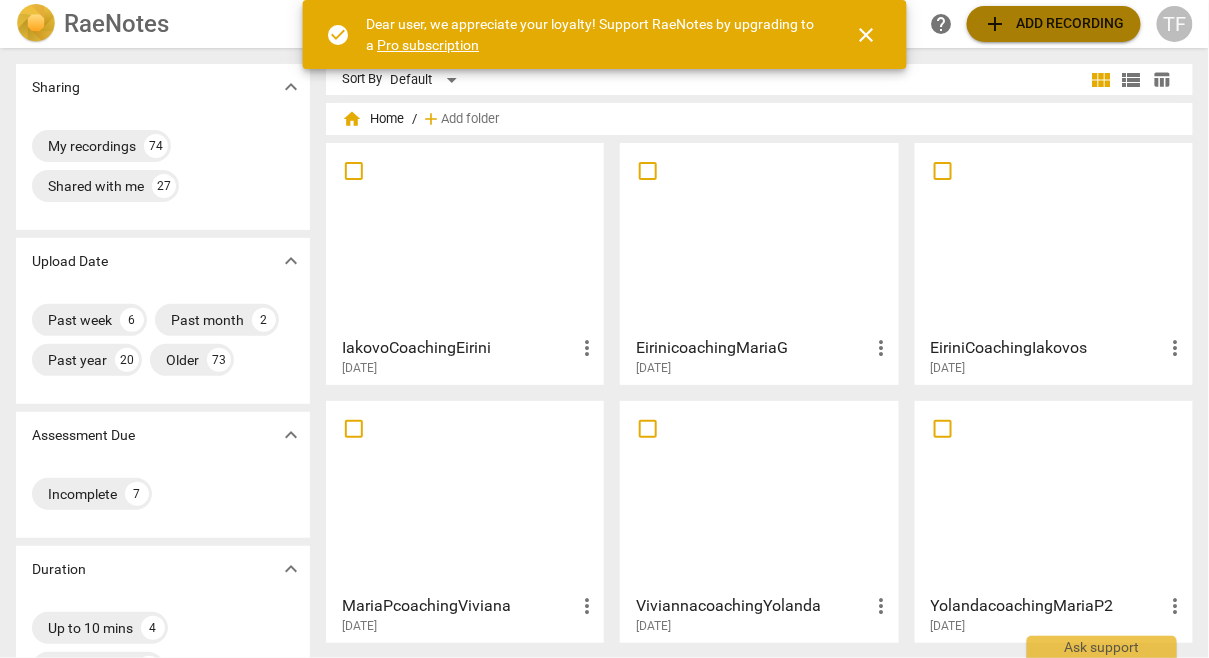 click on "add   Add recording" at bounding box center [1054, 24] 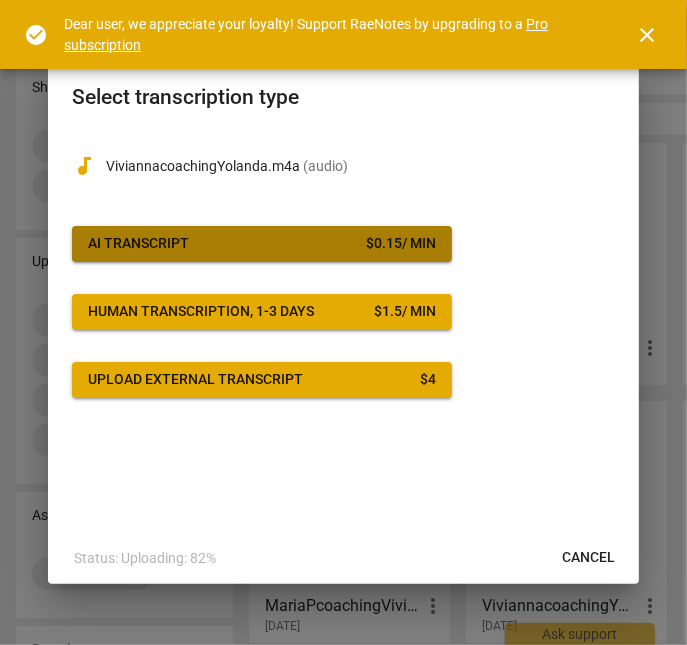 click on "$ 0.15  / min" at bounding box center [401, 244] 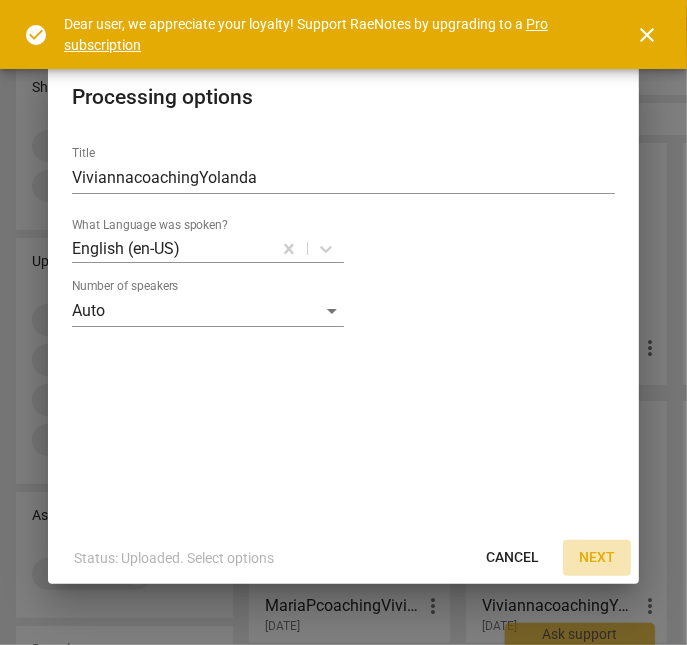 click on "Next" at bounding box center [597, 558] 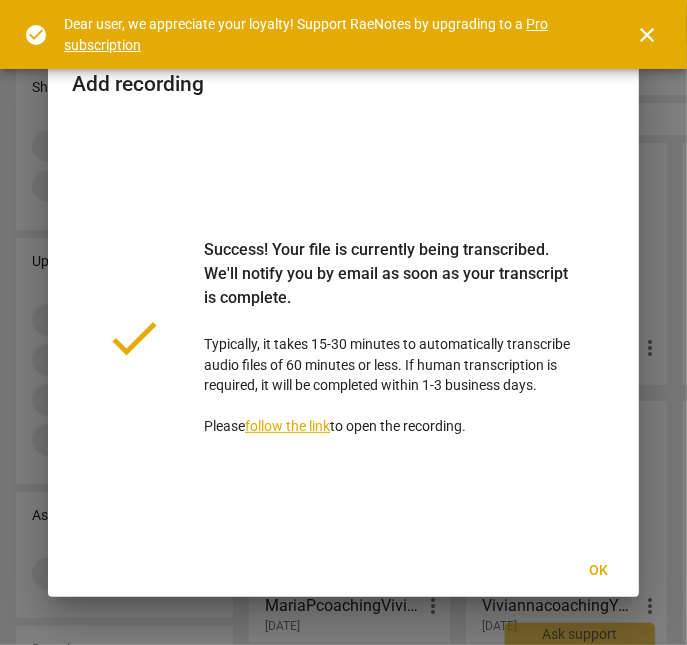 click on "Ok" at bounding box center [599, 571] 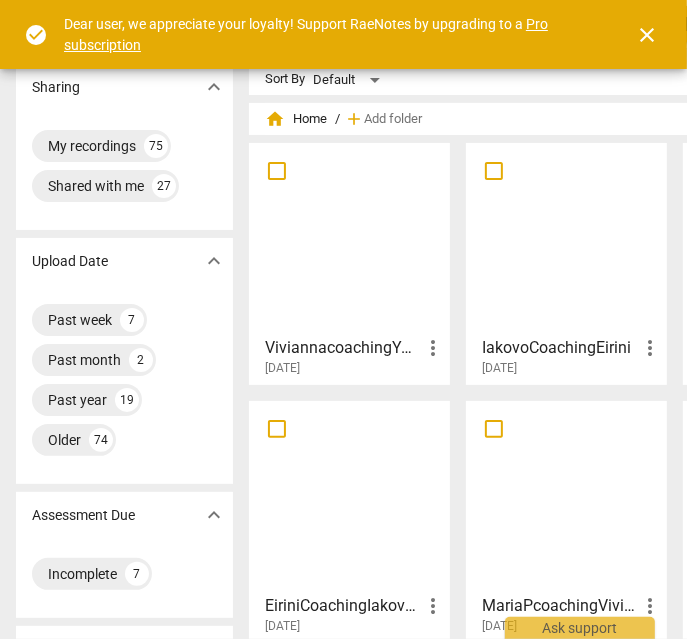 click on "close" at bounding box center [647, 35] 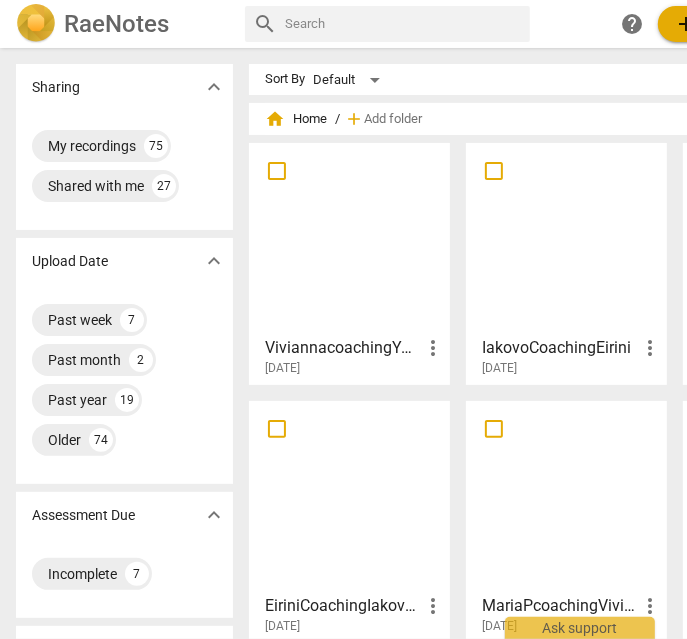 click on "add" at bounding box center (686, 24) 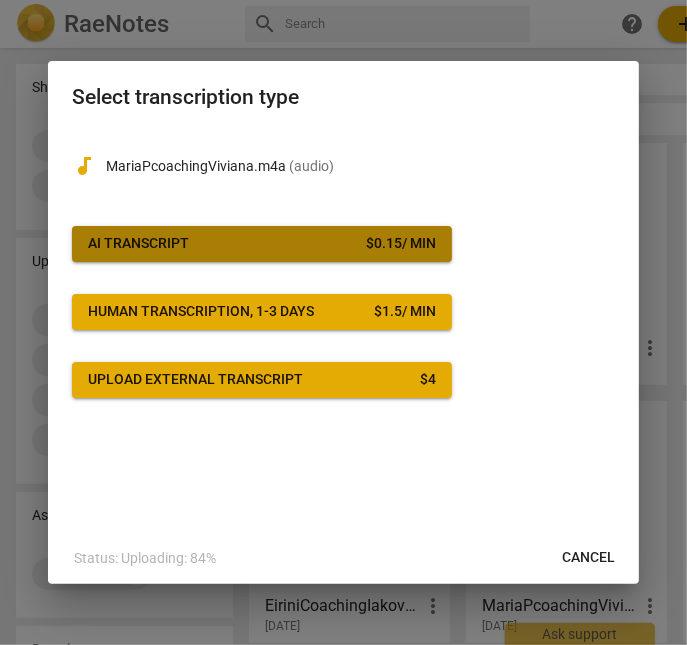 click on "AI Transcript $ 0.15  / min" at bounding box center [262, 244] 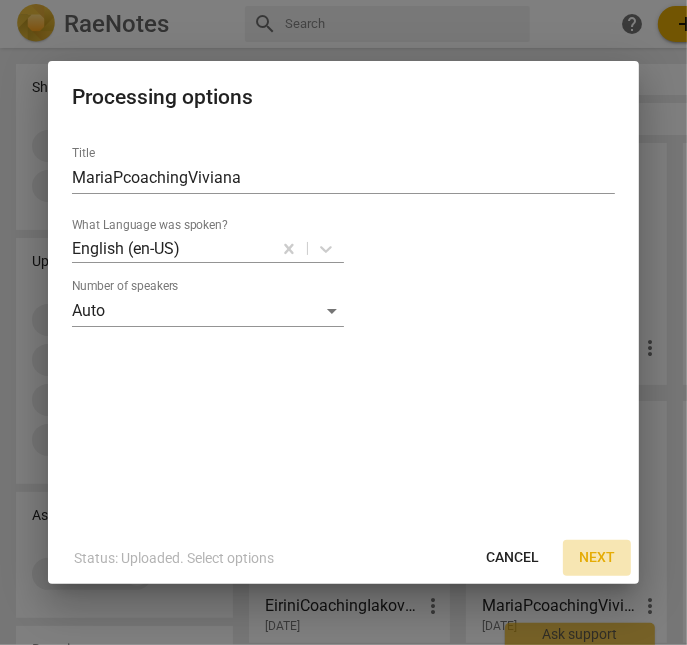 click on "Next" at bounding box center (597, 558) 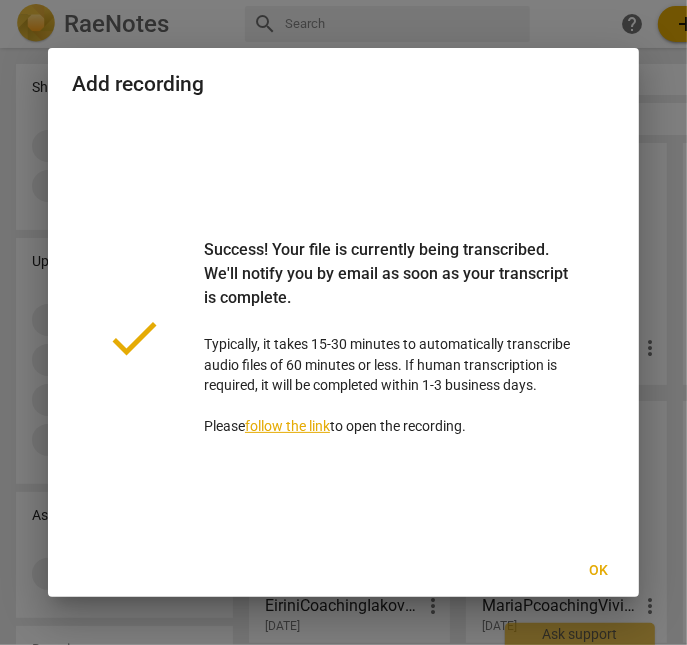 click on "Ok" at bounding box center [599, 571] 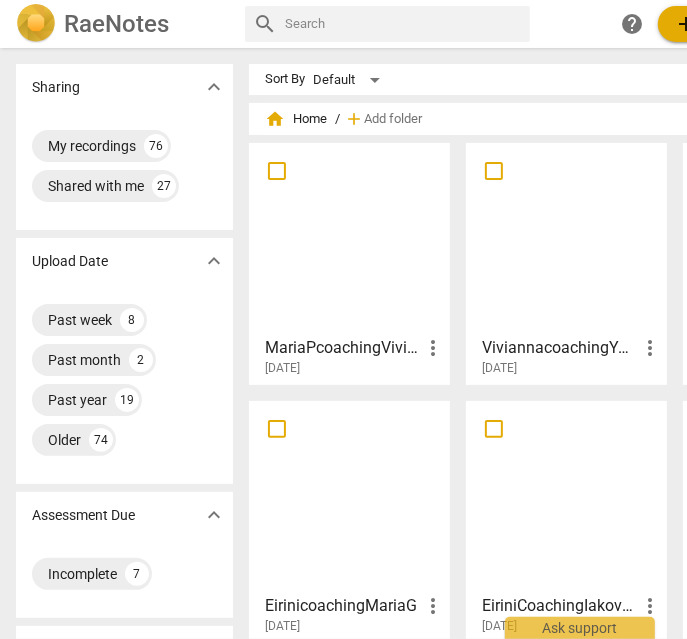 click on "add" at bounding box center [686, 24] 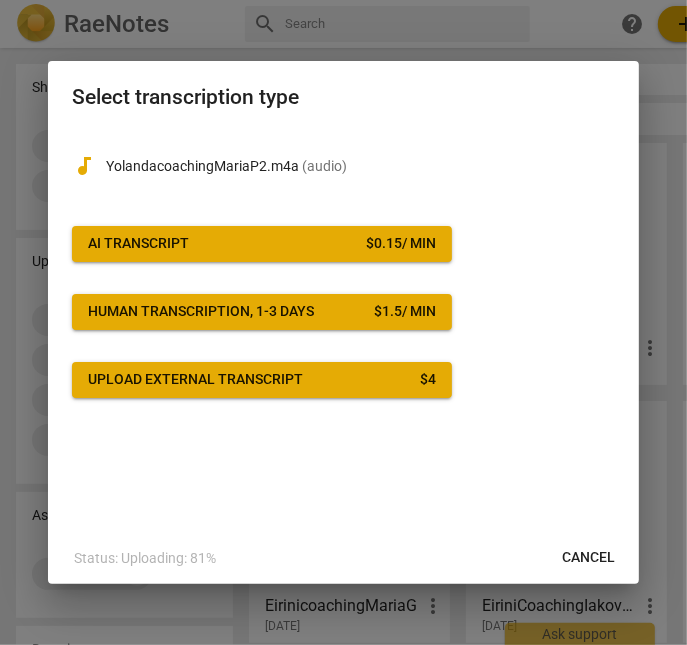 click on "AI Transcript $ 0.15  / min" at bounding box center (262, 244) 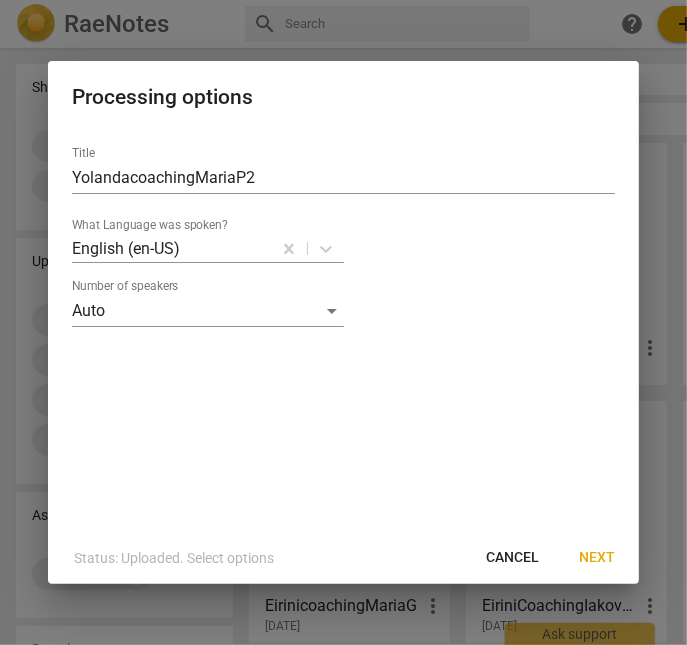 click on "Next" at bounding box center [597, 558] 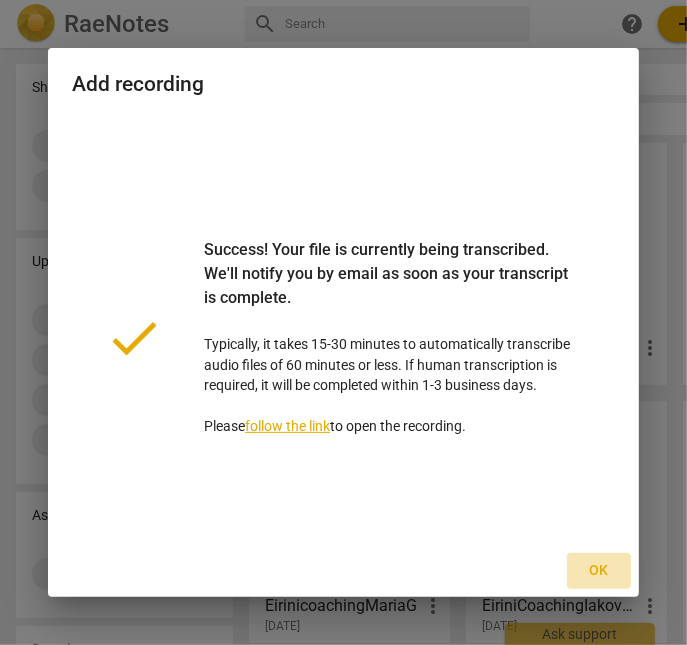 click on "Ok" at bounding box center (599, 571) 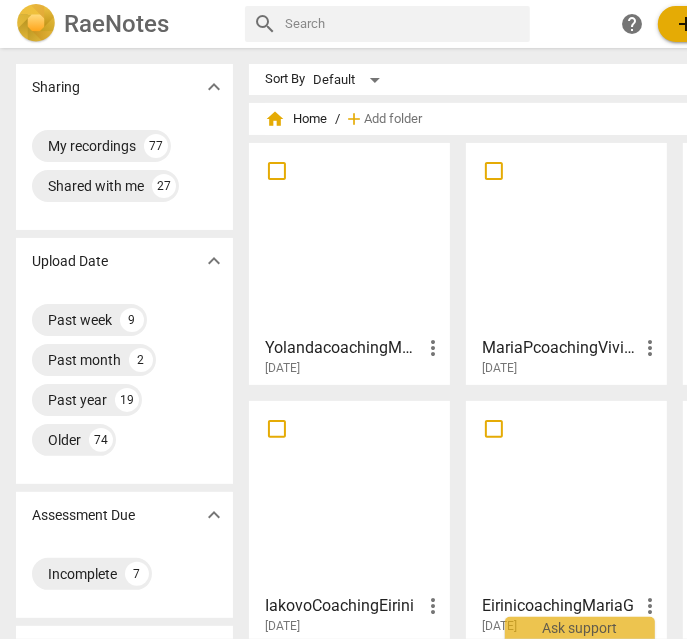 click on "add   Add recording" at bounding box center [745, 24] 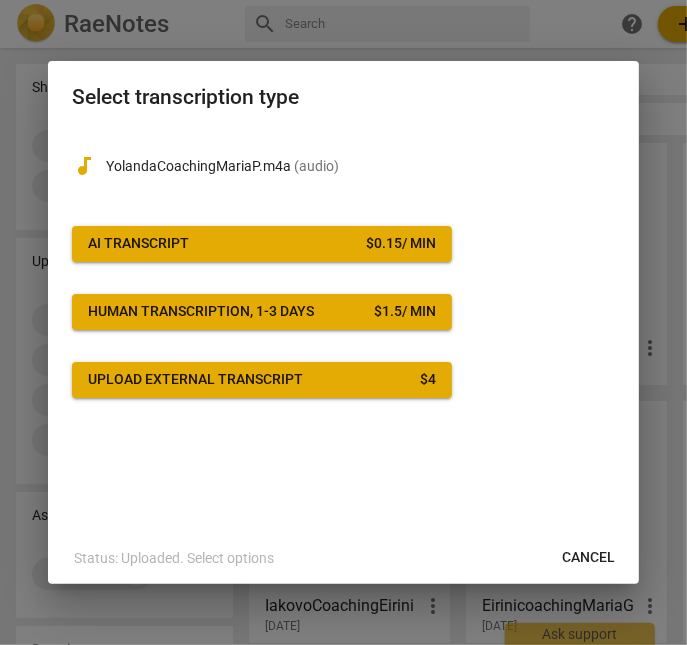 click on "AI Transcript $ 0.15  / min" at bounding box center (262, 244) 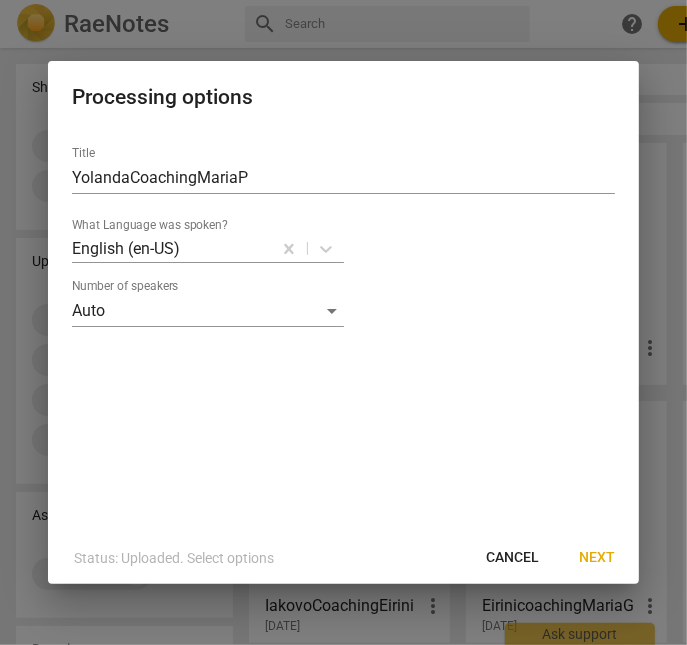 click on "Next" at bounding box center (597, 558) 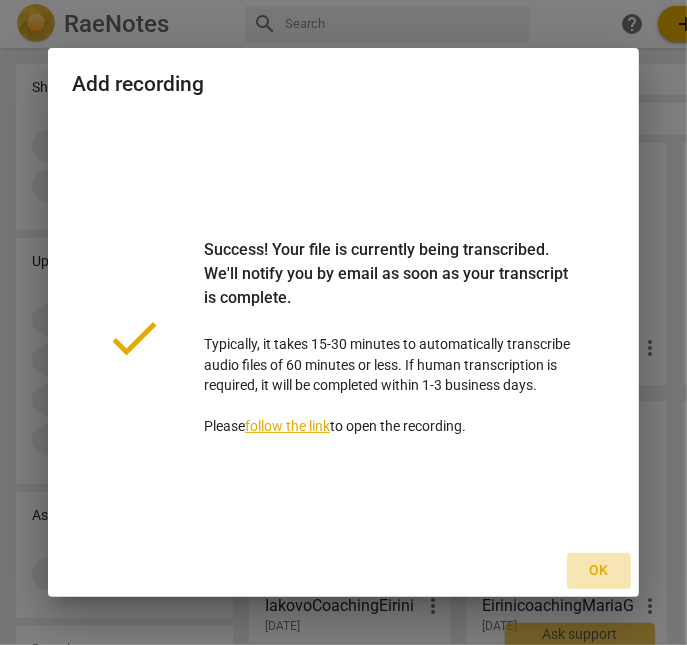 click on "Ok" at bounding box center (599, 571) 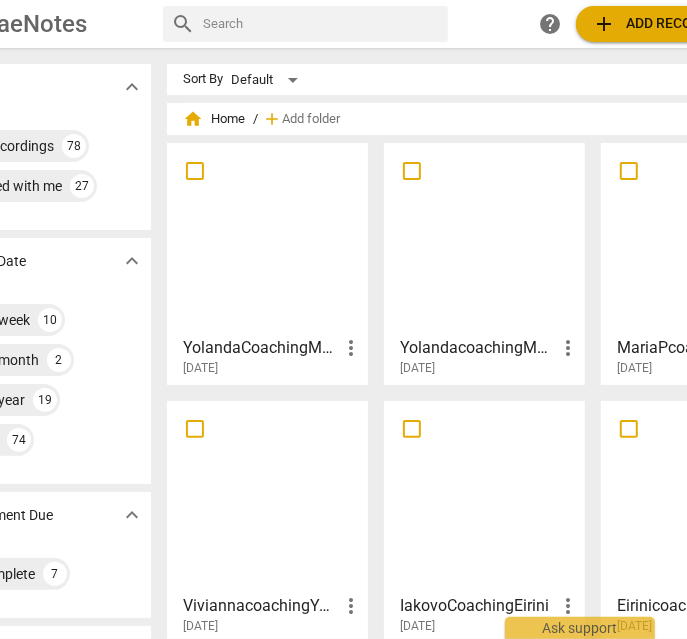 scroll, scrollTop: 0, scrollLeft: 74, axis: horizontal 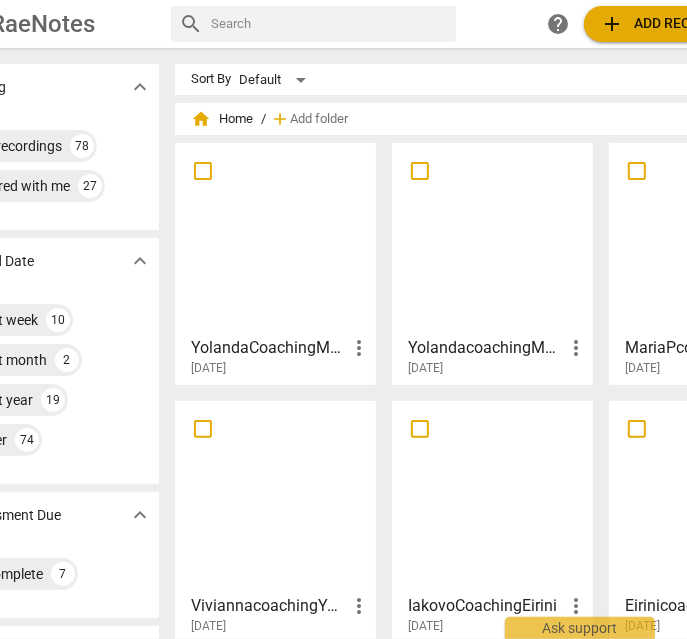 click at bounding box center (275, 496) 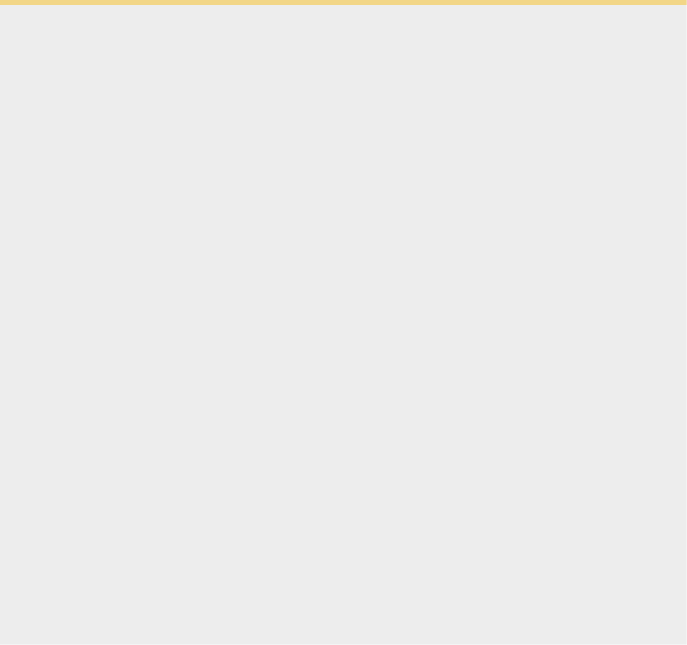click on "Ask support" at bounding box center [343, 2] 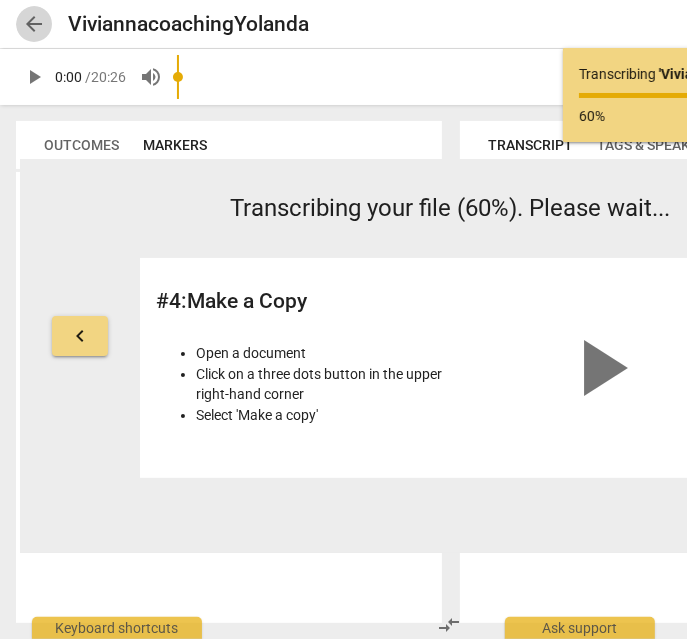 click on "arrow_back" at bounding box center (34, 24) 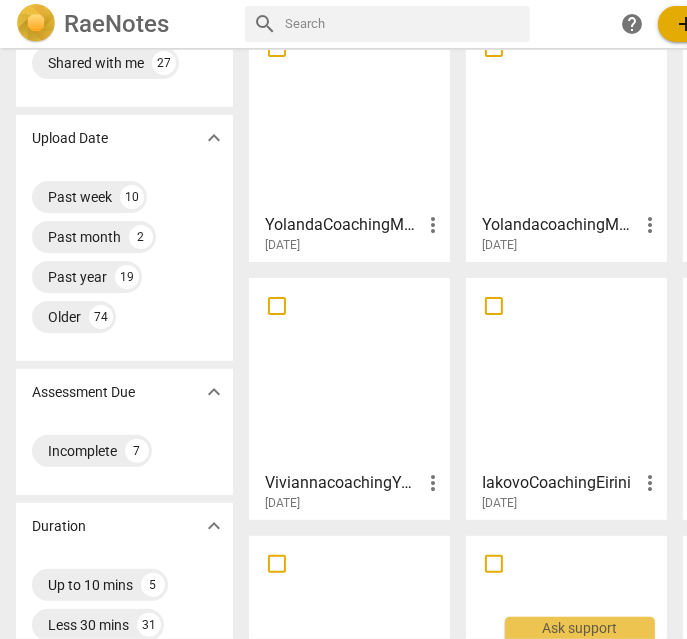 scroll, scrollTop: 130, scrollLeft: 0, axis: vertical 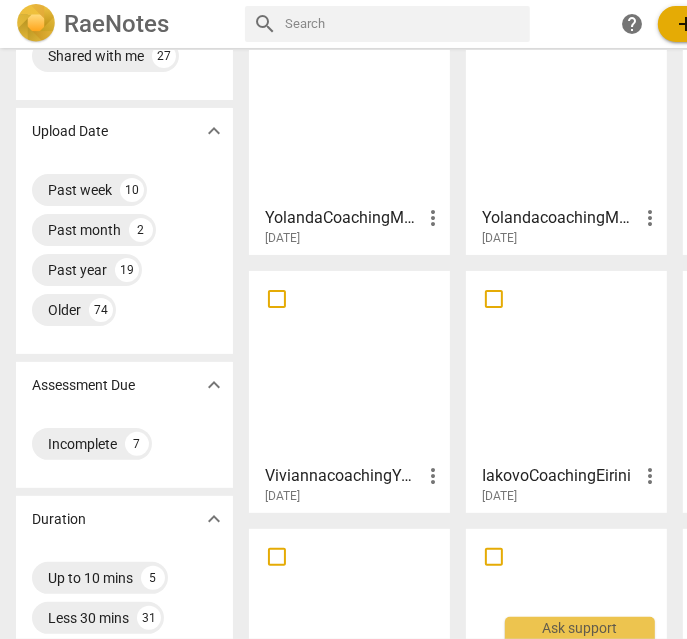 click at bounding box center [349, 366] 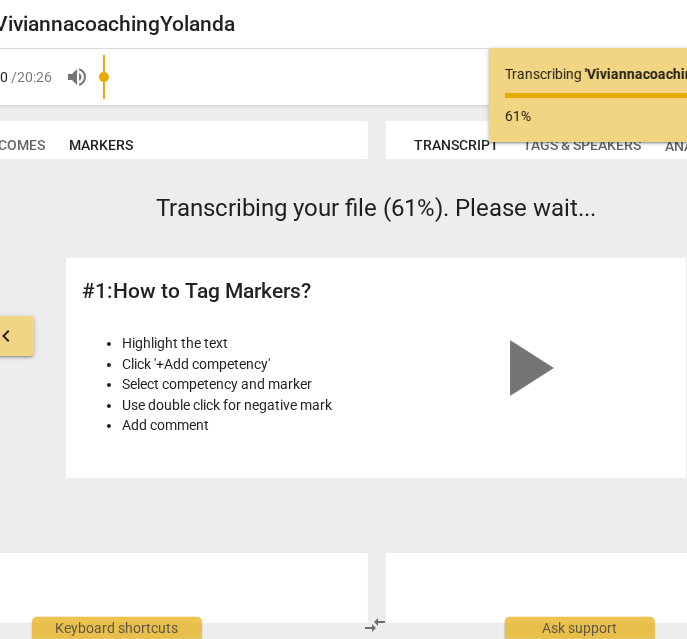 scroll, scrollTop: 0, scrollLeft: 72, axis: horizontal 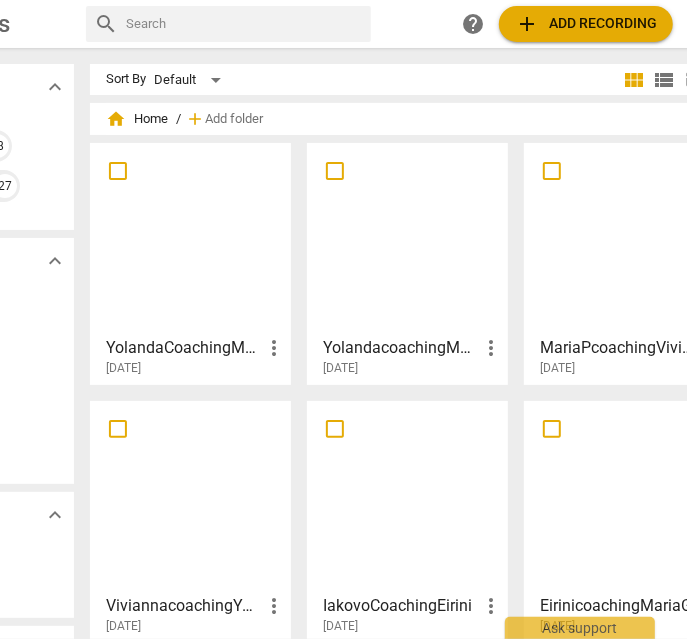 click at bounding box center [190, 238] 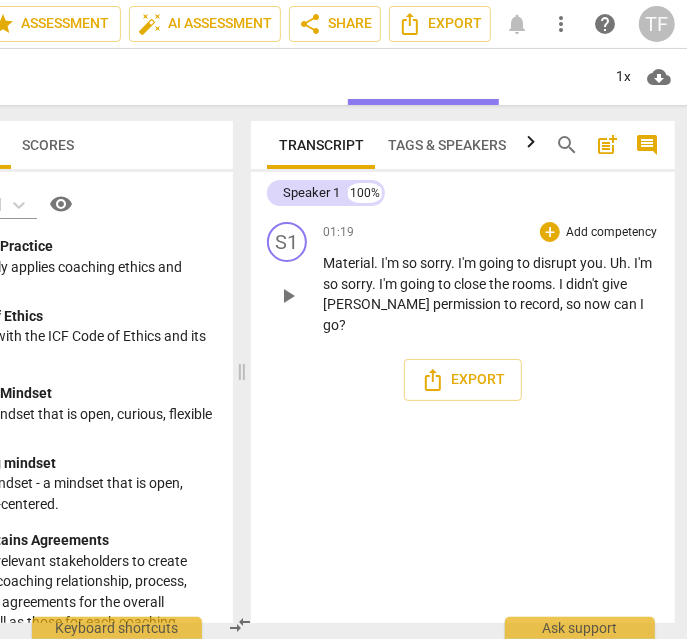 scroll, scrollTop: 0, scrollLeft: 212, axis: horizontal 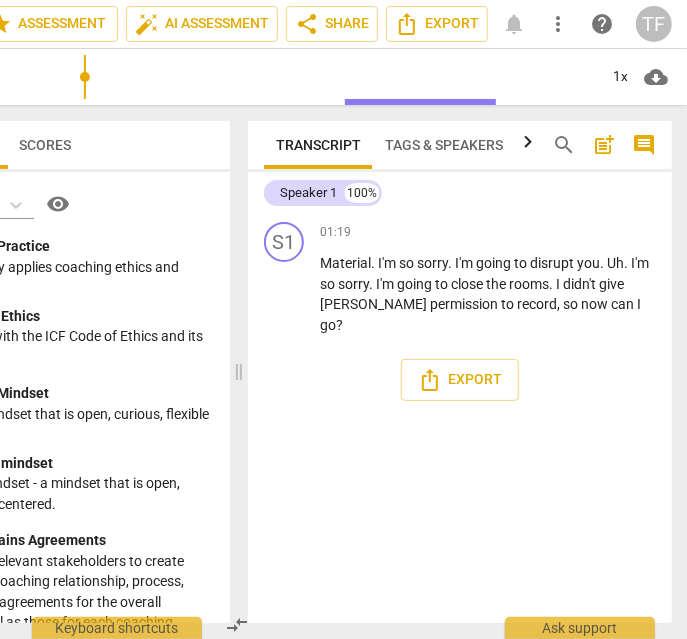 click at bounding box center [277, 77] 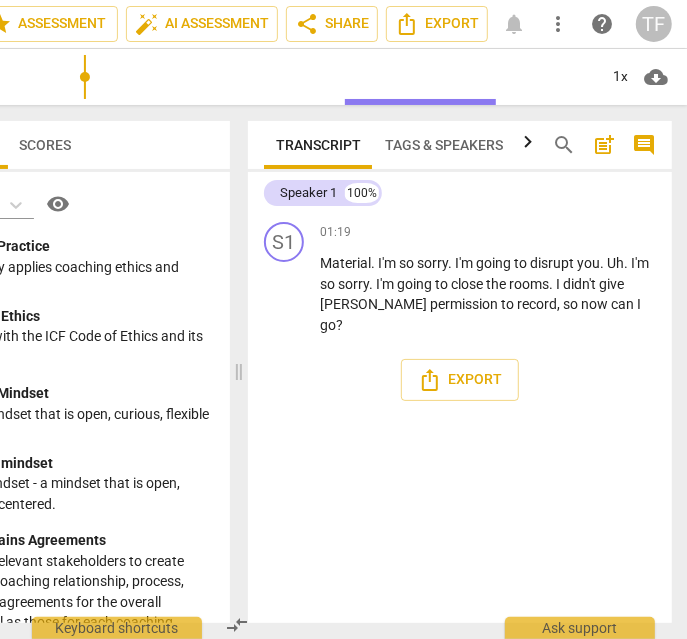 type on "66" 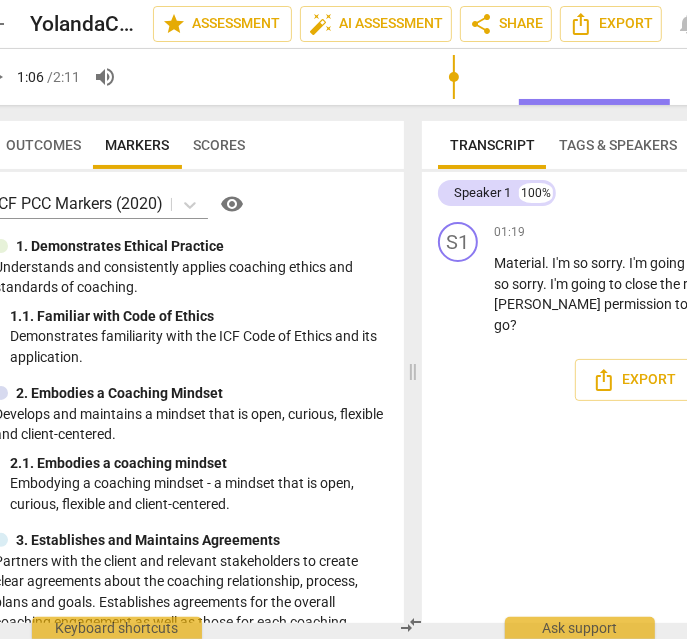 scroll, scrollTop: 0, scrollLeft: 0, axis: both 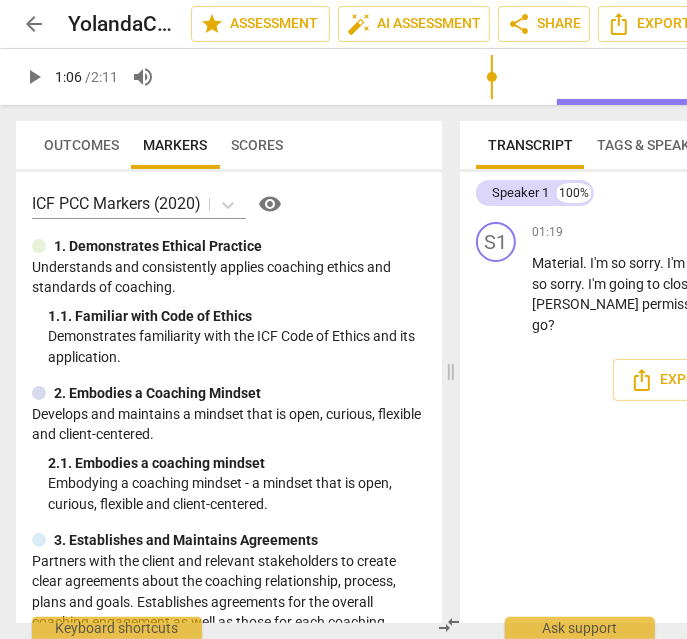 click on "arrow_back" at bounding box center (34, 24) 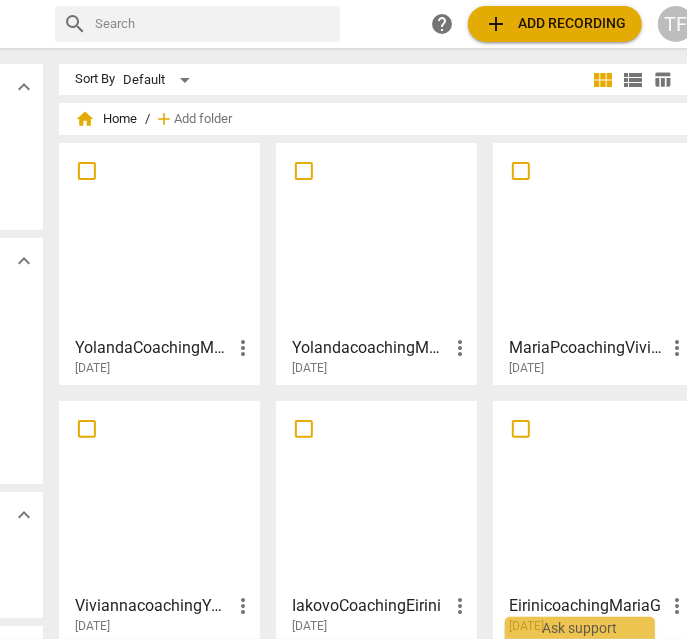 scroll, scrollTop: 0, scrollLeft: 212, axis: horizontal 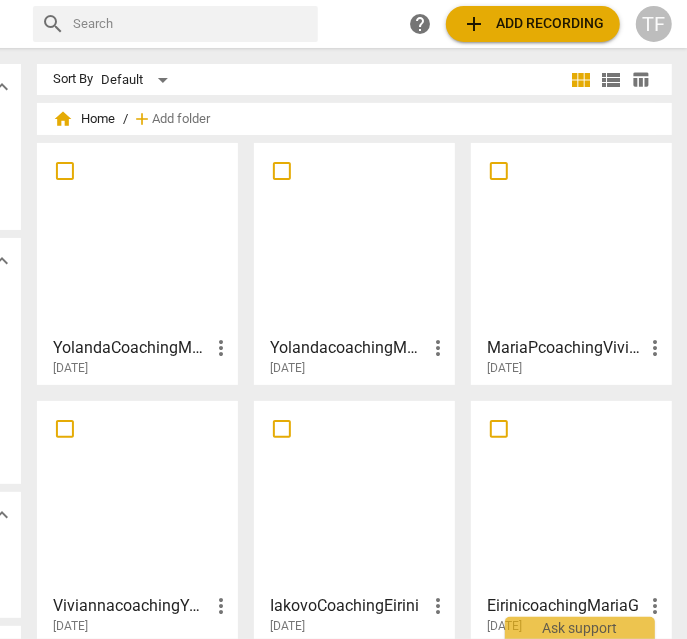 click at bounding box center [354, 238] 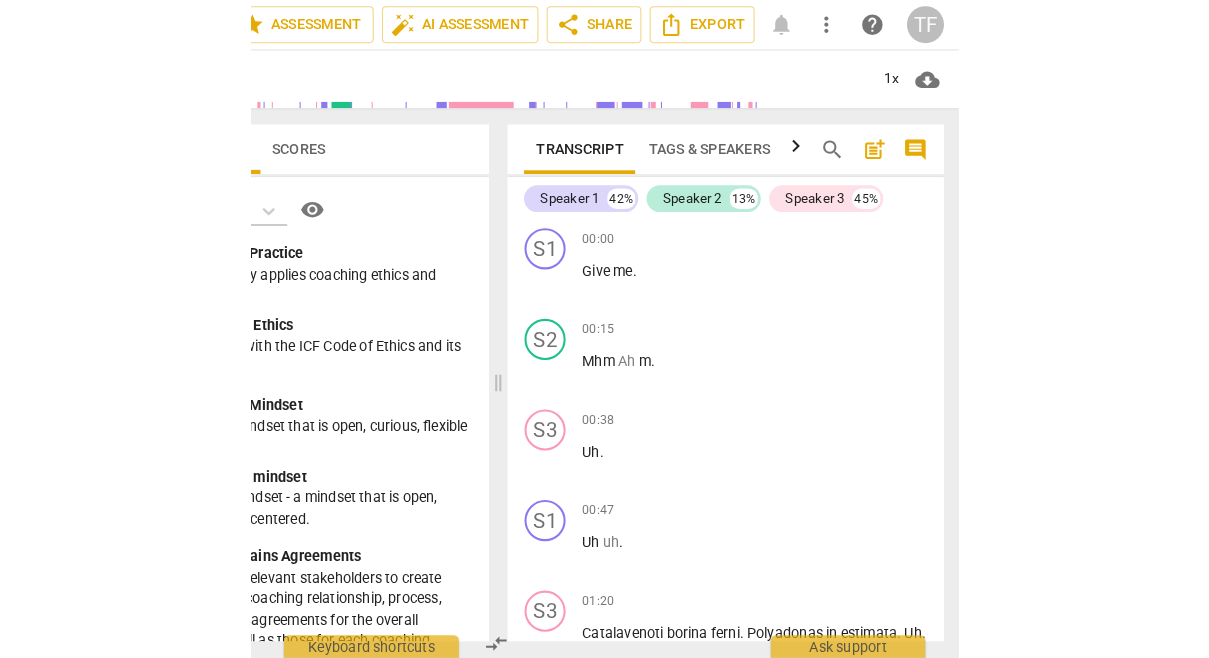 scroll, scrollTop: 0, scrollLeft: 0, axis: both 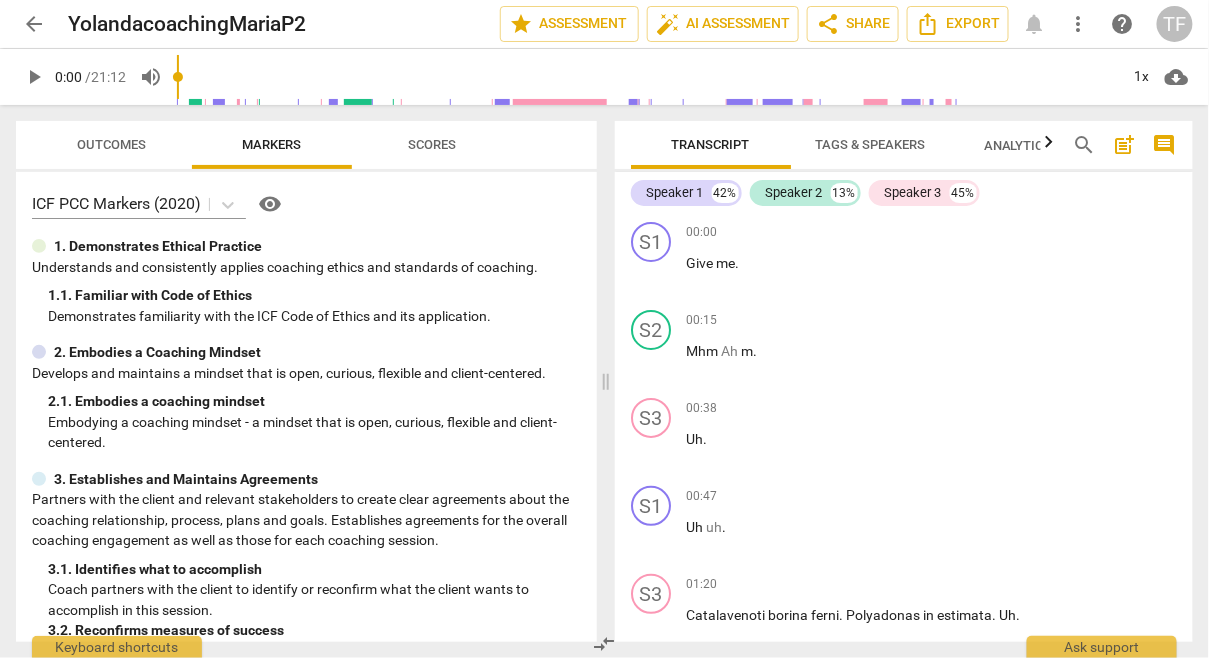 click on "arrow_back" at bounding box center [34, 24] 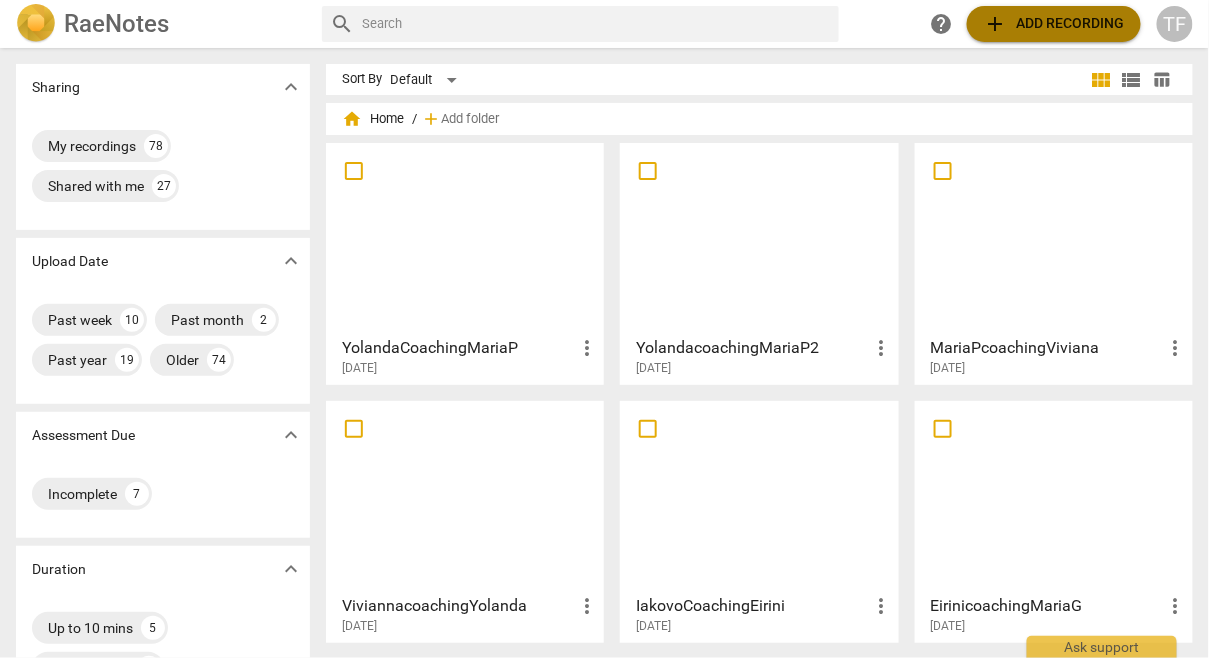 click on "add   Add recording" at bounding box center [1054, 24] 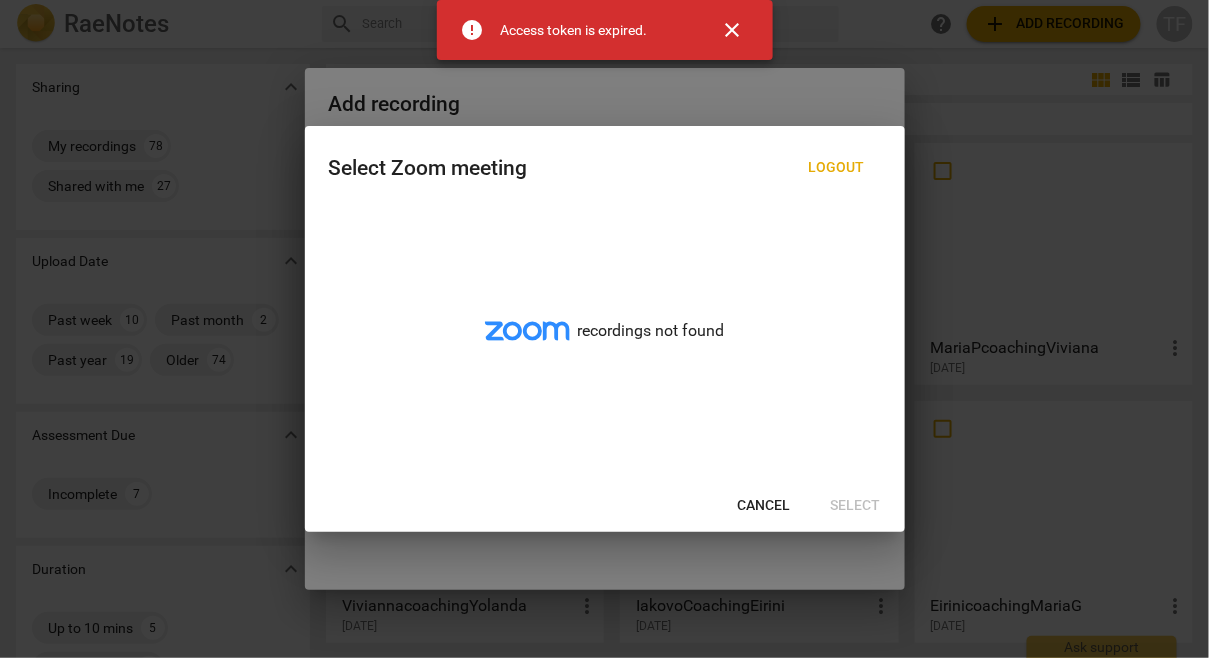 click on "close" at bounding box center [733, 30] 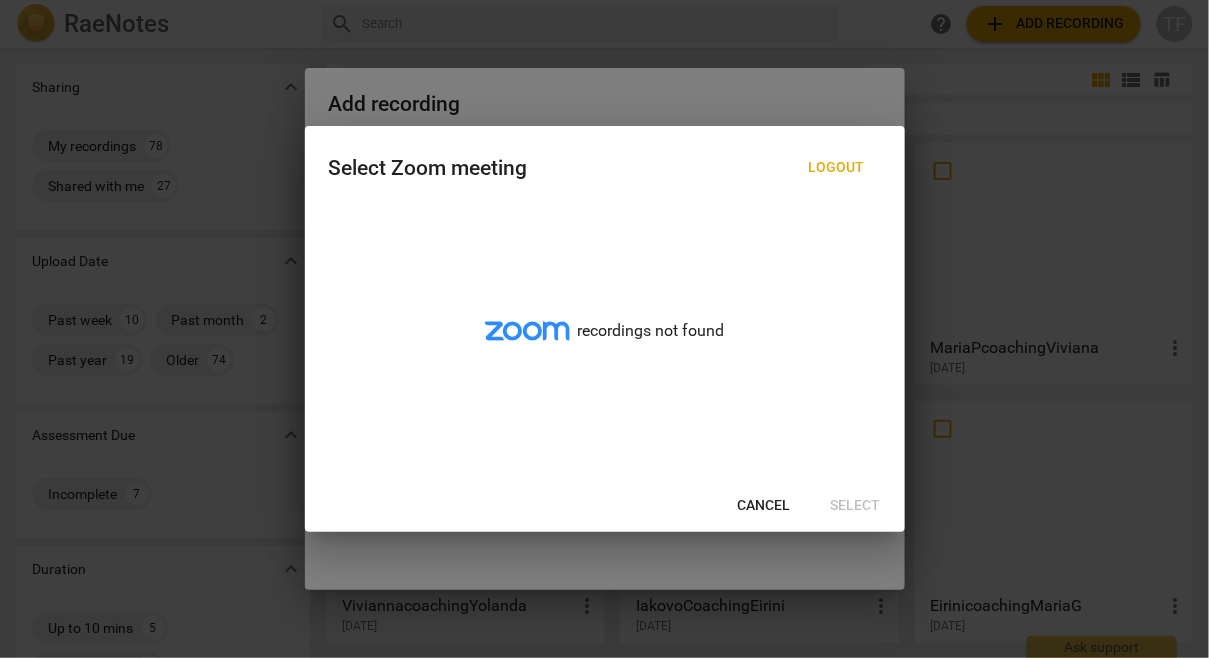 click on "Logout" at bounding box center [837, 168] 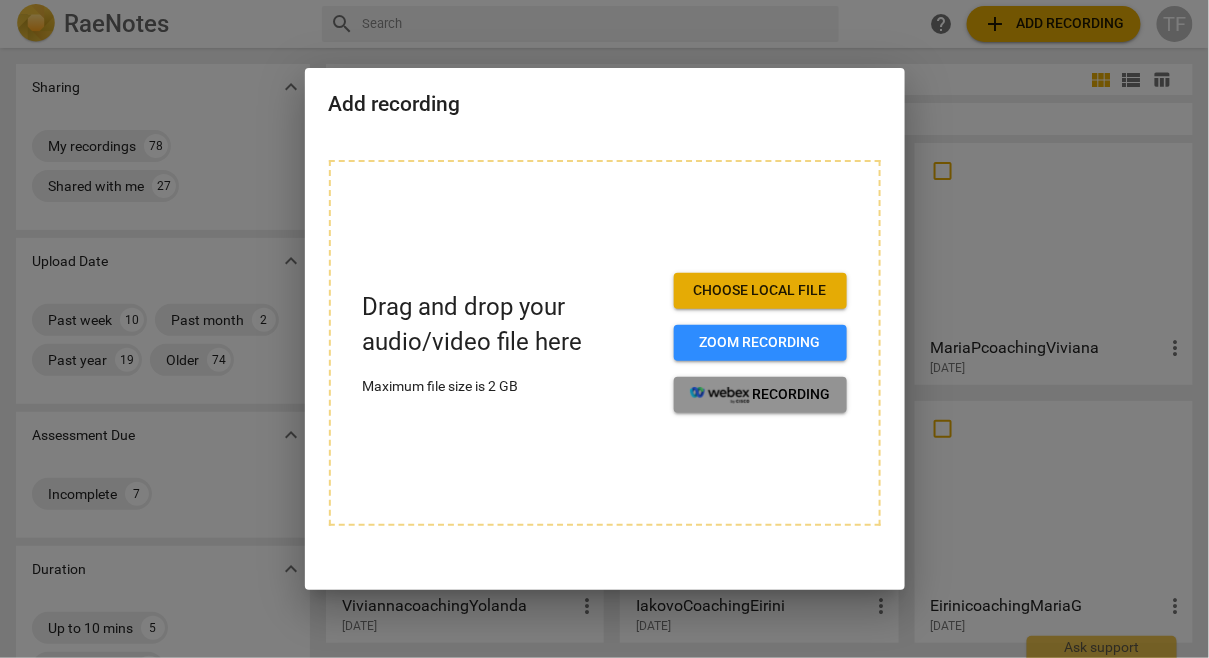 click on "recording" at bounding box center [760, 395] 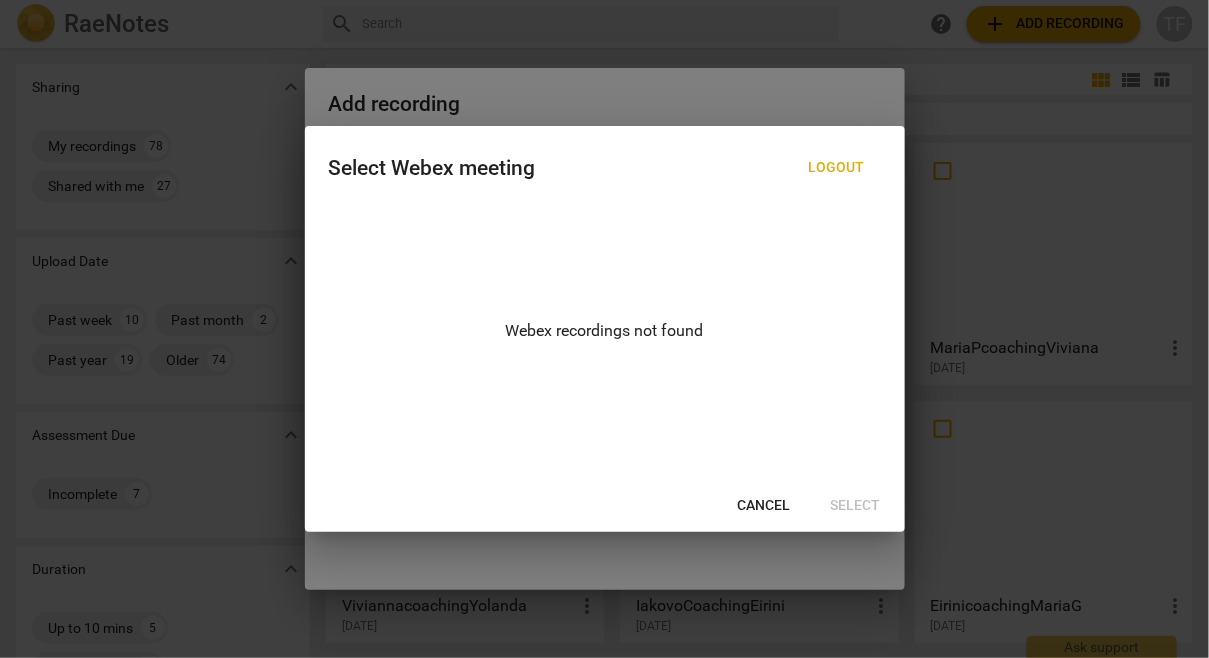 click on "Cancel" at bounding box center [764, 506] 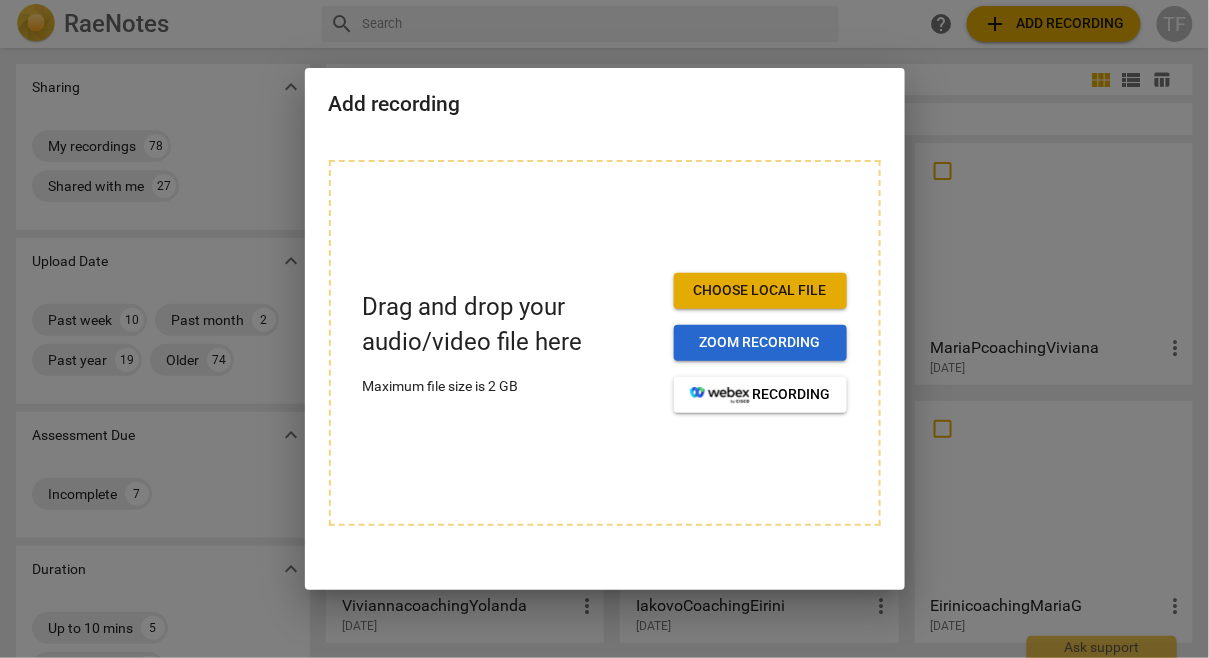 click on "Zoom recording" at bounding box center (760, 343) 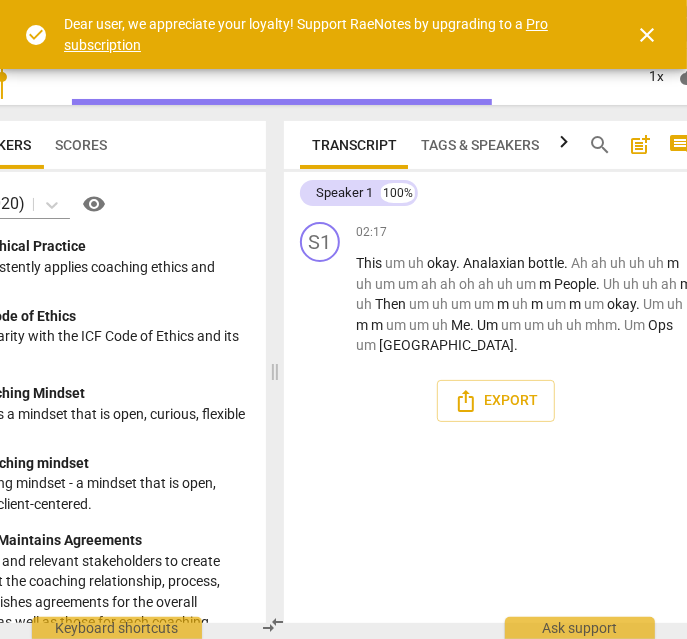 scroll, scrollTop: 0, scrollLeft: 212, axis: horizontal 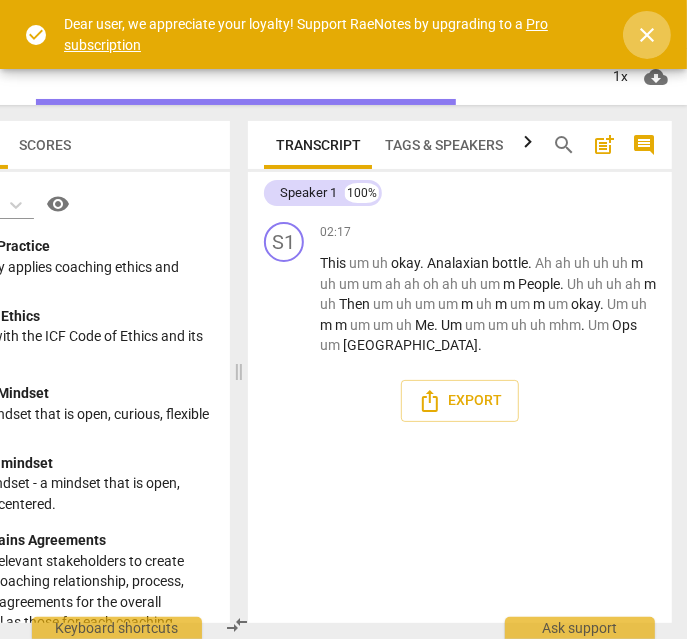 click on "close" at bounding box center [647, 35] 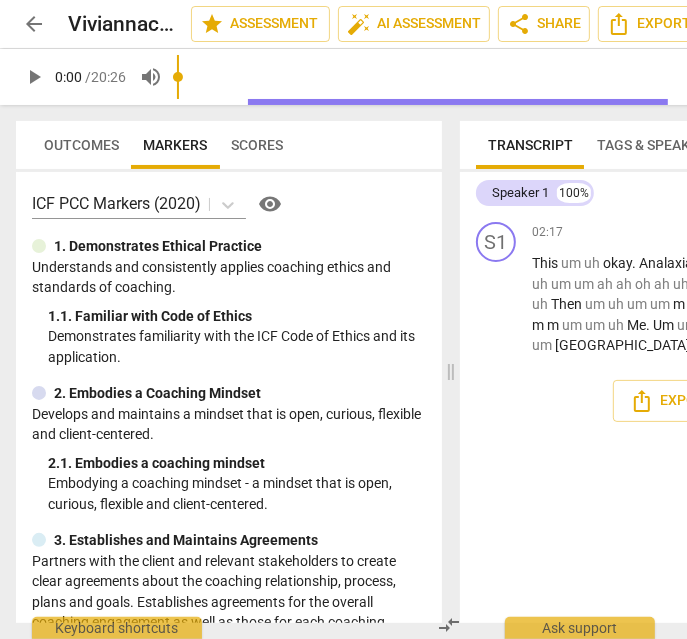 scroll, scrollTop: 0, scrollLeft: 0, axis: both 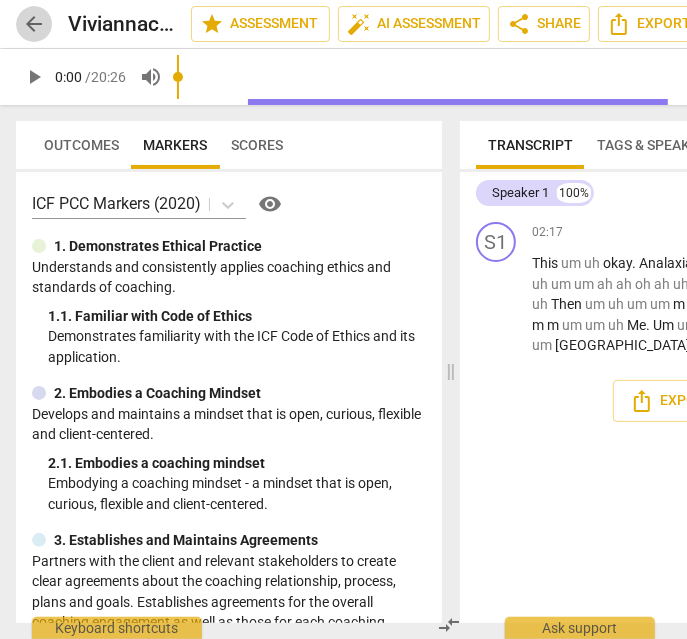 click on "arrow_back" at bounding box center [34, 24] 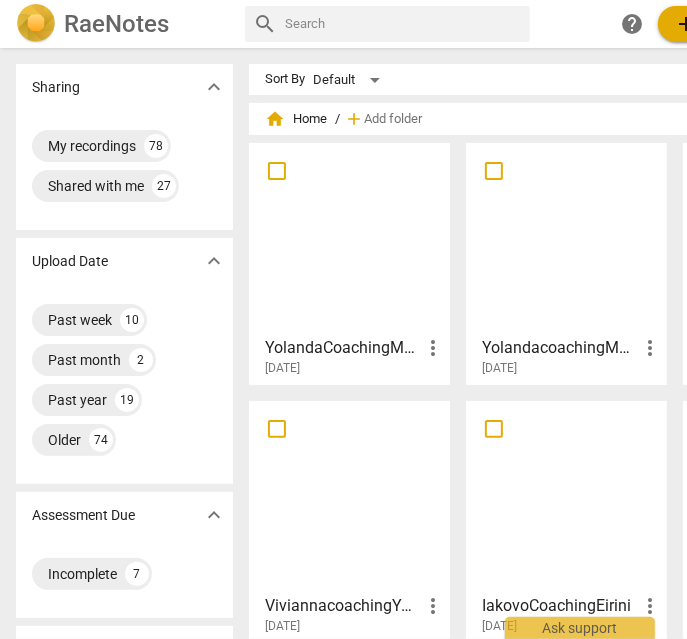 click at bounding box center (349, 238) 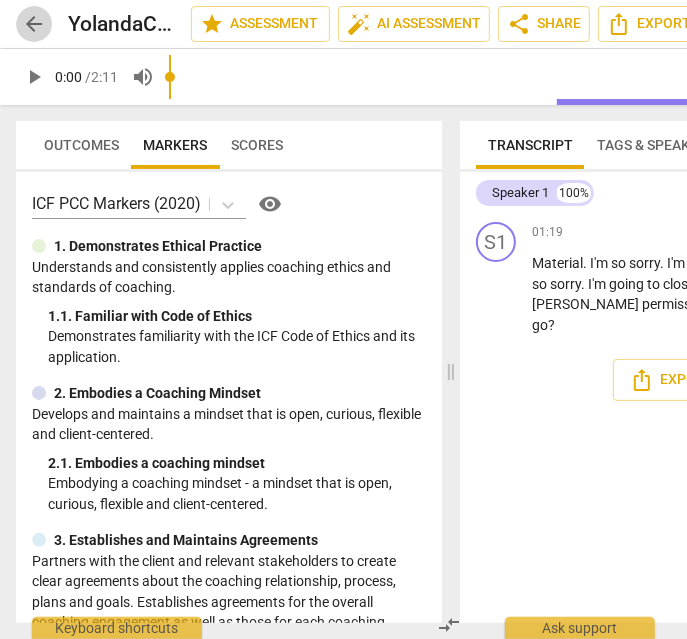 click on "arrow_back" at bounding box center (34, 24) 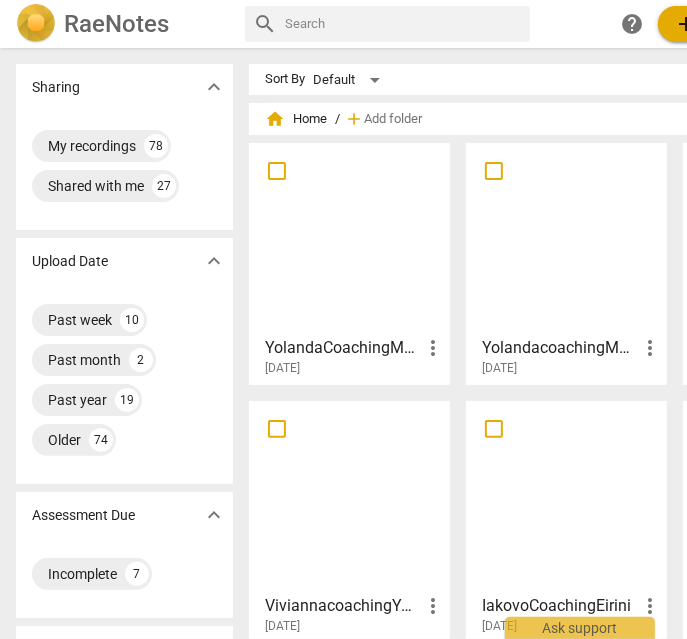 click at bounding box center (566, 238) 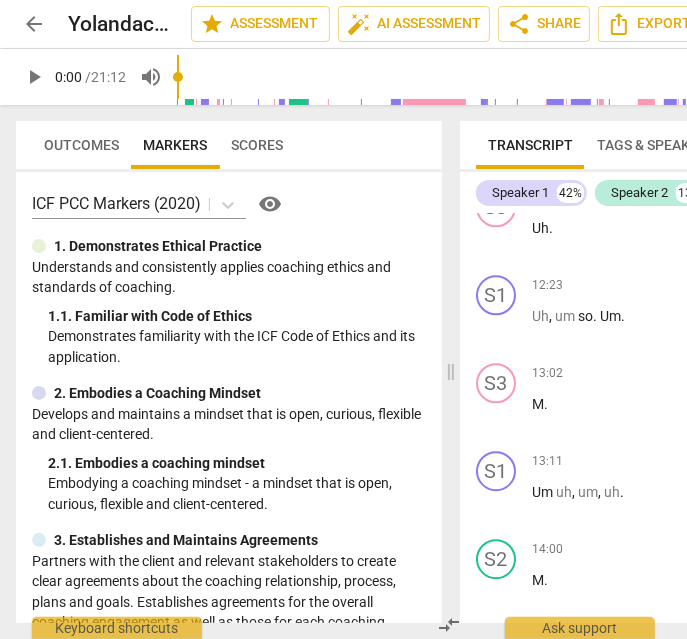 scroll, scrollTop: 2412, scrollLeft: 0, axis: vertical 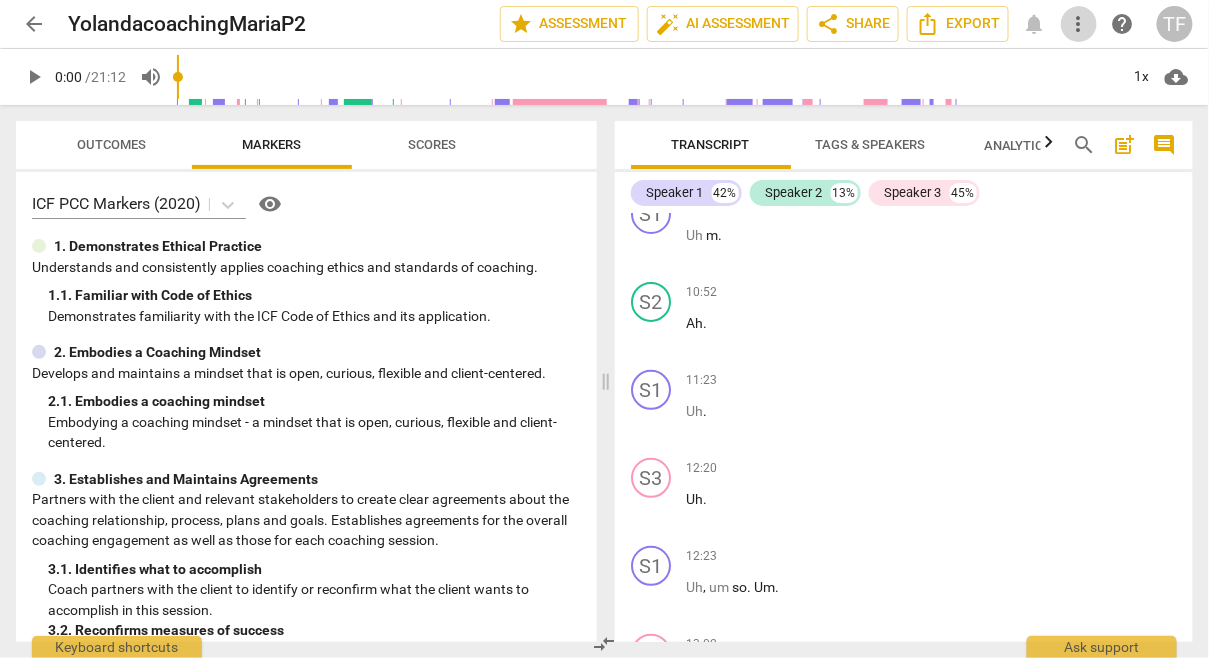 click on "more_vert" at bounding box center [1079, 24] 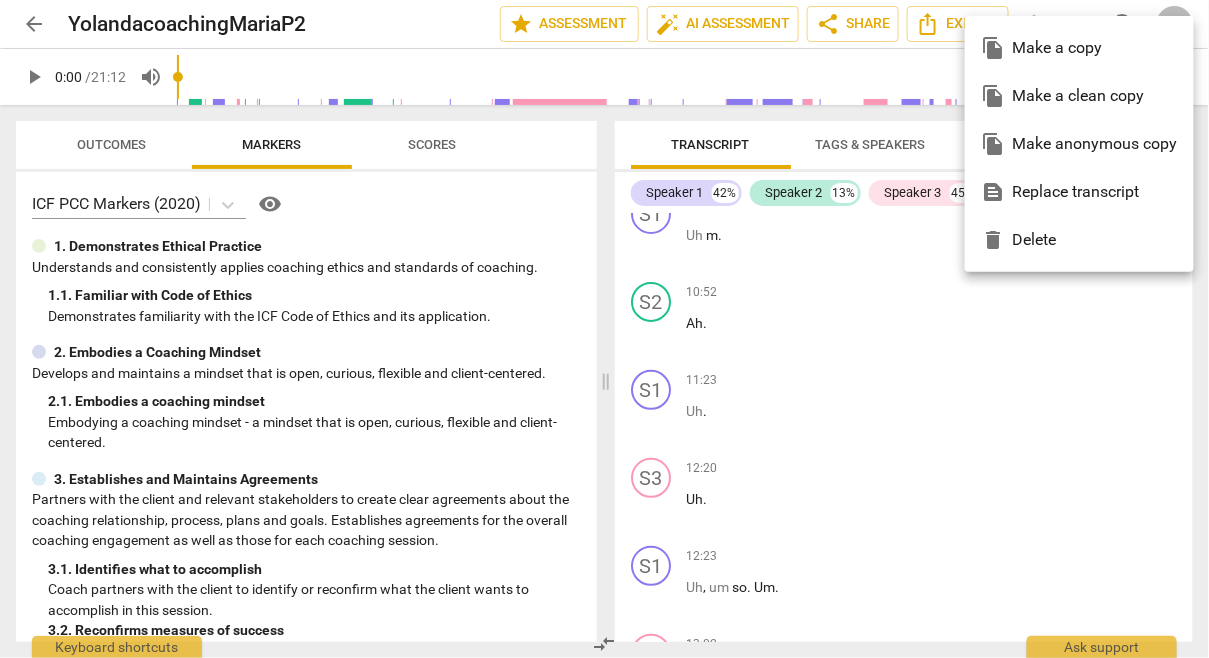 drag, startPoint x: 1120, startPoint y: 503, endPoint x: 1135, endPoint y: 404, distance: 100.12991 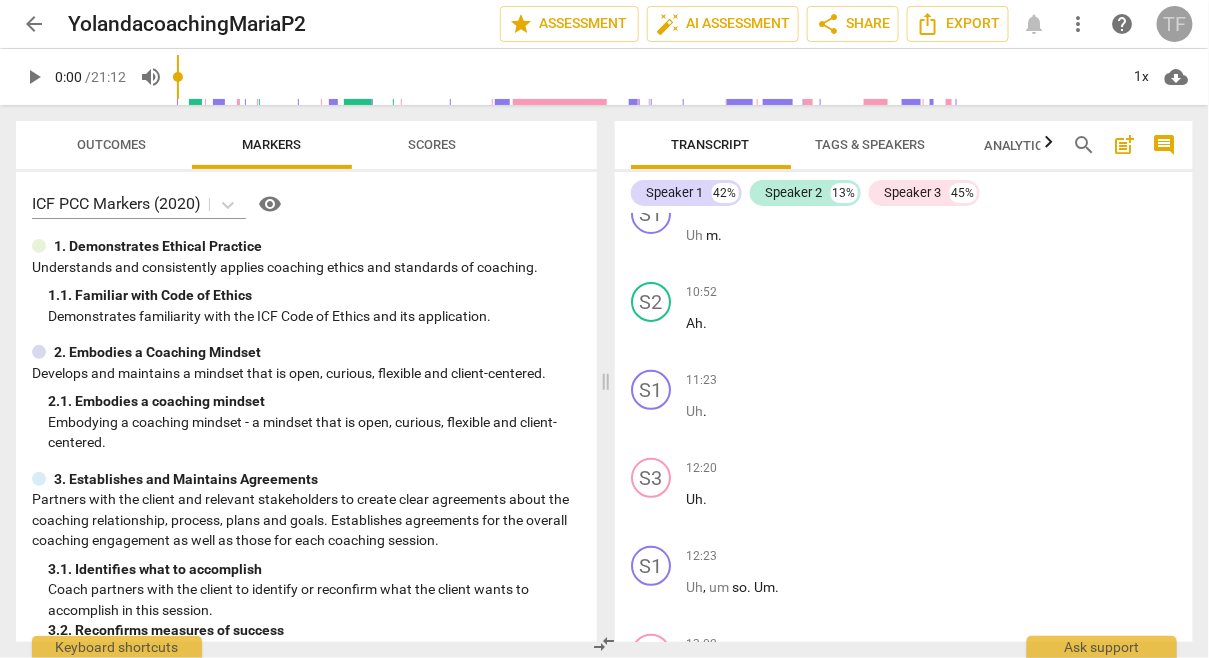 click on "TF" at bounding box center [1175, 24] 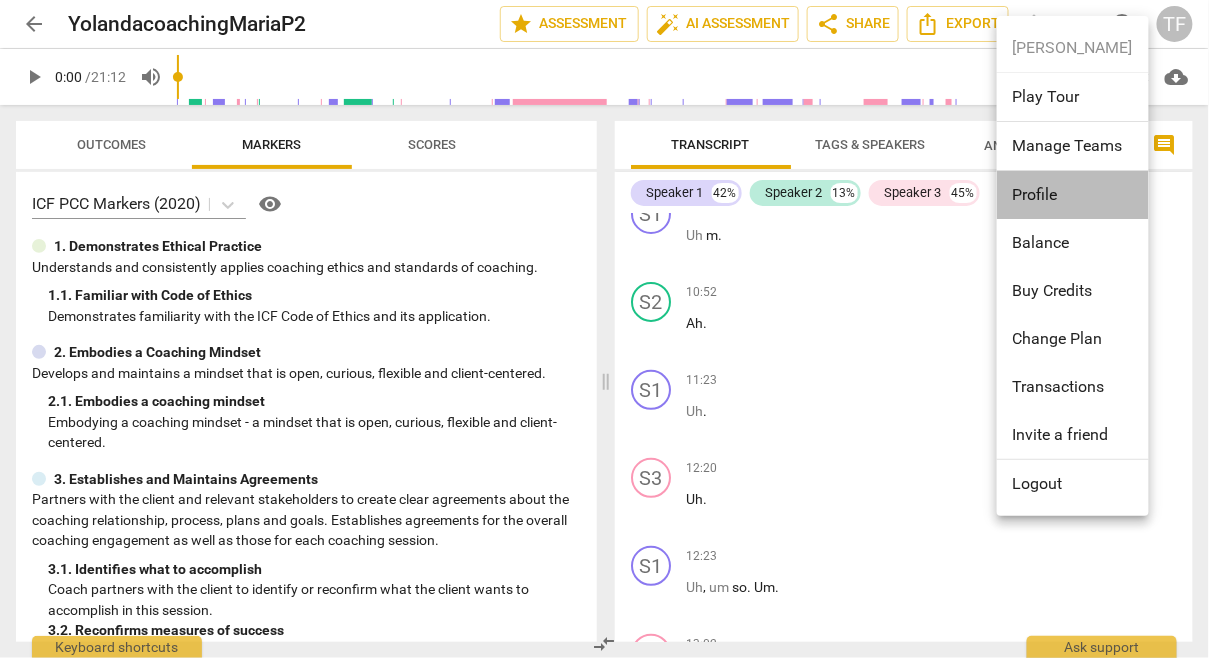 click on "Profile" at bounding box center [1073, 195] 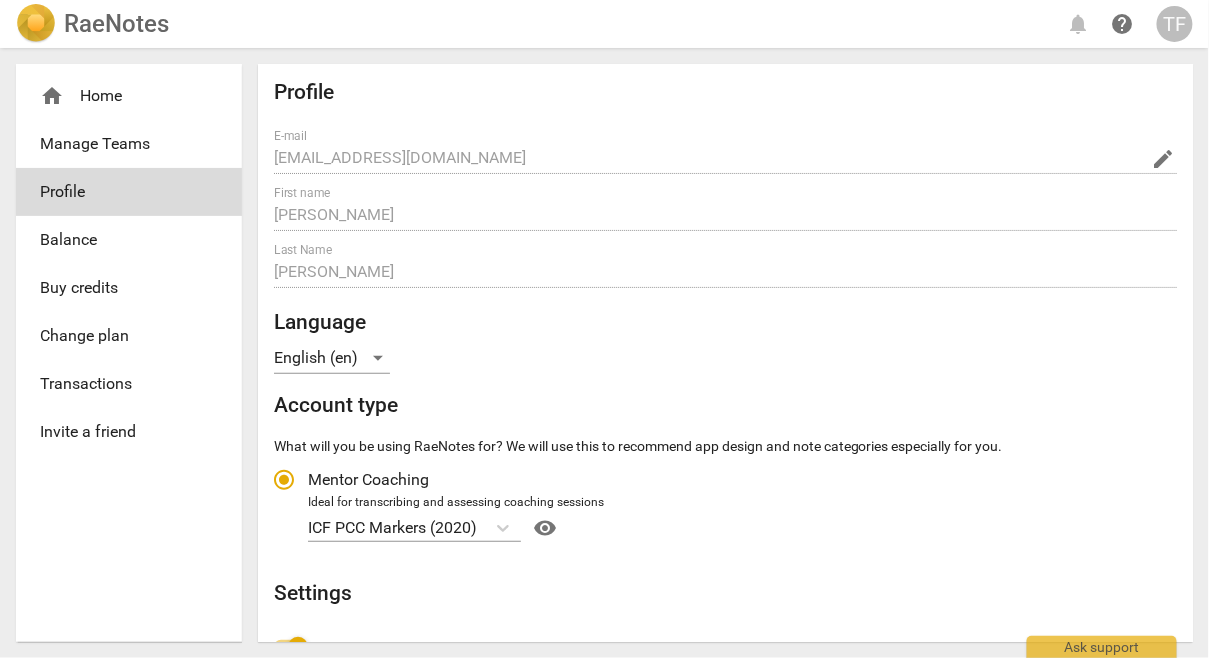radio on "false" 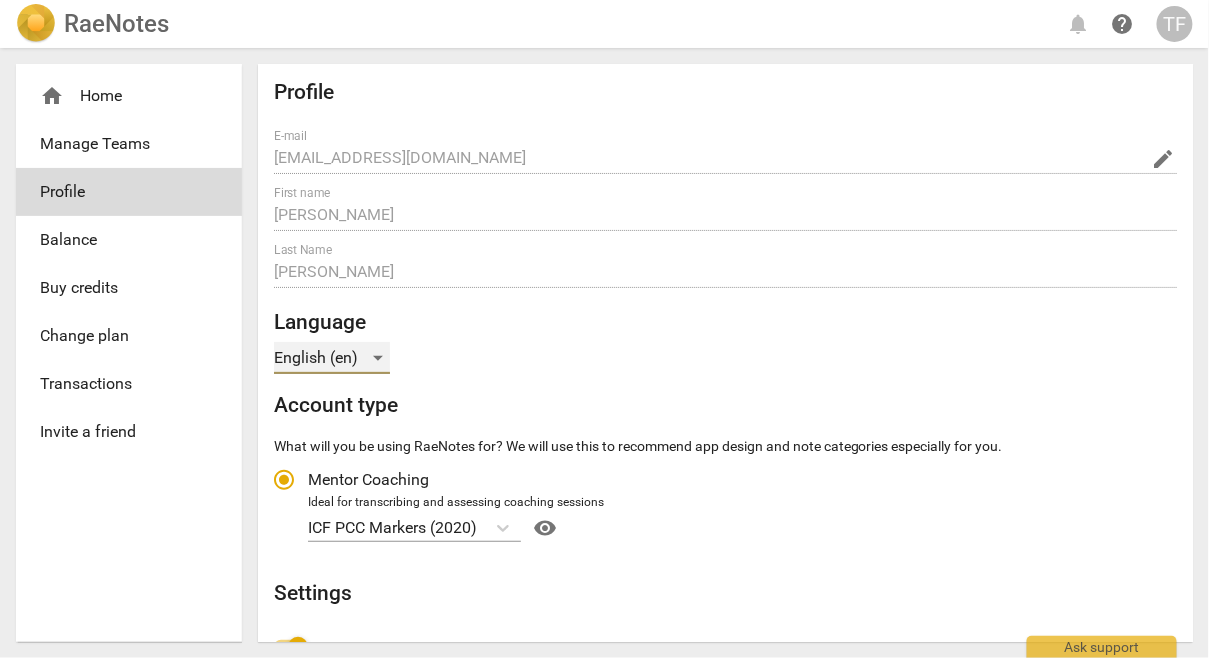 click on "English (en)" at bounding box center [332, 358] 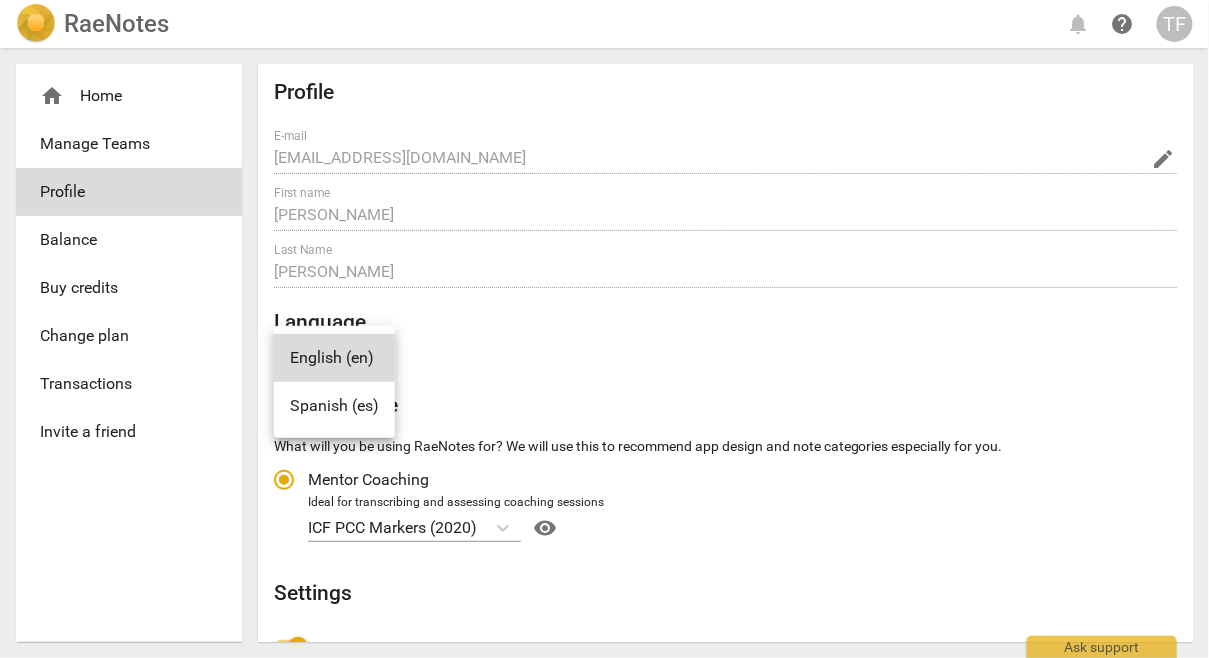click at bounding box center [604, 329] 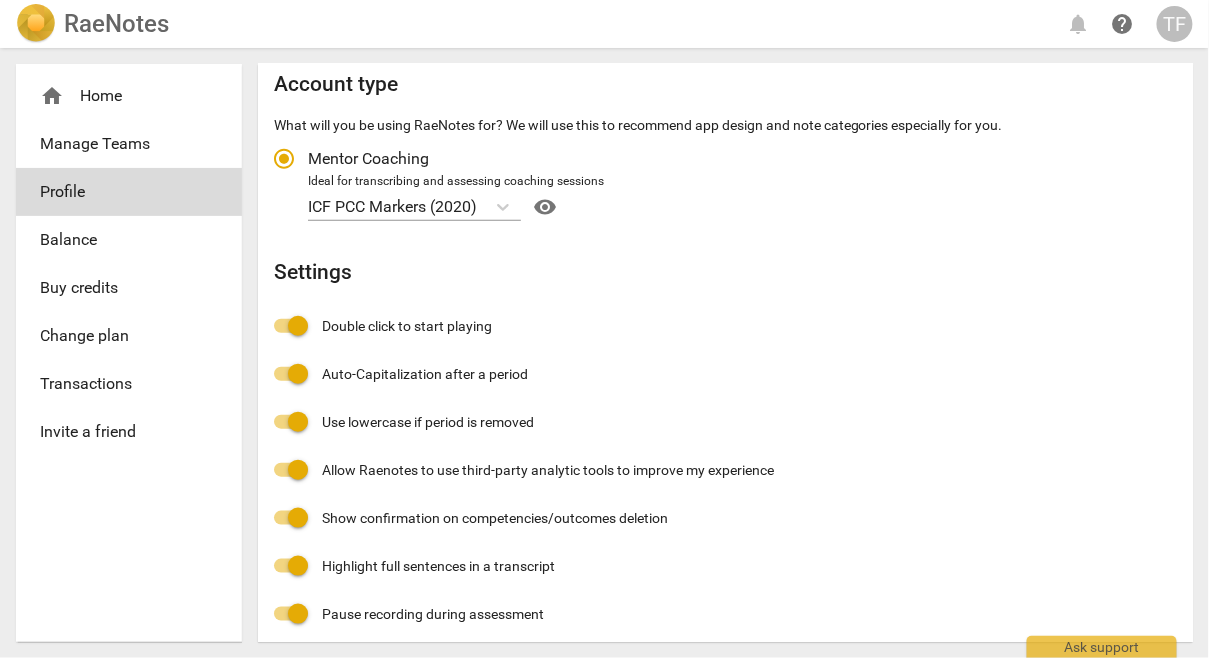 scroll, scrollTop: 333, scrollLeft: 0, axis: vertical 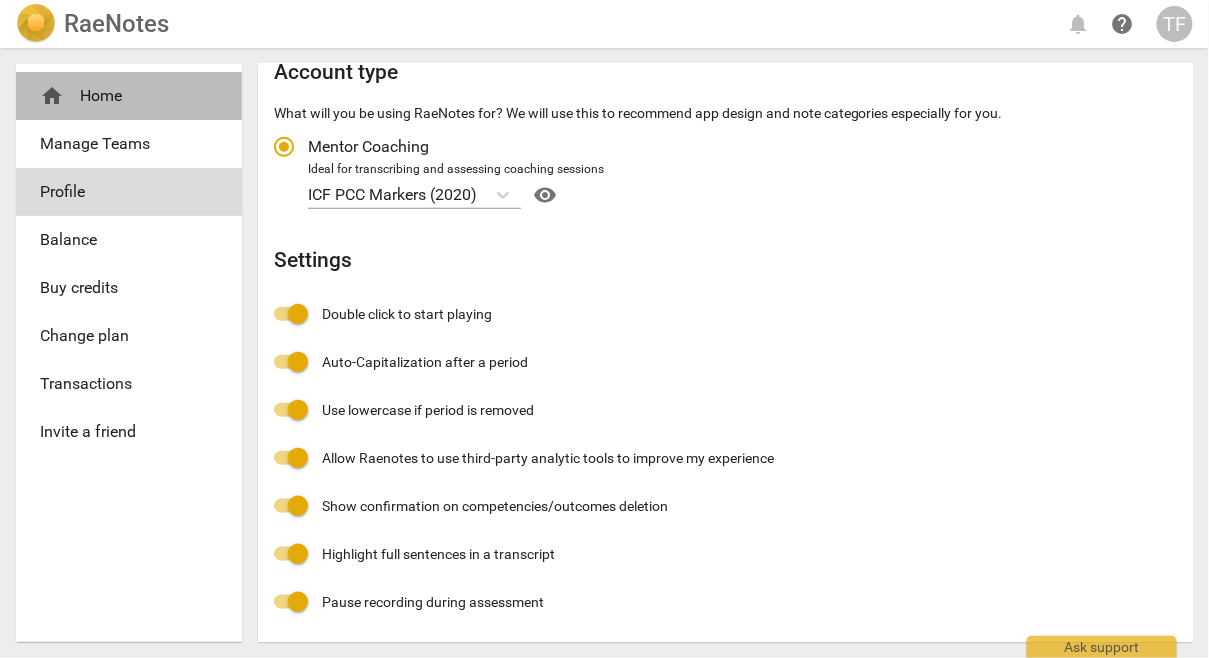 click on "home Home" at bounding box center (121, 96) 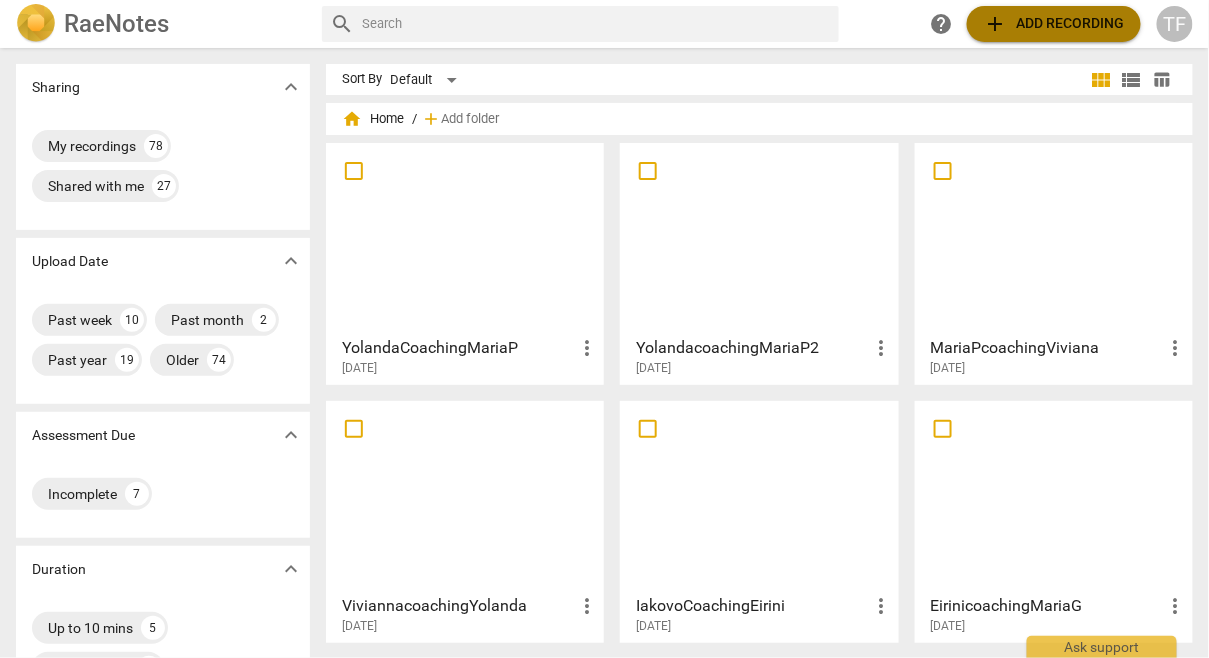 click on "add   Add recording" at bounding box center [1054, 24] 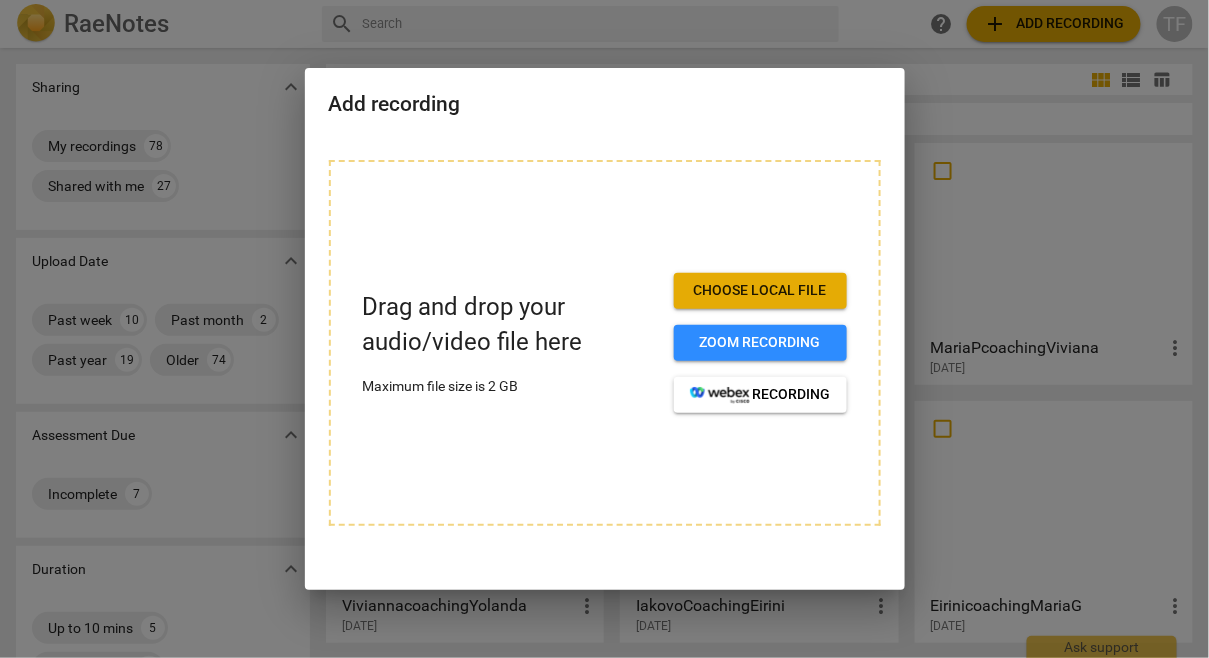 click at bounding box center [604, 329] 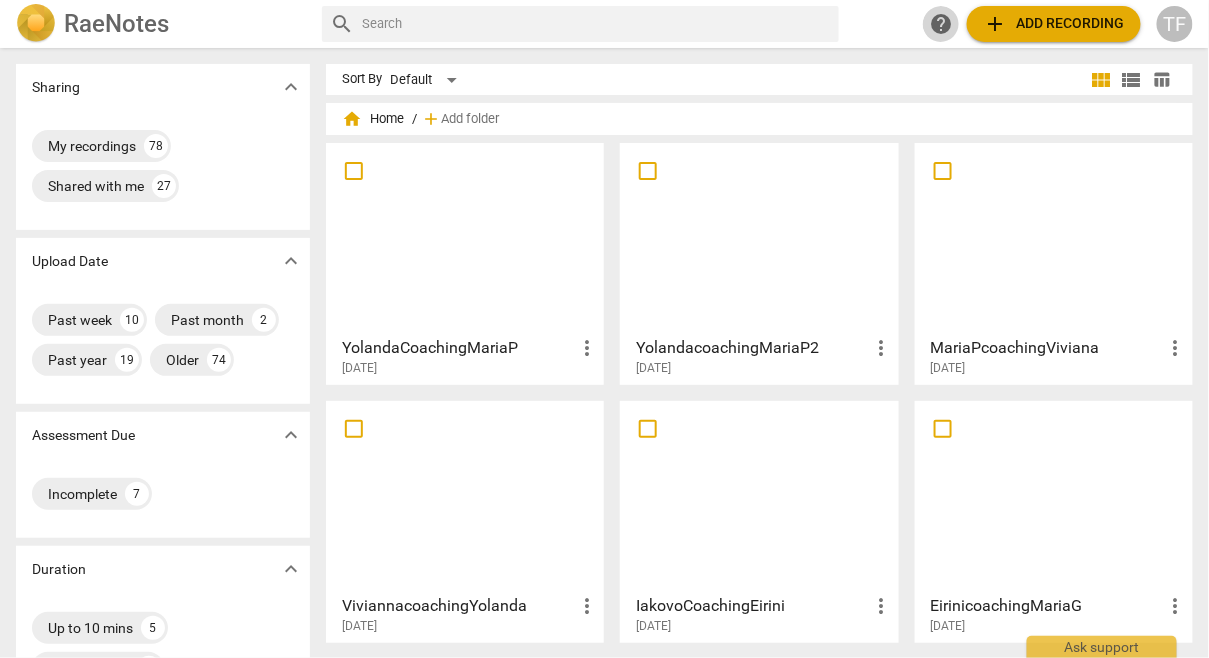 click on "help" at bounding box center (941, 24) 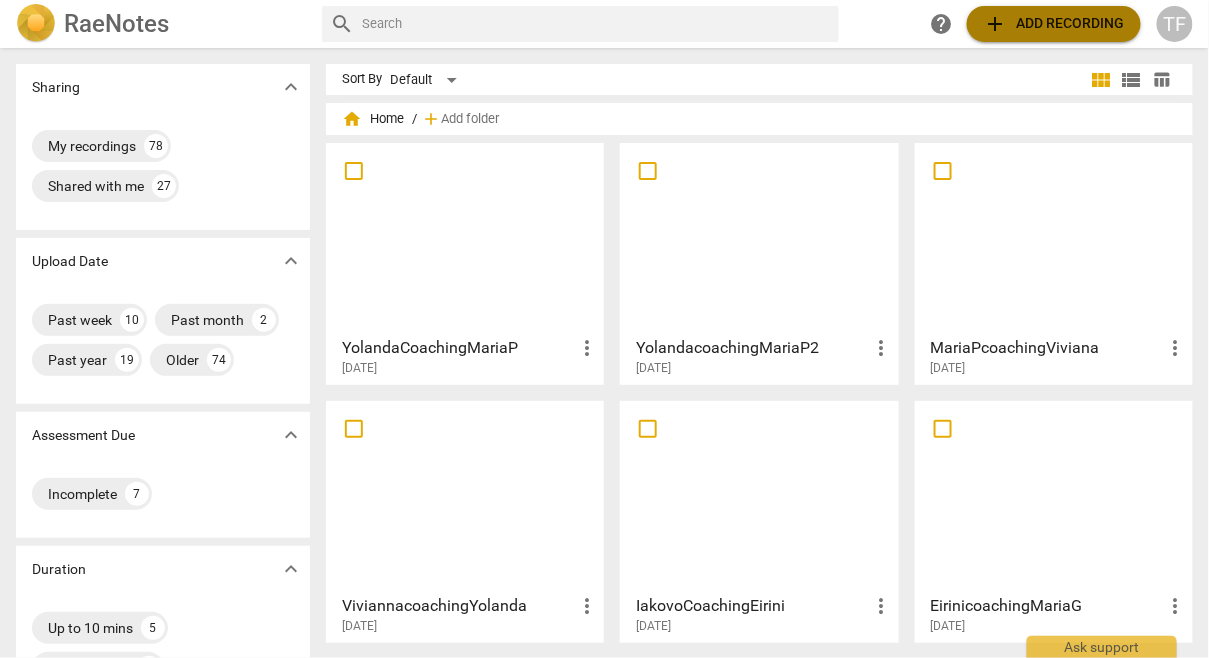 click on "add   Add recording" at bounding box center (1054, 24) 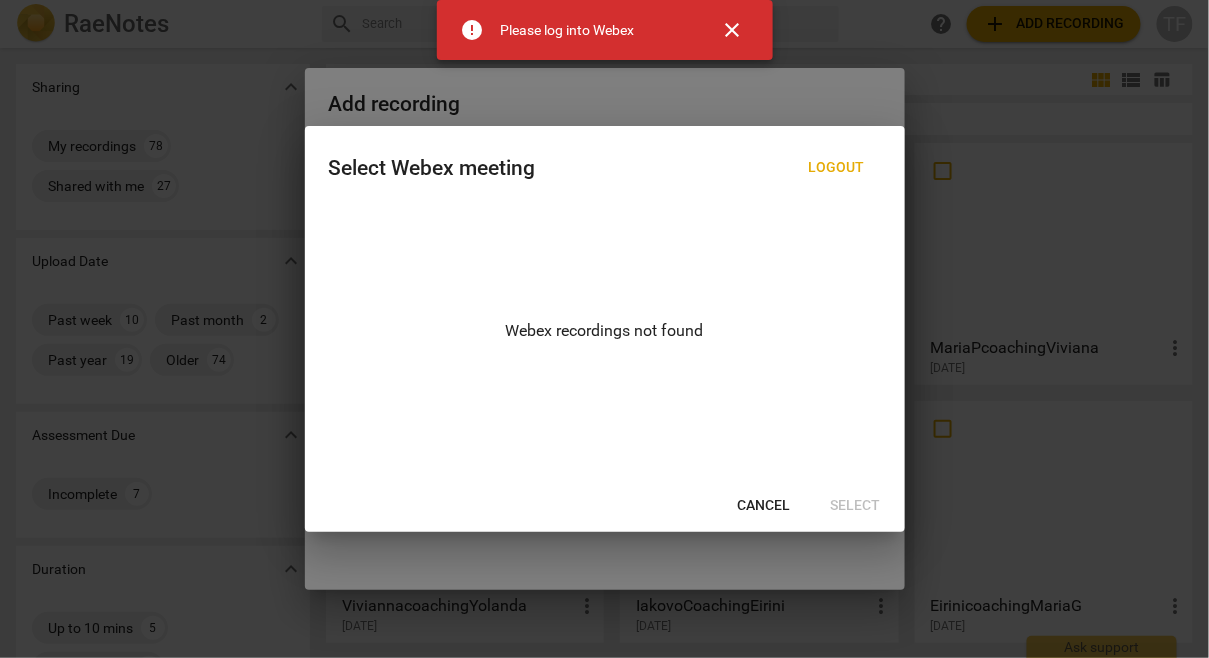 drag, startPoint x: 867, startPoint y: 495, endPoint x: 864, endPoint y: 453, distance: 42.107006 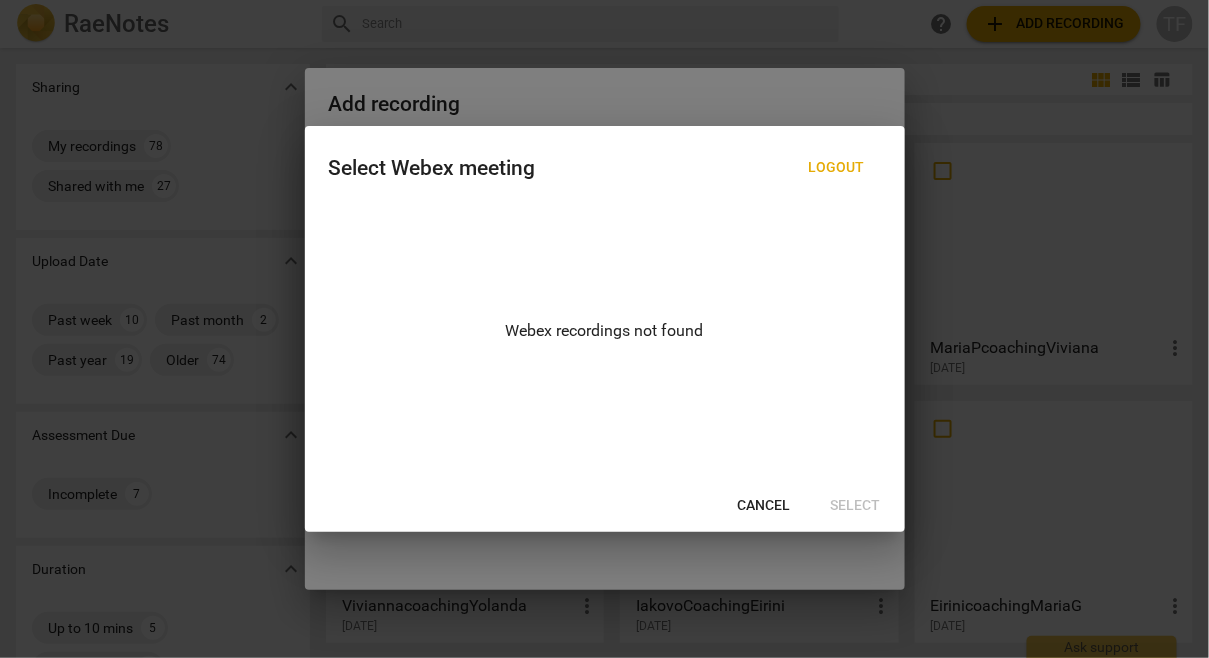 click on "Cancel" at bounding box center (764, 506) 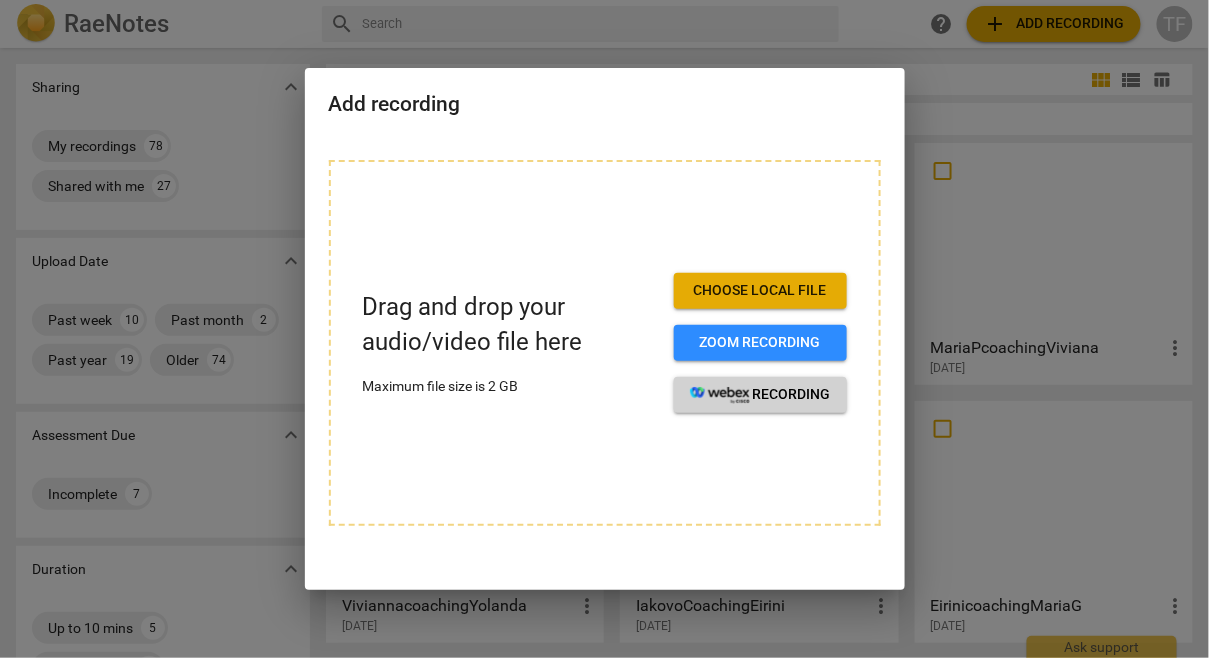 click 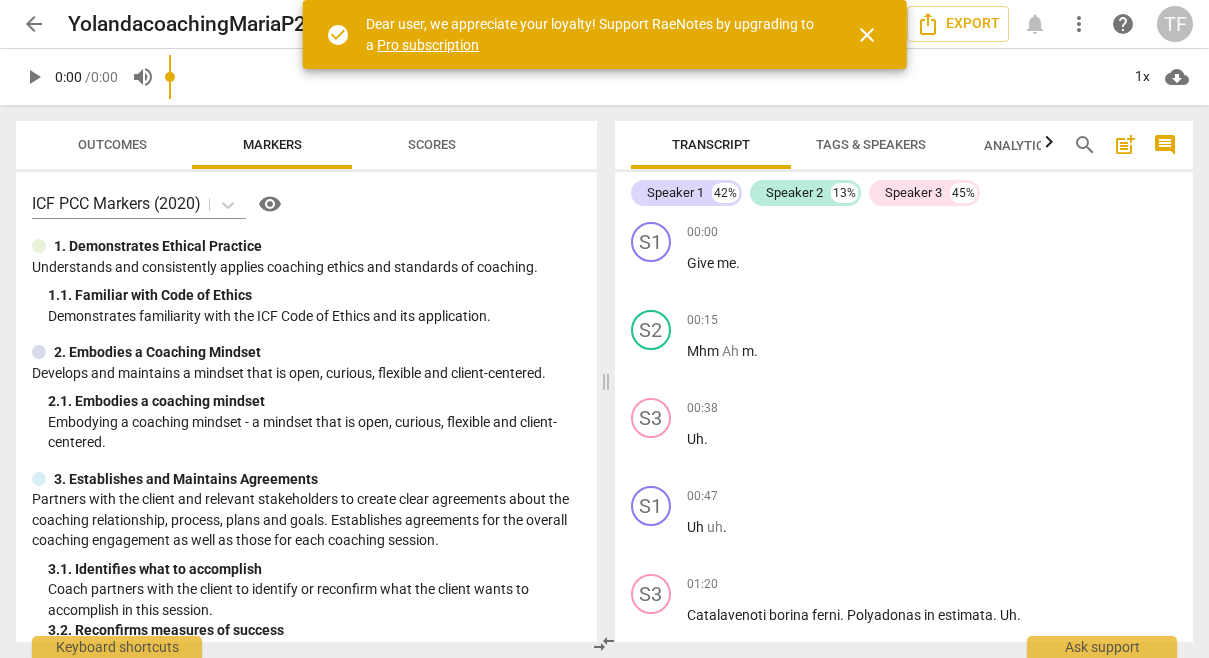 scroll, scrollTop: 0, scrollLeft: 0, axis: both 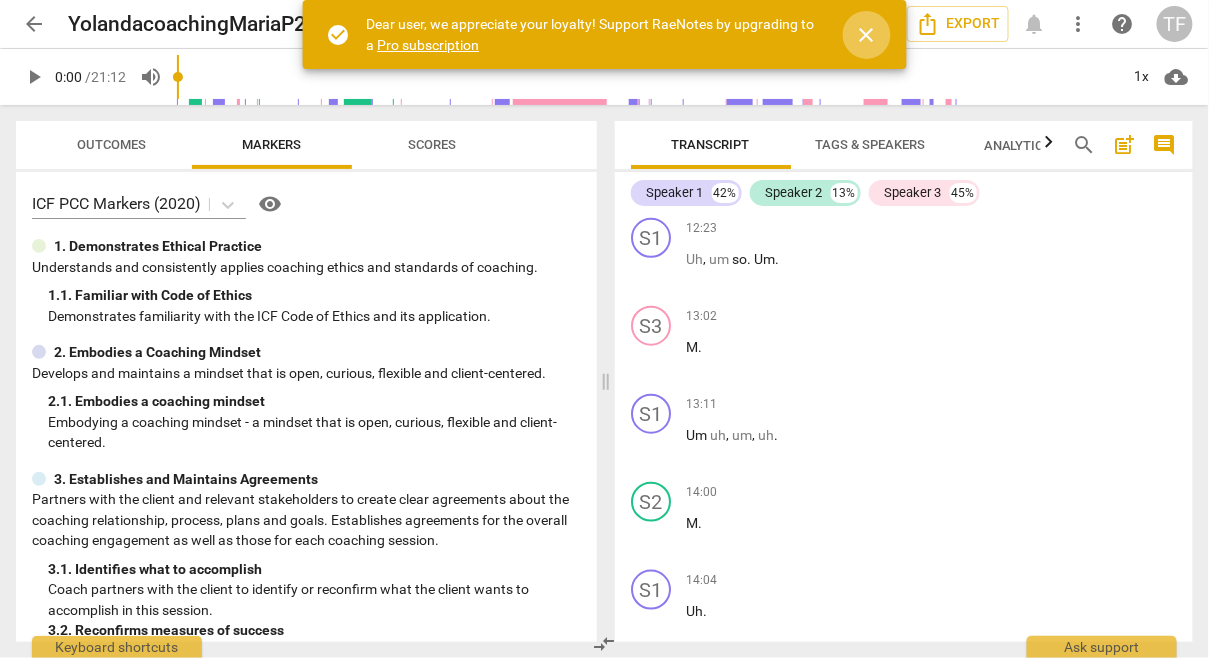 click on "close" at bounding box center [867, 35] 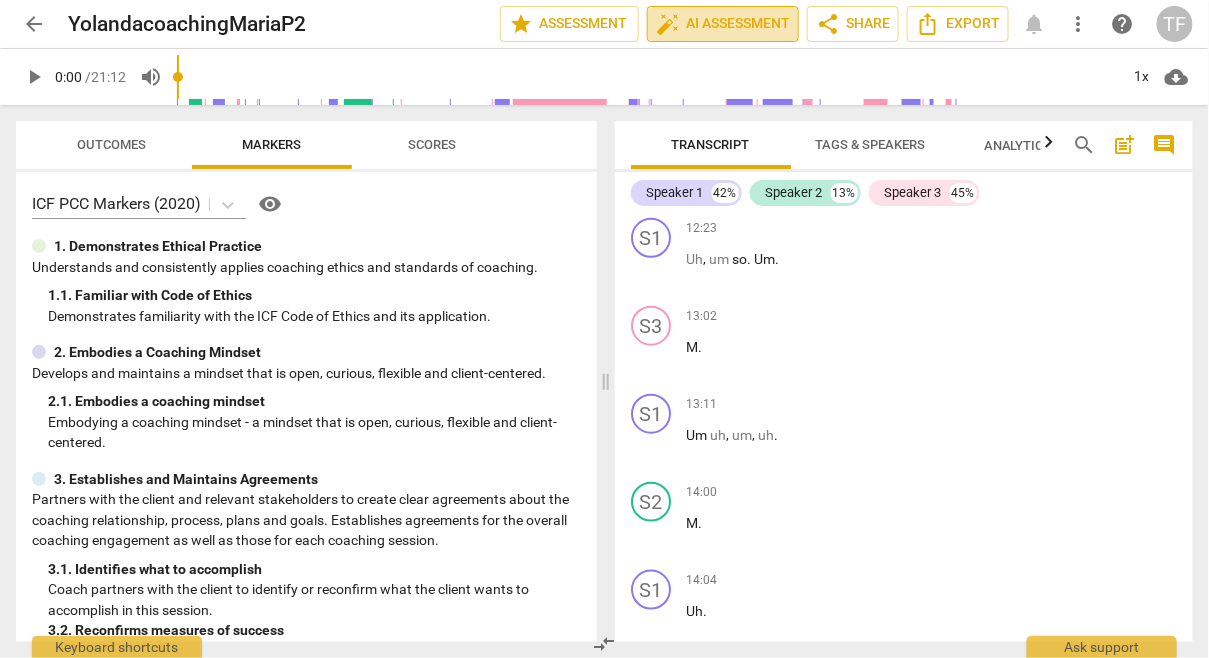click on "auto_fix_high    AI Assessment" at bounding box center [723, 24] 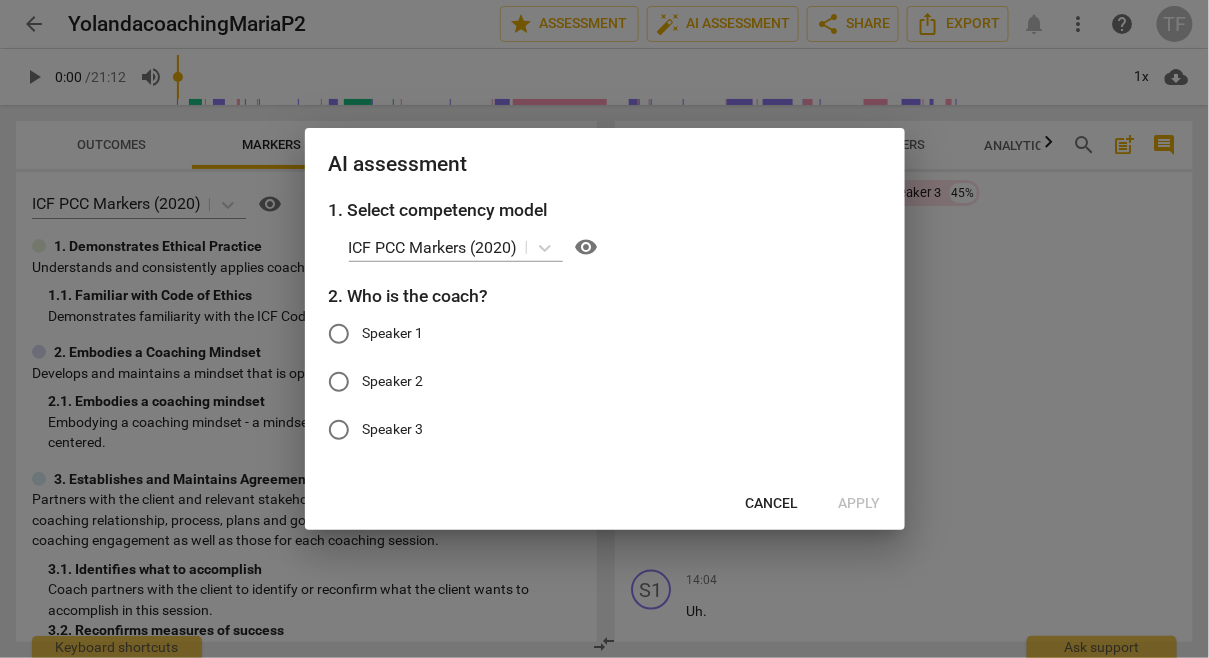 click on "Cancel" at bounding box center [772, 504] 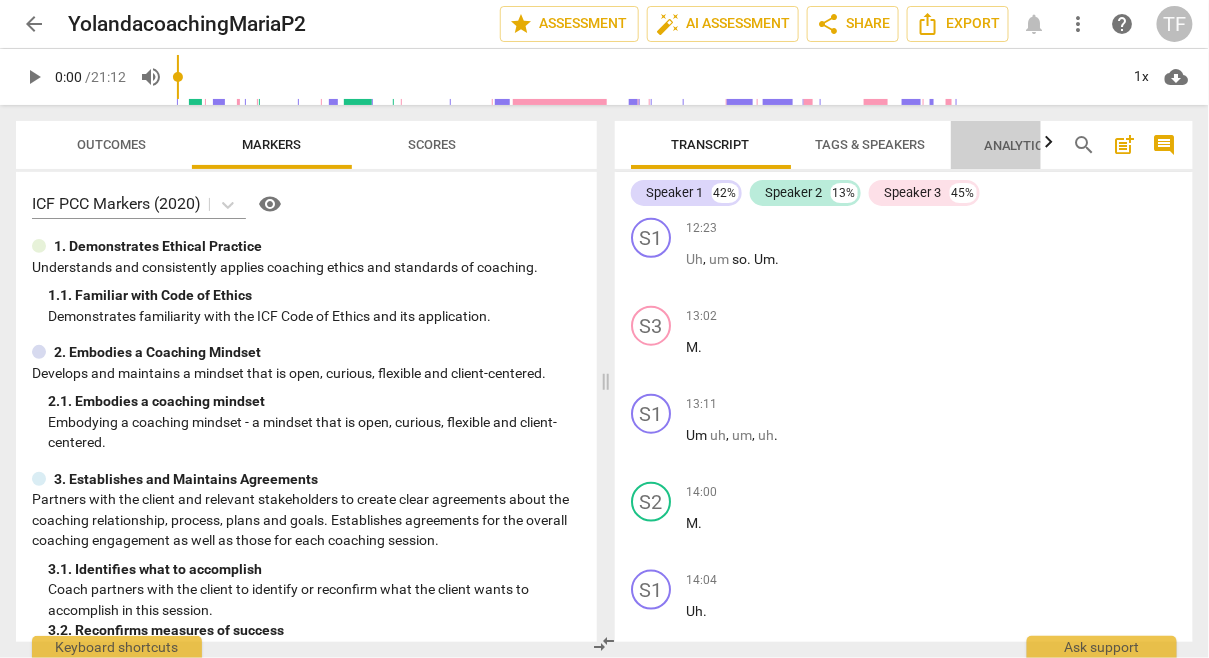 click on "Analytics   New" at bounding box center (1030, 145) 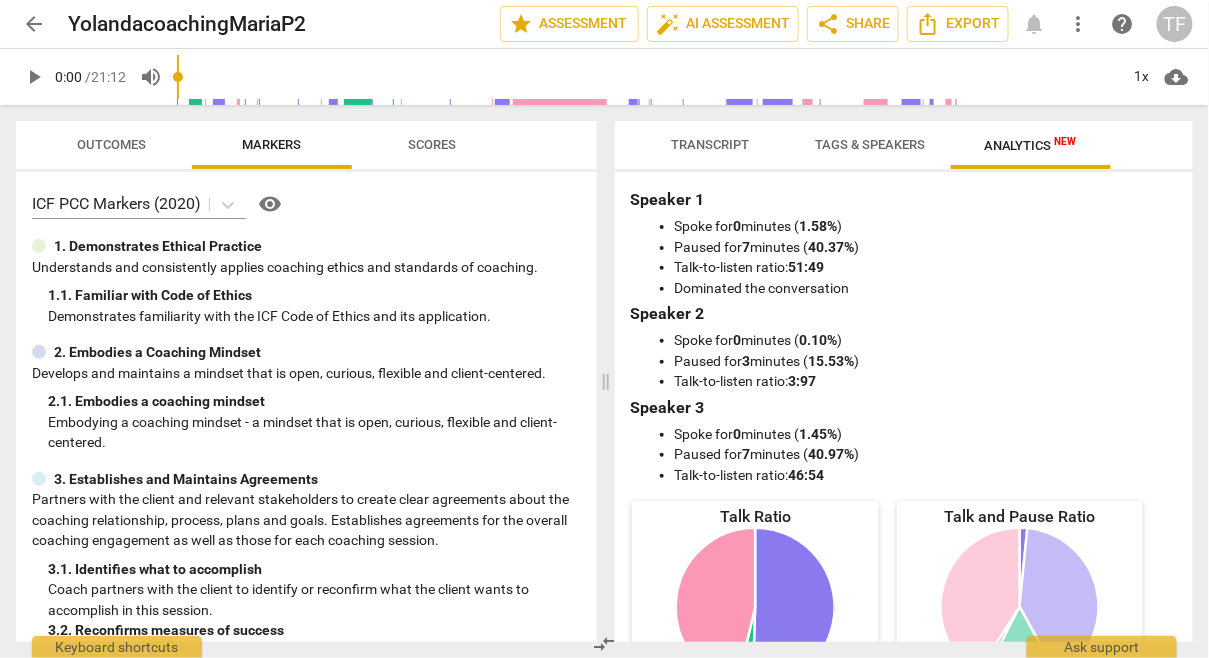 click on "Tags & Speakers" at bounding box center [871, 144] 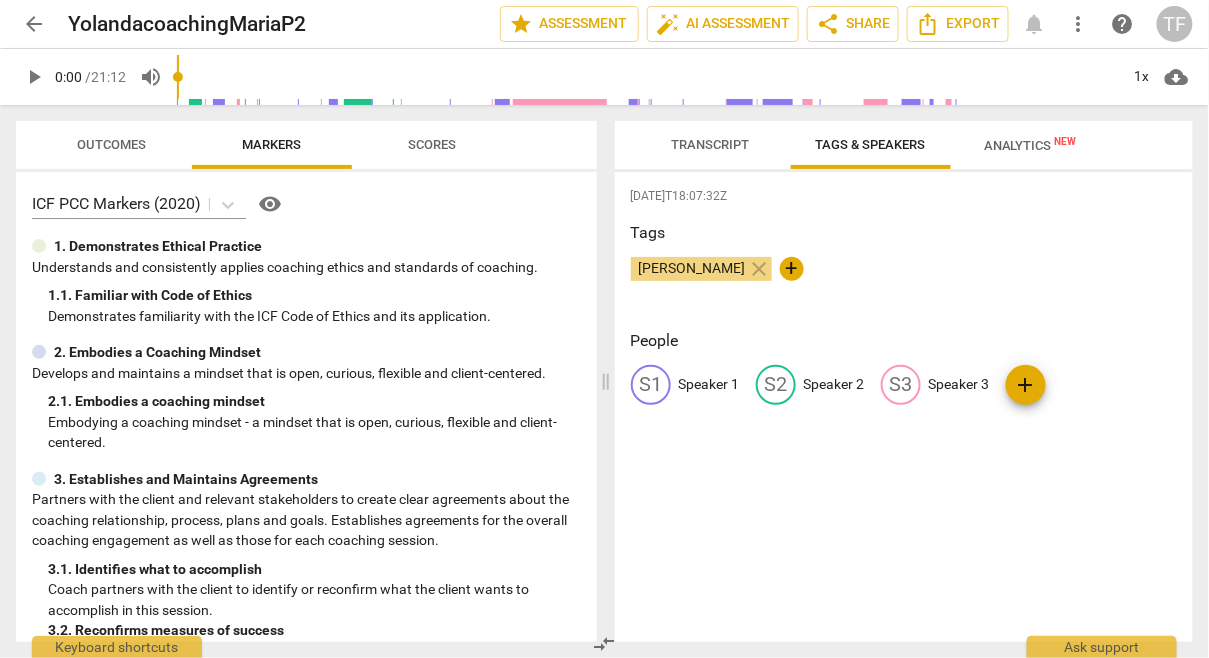 click on "Transcript" at bounding box center [711, 145] 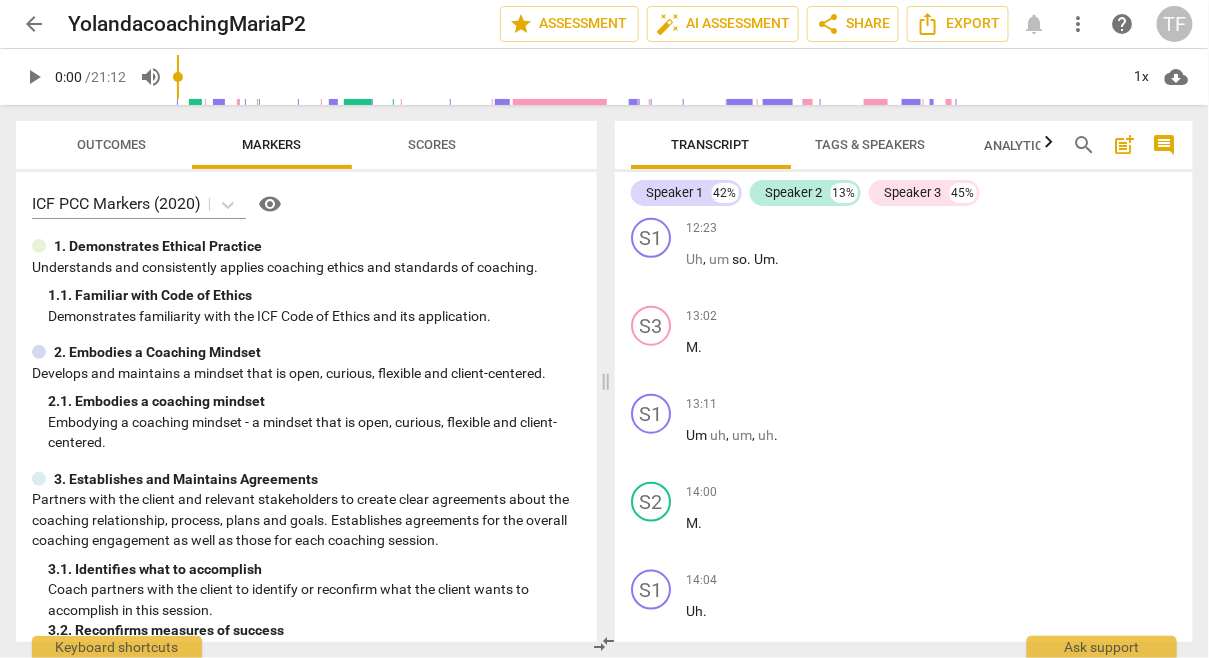 click on "1. Demonstrates Ethical Practice" at bounding box center (158, 246) 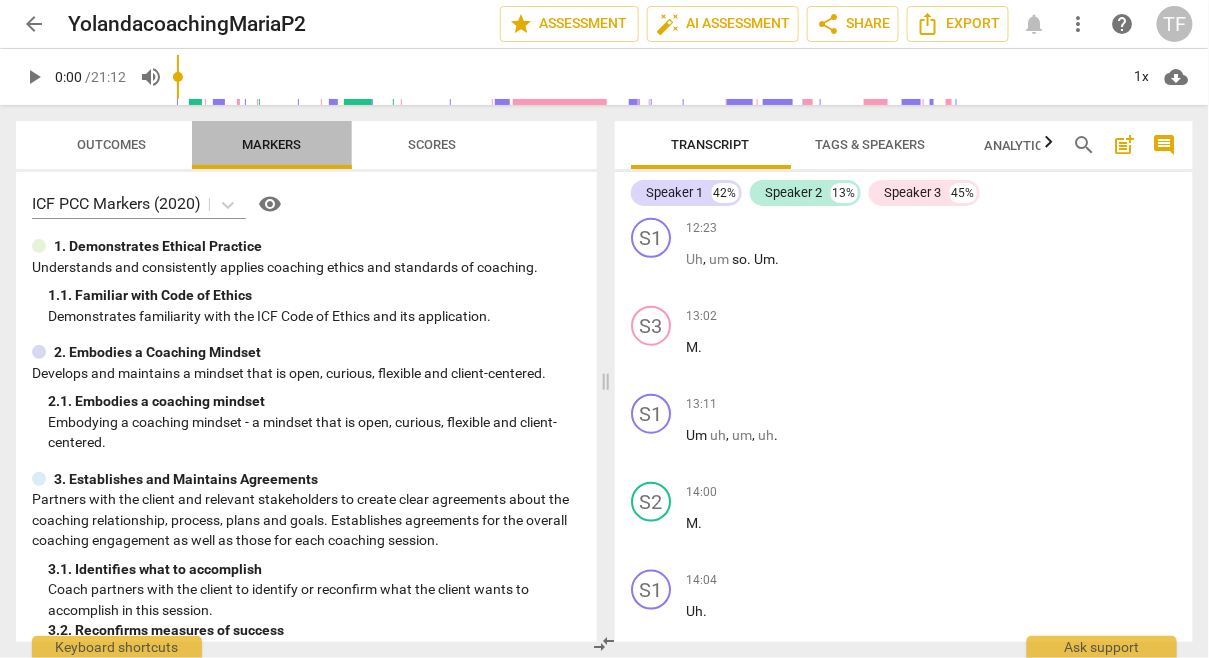 click on "Markers" at bounding box center (272, 144) 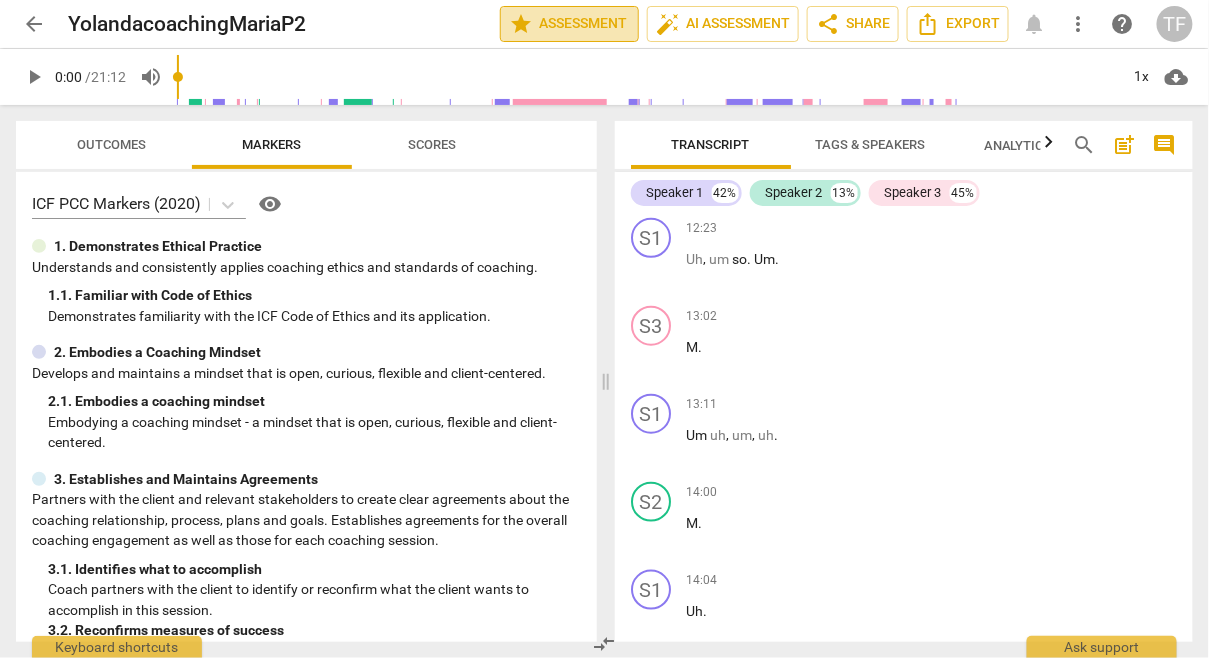 click on "star    Assessment" at bounding box center [569, 24] 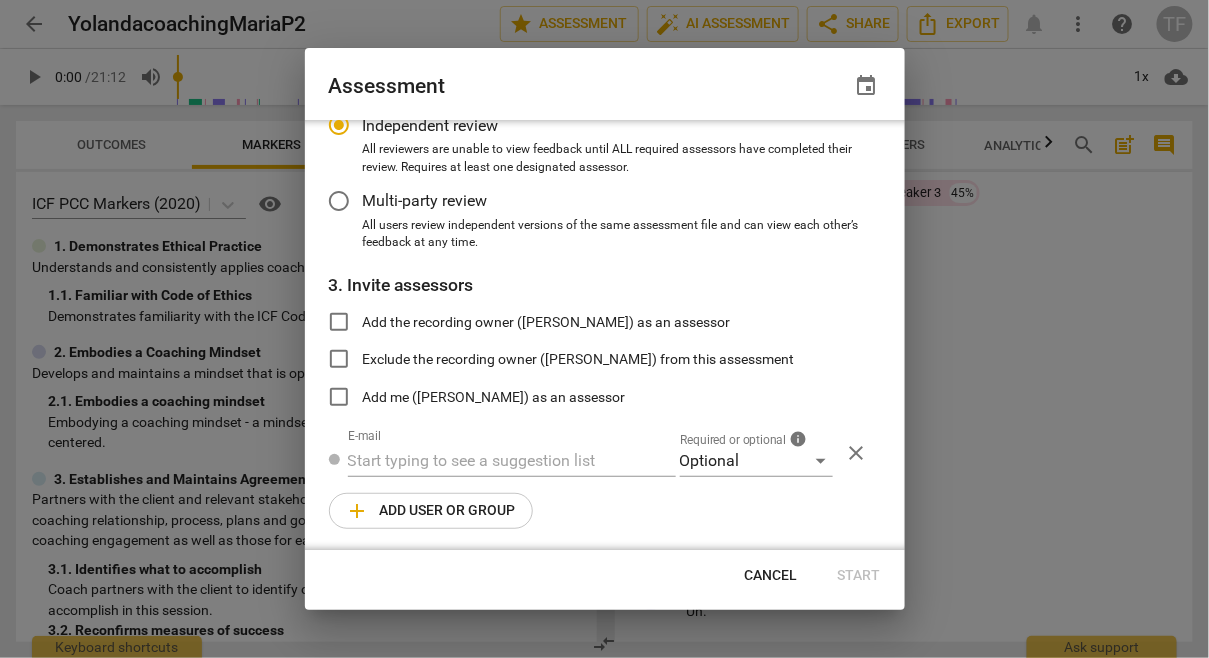 scroll, scrollTop: 191, scrollLeft: 0, axis: vertical 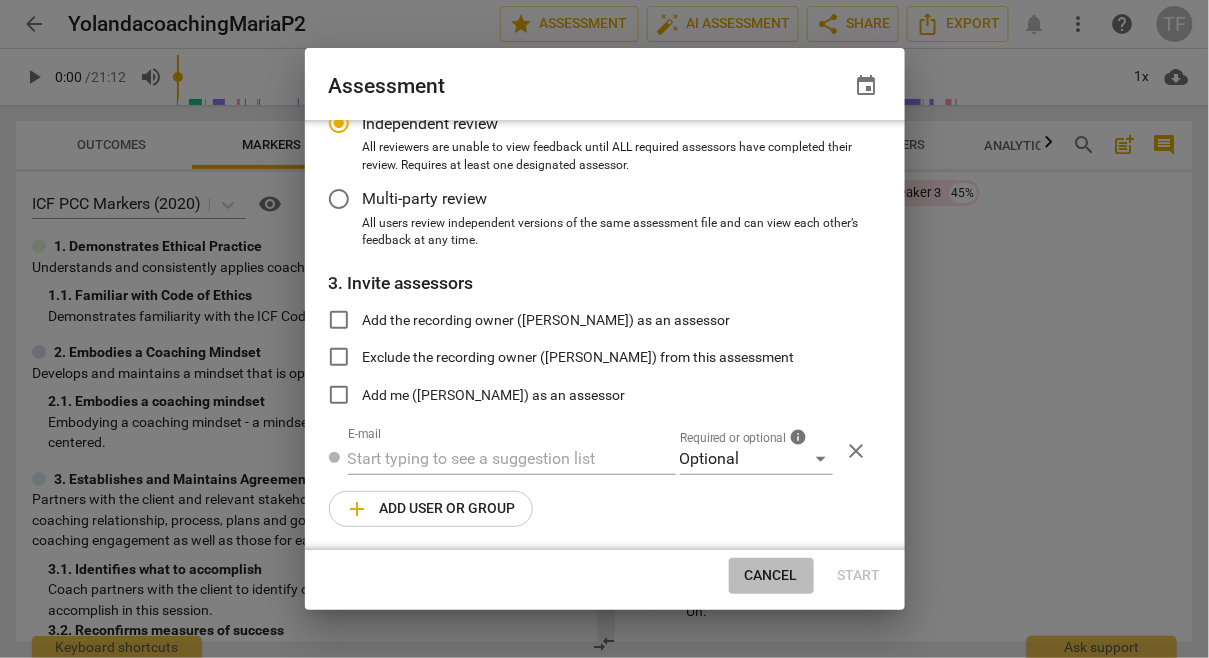 click on "Cancel" at bounding box center [771, 576] 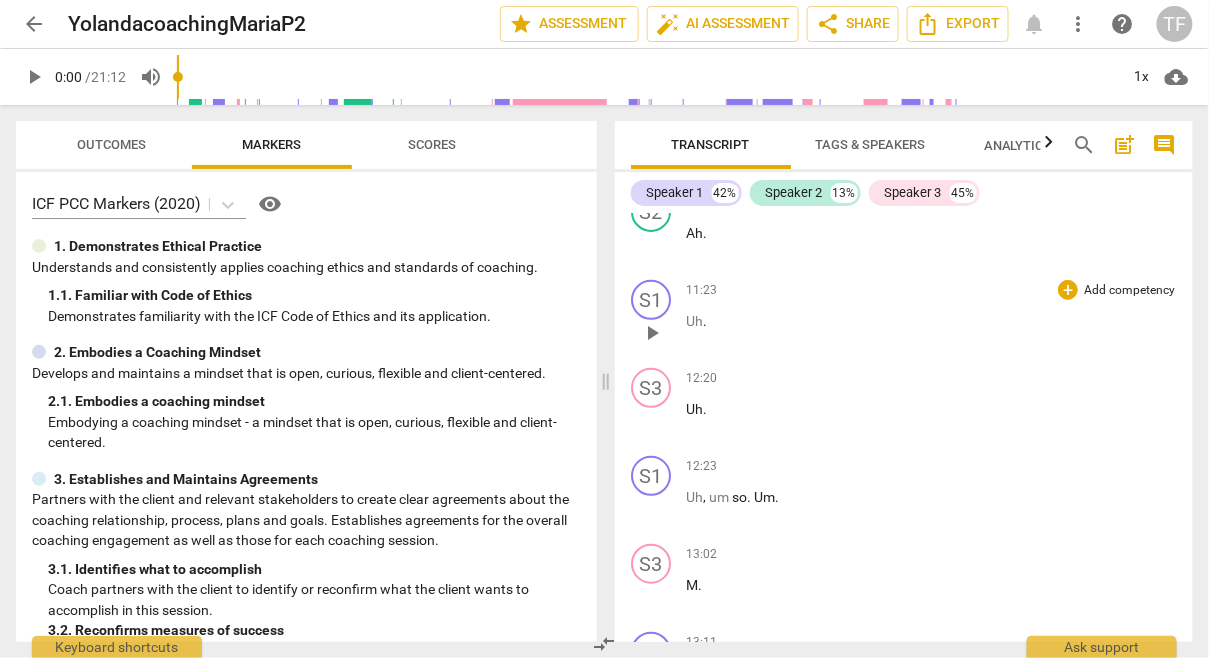 scroll, scrollTop: 2220, scrollLeft: 0, axis: vertical 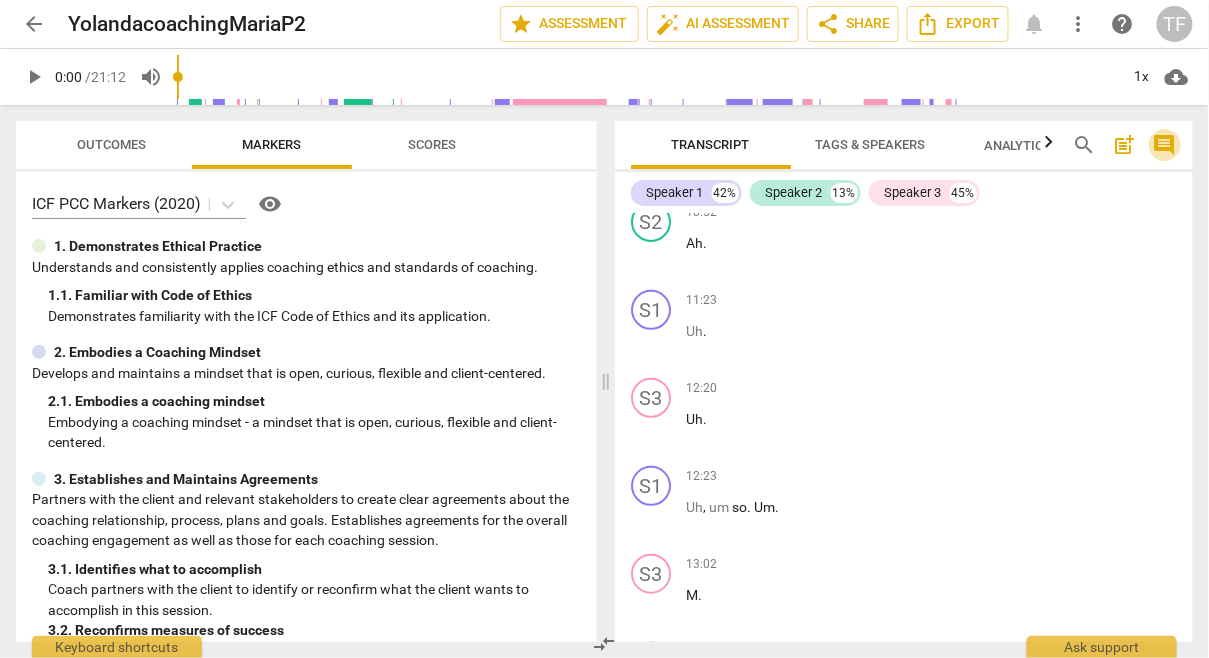 click on "comment" at bounding box center (1165, 145) 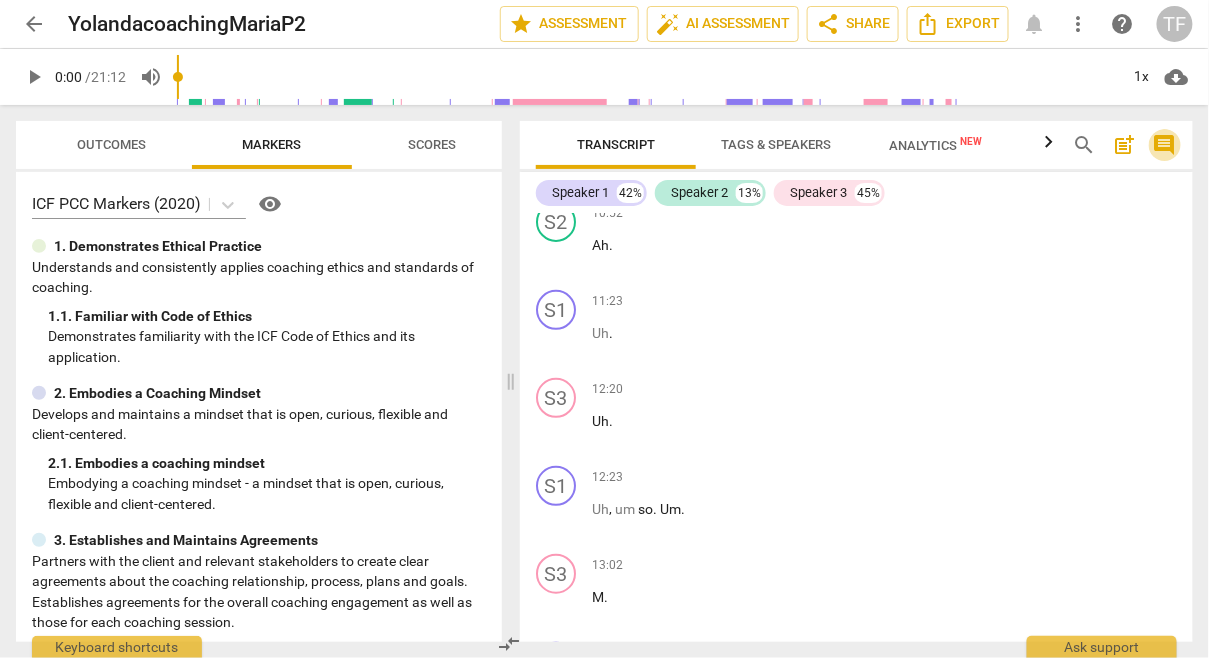 click on "comment" at bounding box center [1165, 145] 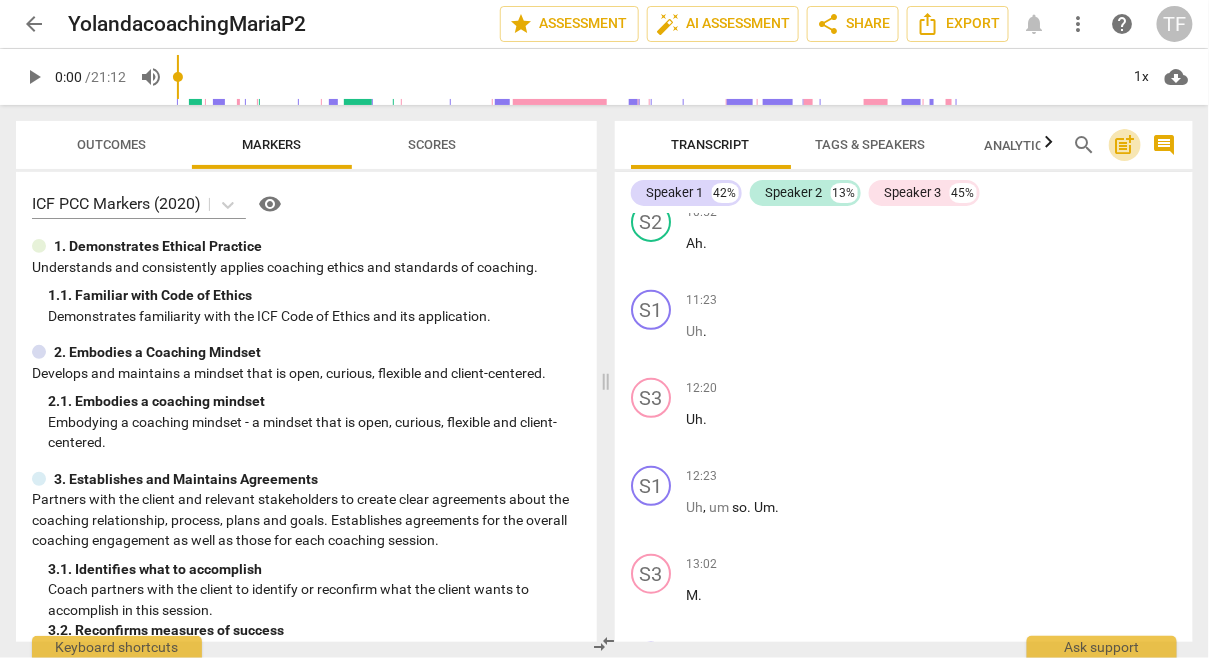 click on "post_add" at bounding box center (1125, 145) 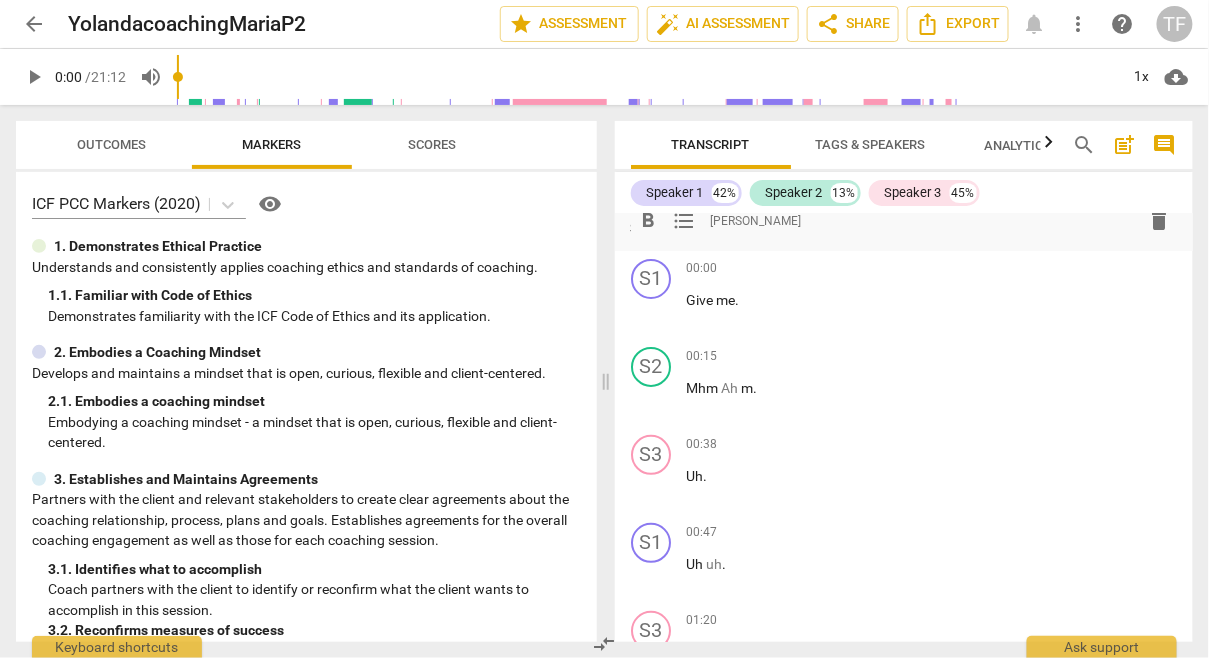 click on "arrow_back" at bounding box center (34, 24) 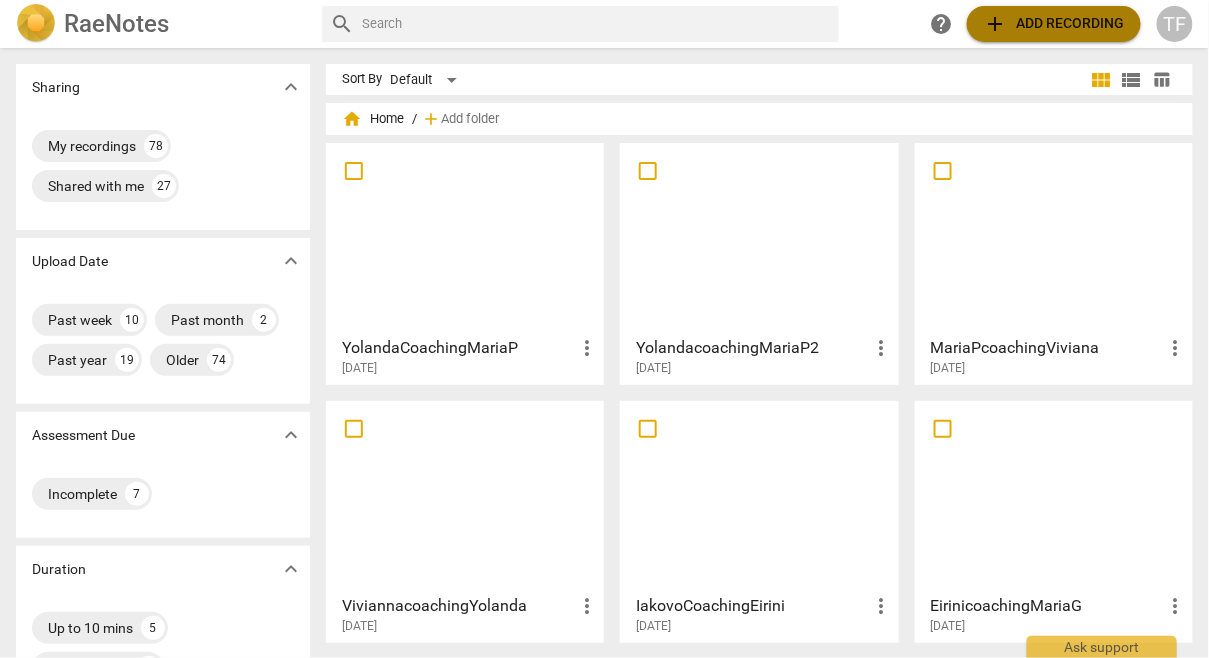 click on "add   Add recording" at bounding box center [1054, 24] 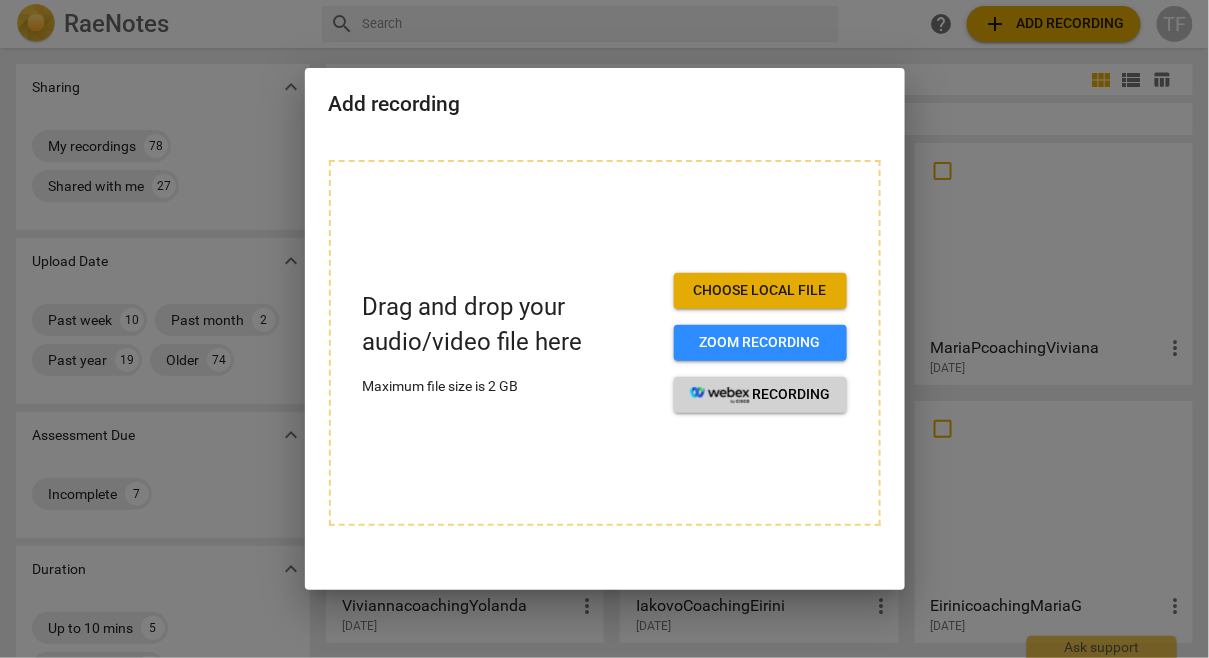 click 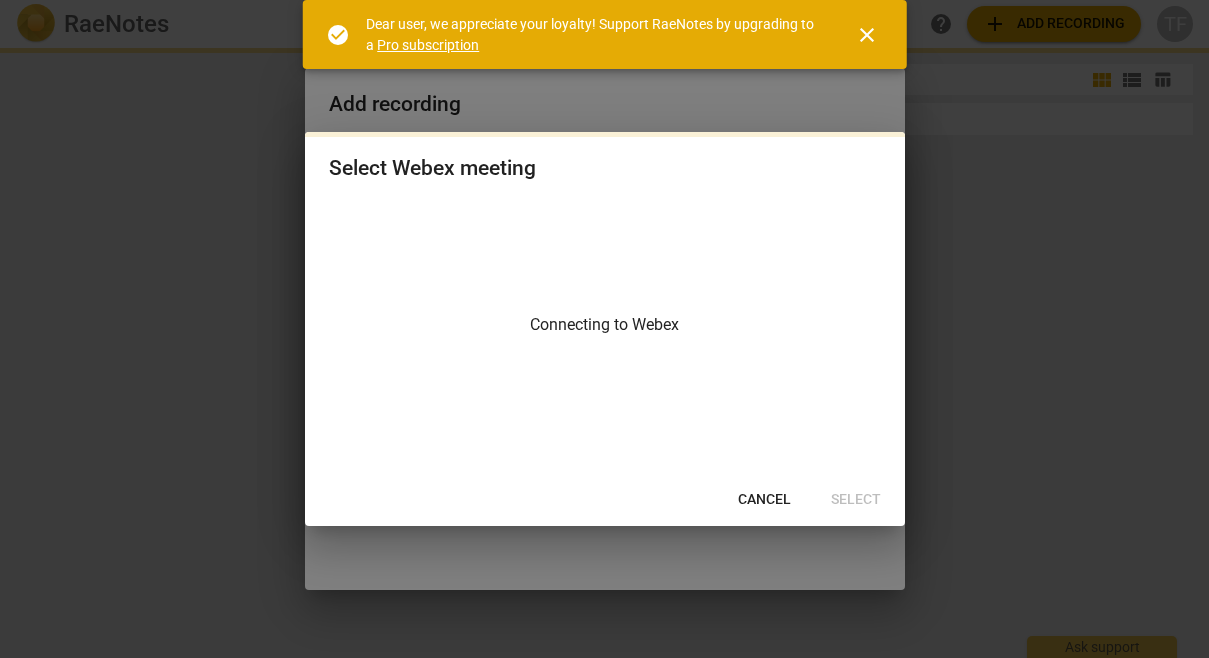 scroll, scrollTop: 0, scrollLeft: 0, axis: both 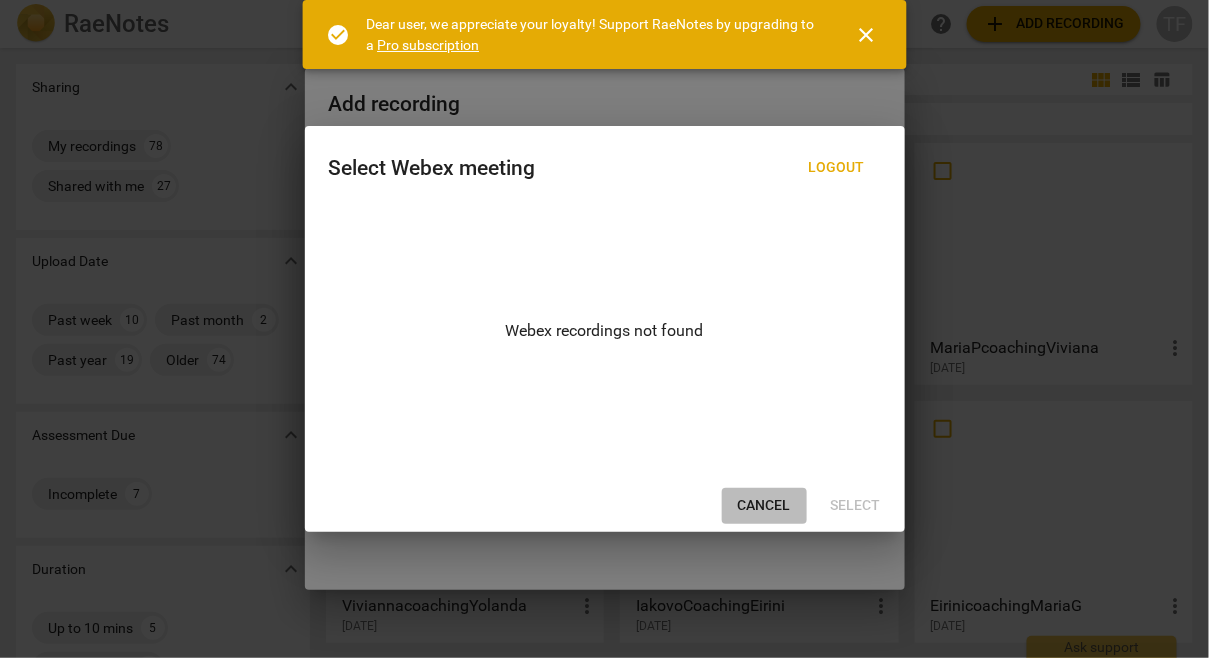 click on "Cancel" at bounding box center (764, 506) 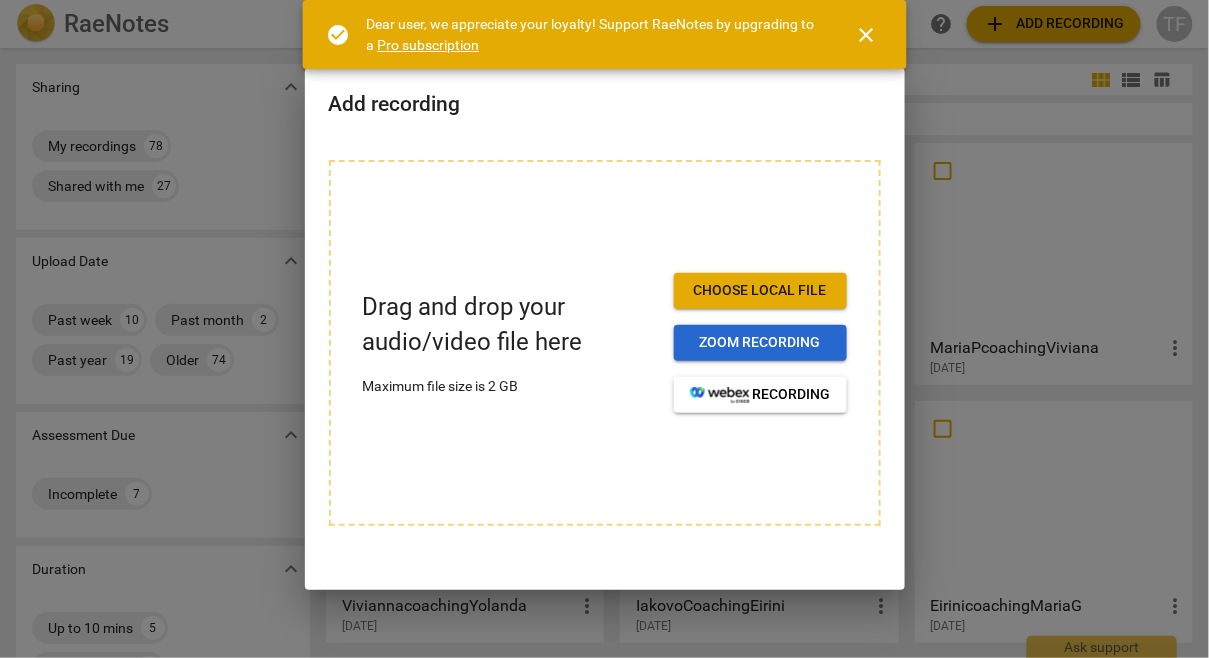 click on "Zoom recording" at bounding box center [760, 343] 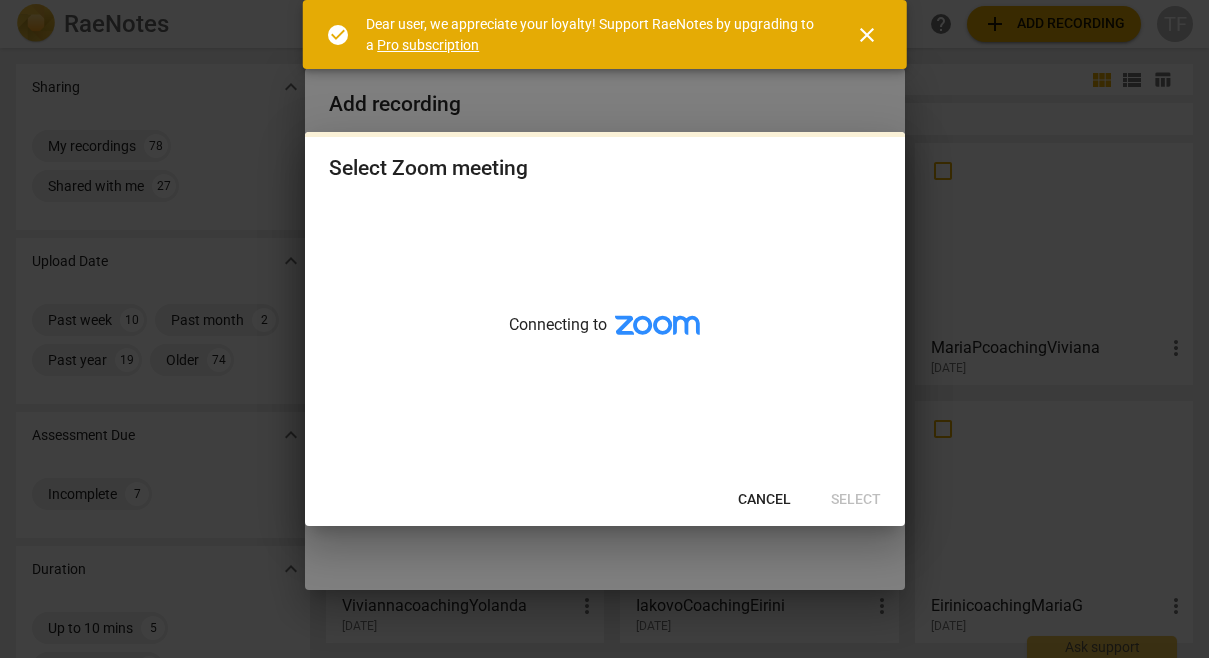 scroll, scrollTop: 0, scrollLeft: 0, axis: both 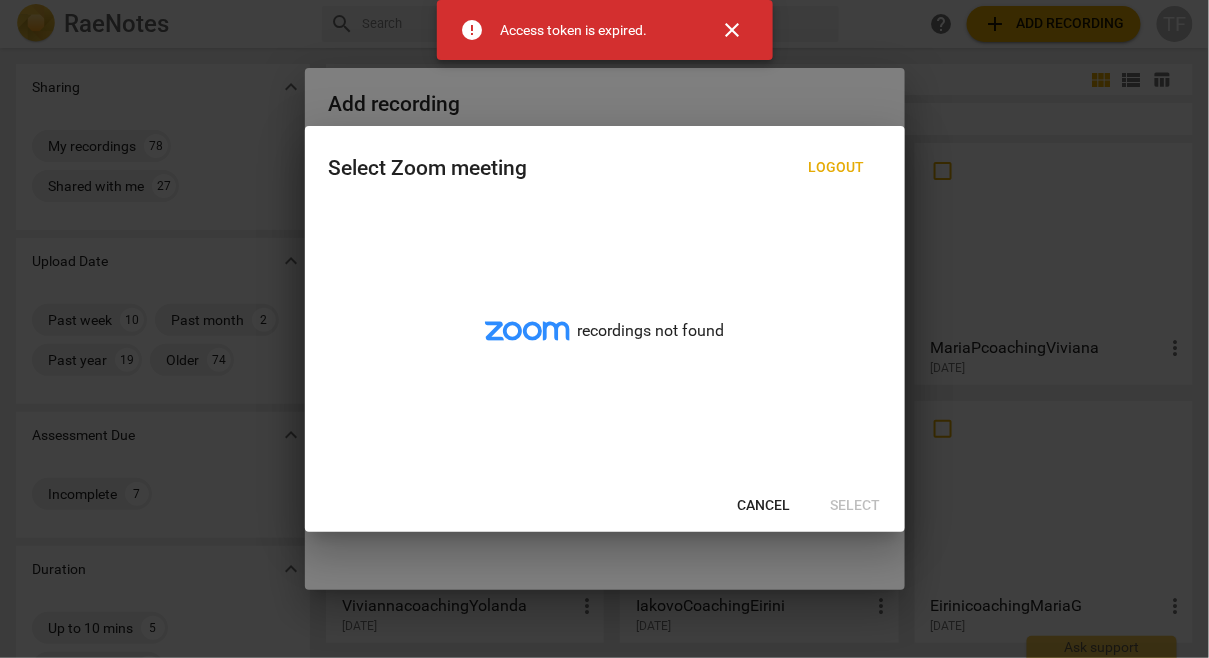 click on "Cancel" at bounding box center [764, 506] 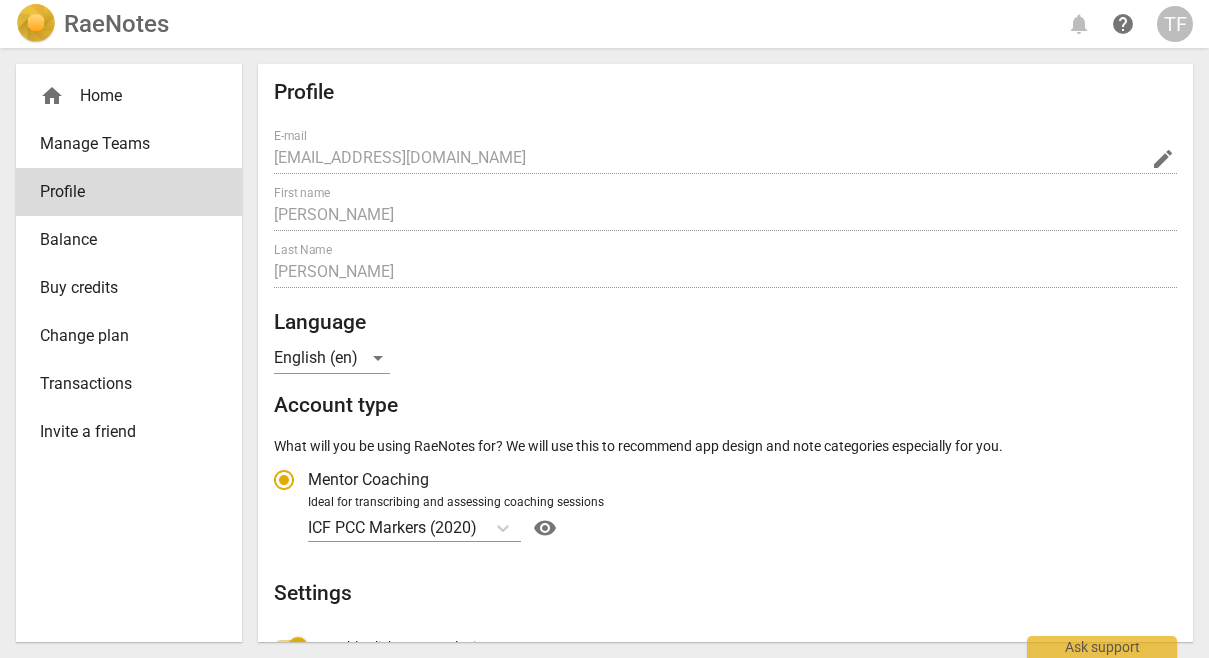 scroll, scrollTop: 0, scrollLeft: 0, axis: both 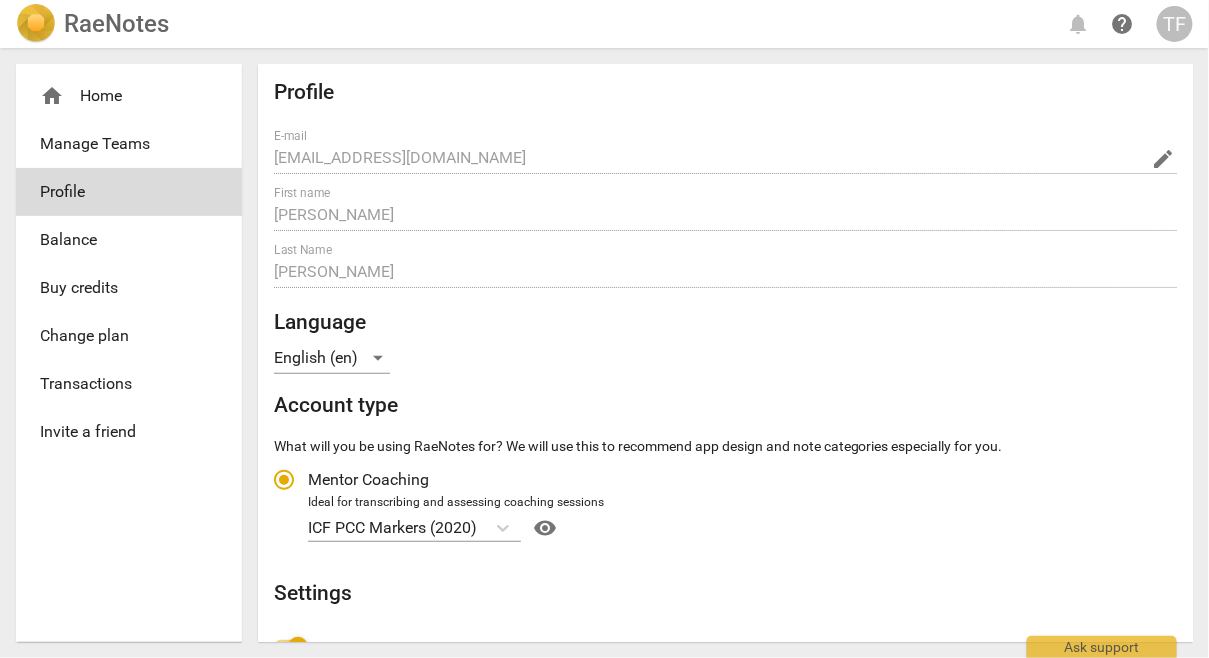 click on "RaeNotes" at bounding box center (116, 24) 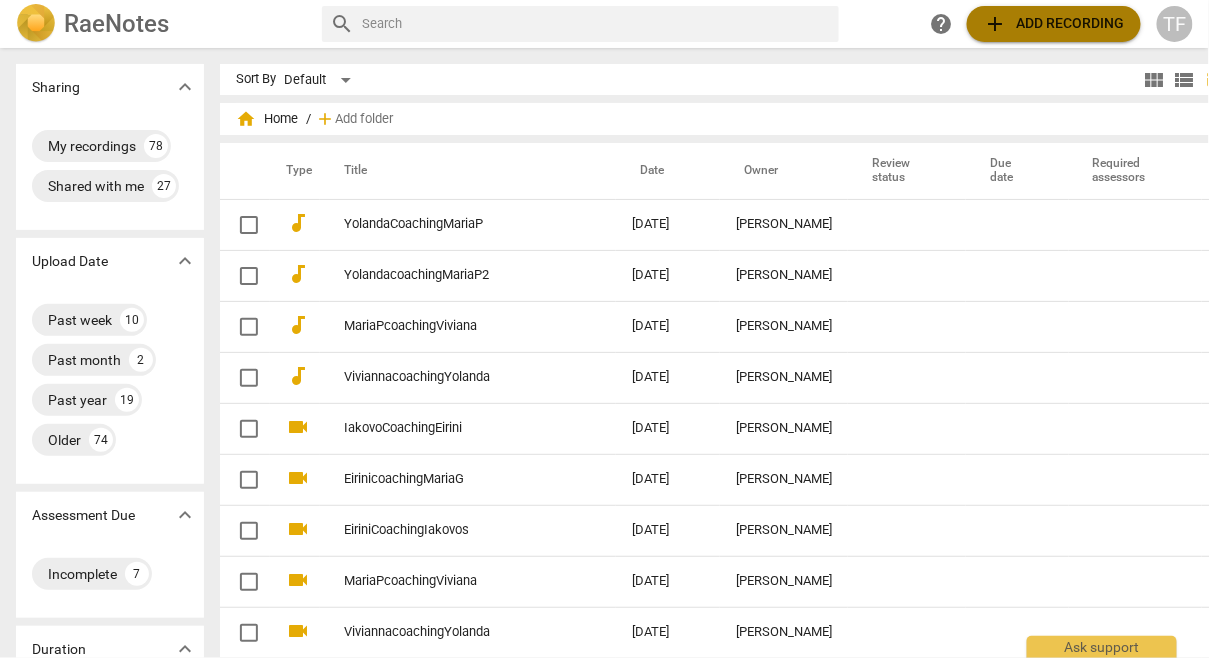 click on "add   Add recording" at bounding box center (1054, 24) 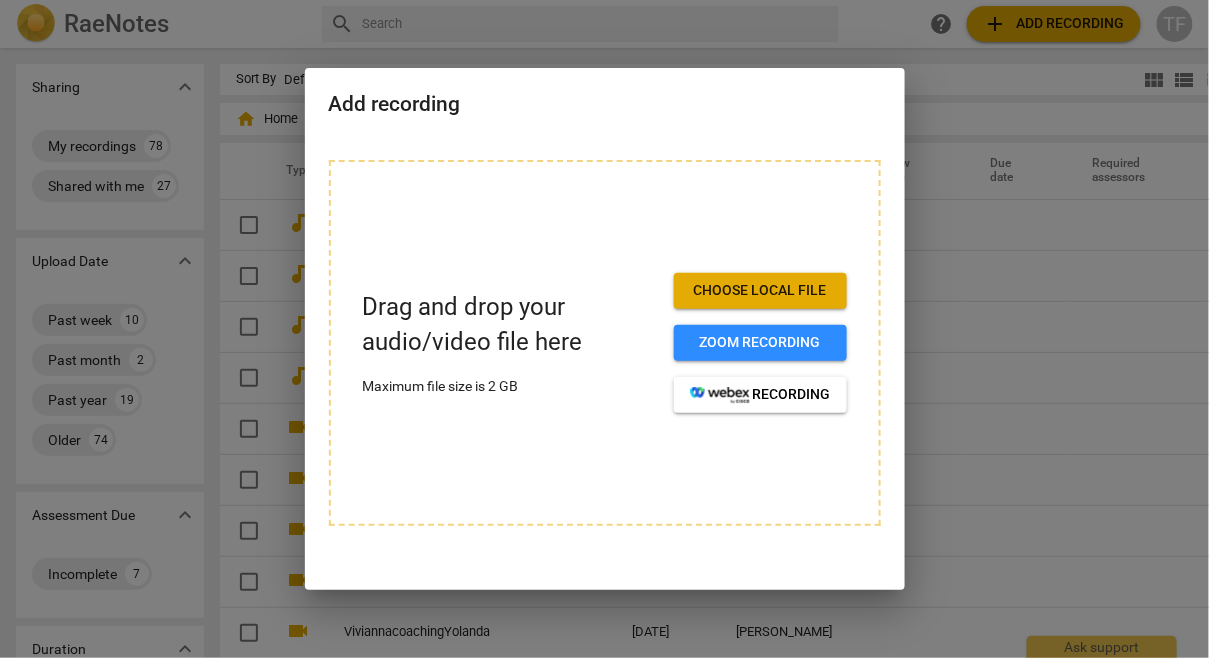 click on "Choose local file" at bounding box center (760, 291) 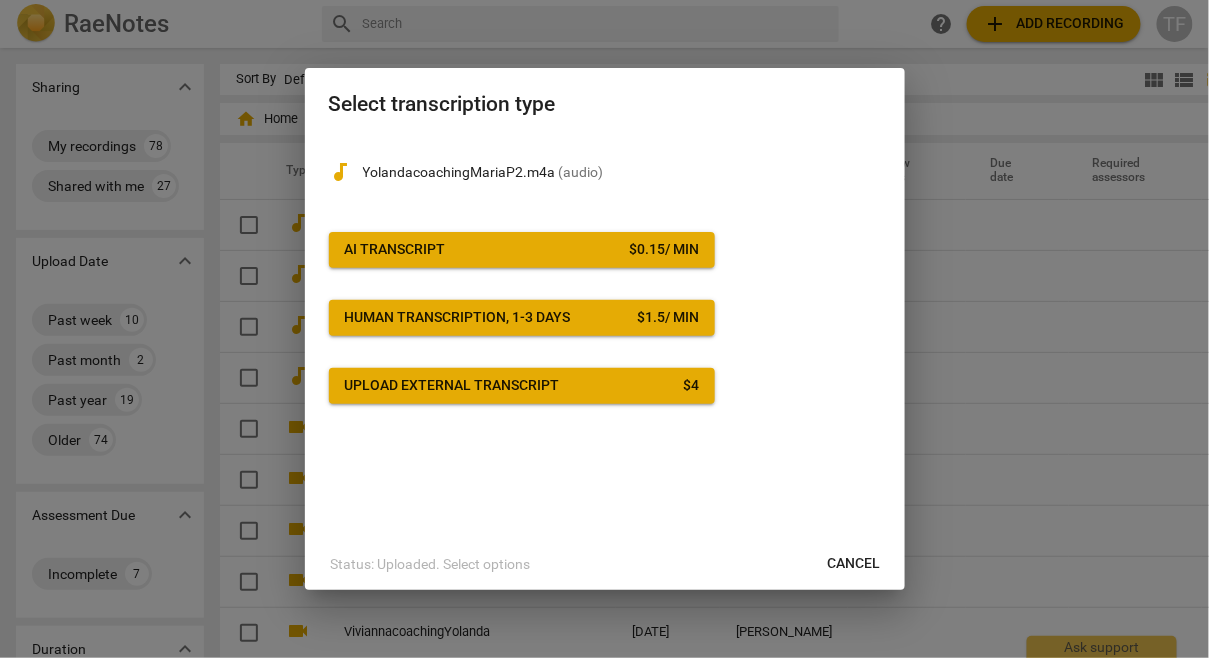 click on "AI Transcript $ 0.15  / min" at bounding box center (522, 250) 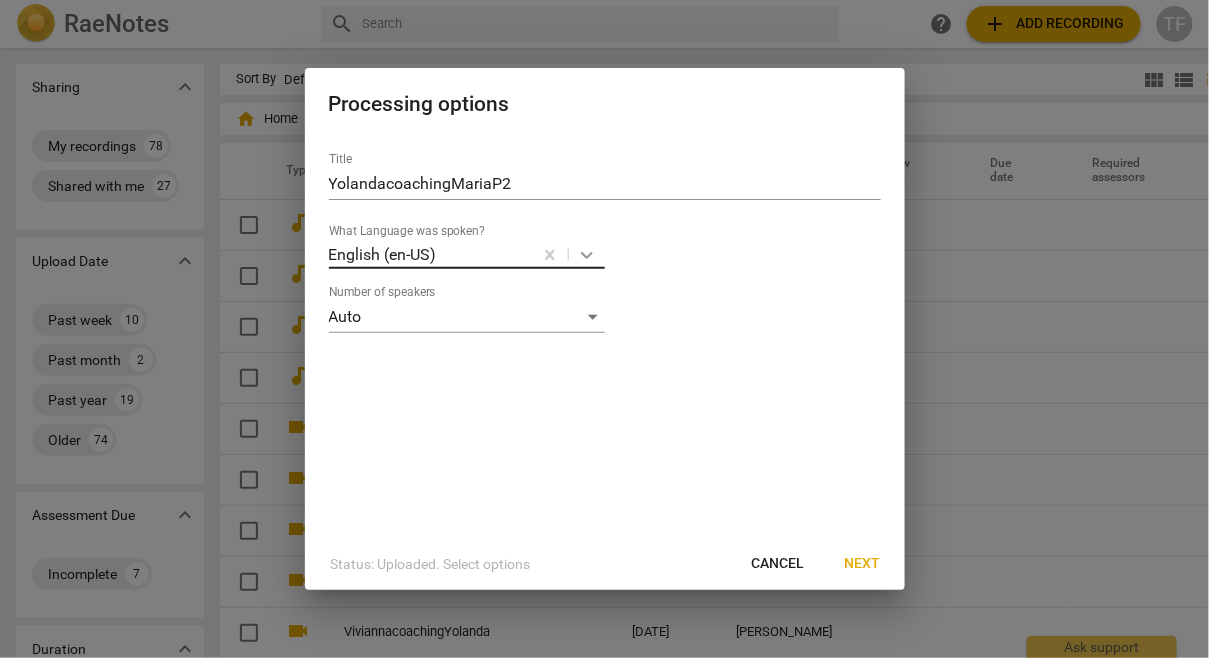click 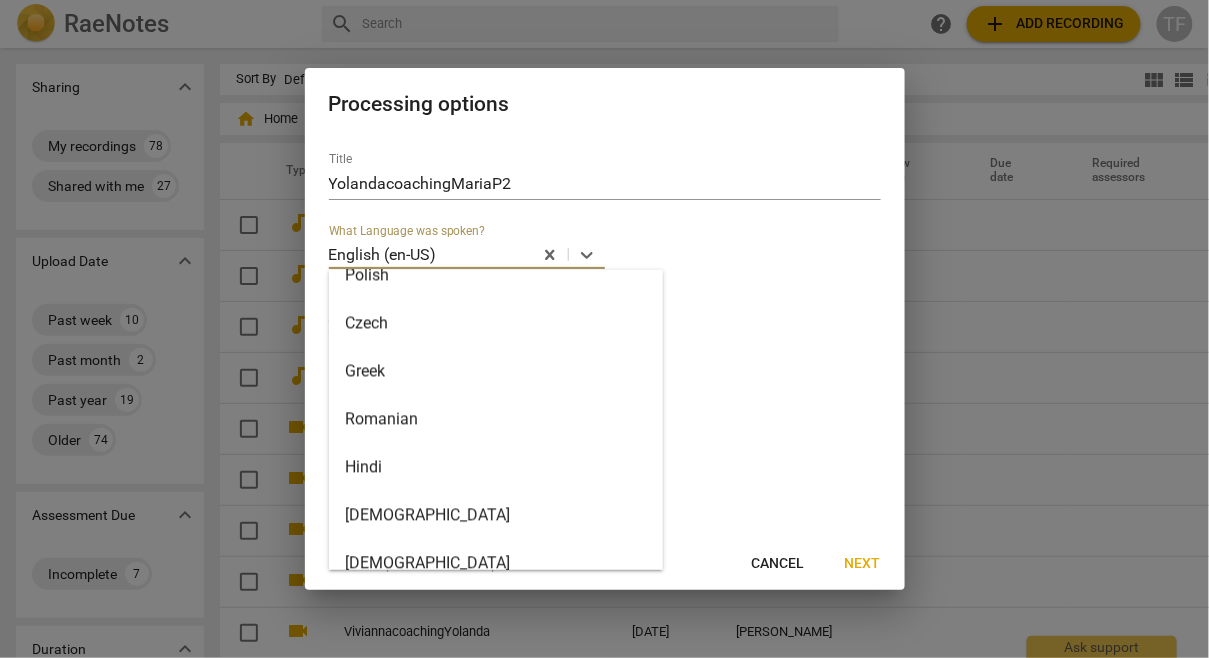 scroll, scrollTop: 1128, scrollLeft: 0, axis: vertical 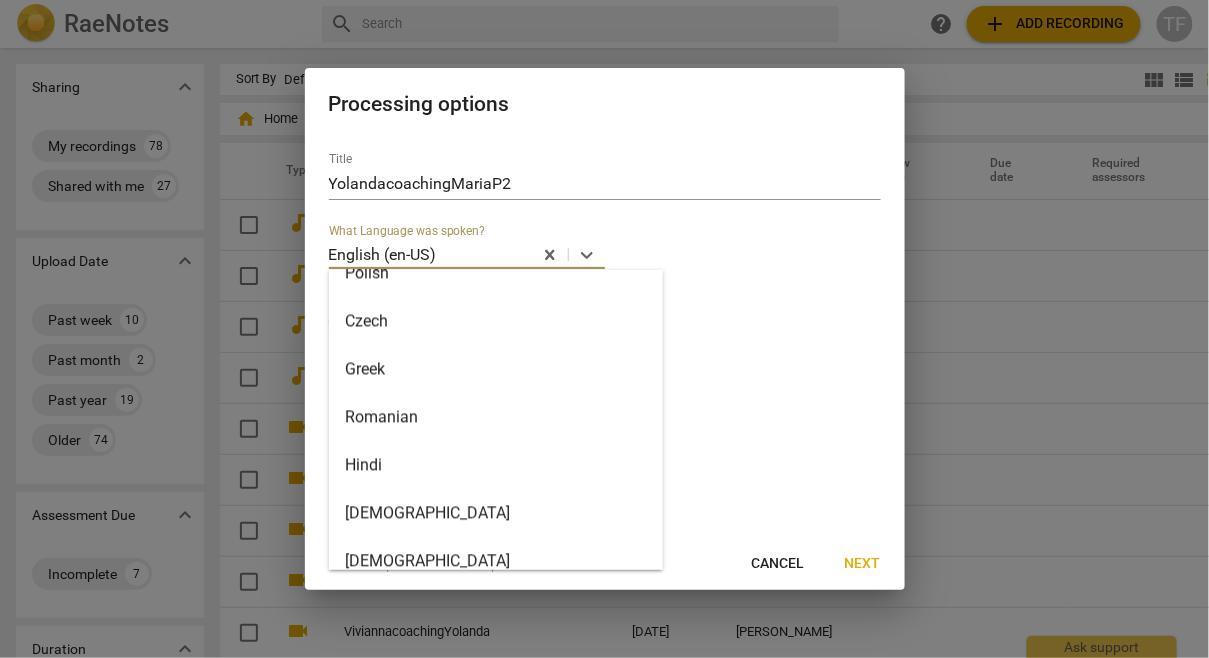 click on "Greek" at bounding box center [496, 370] 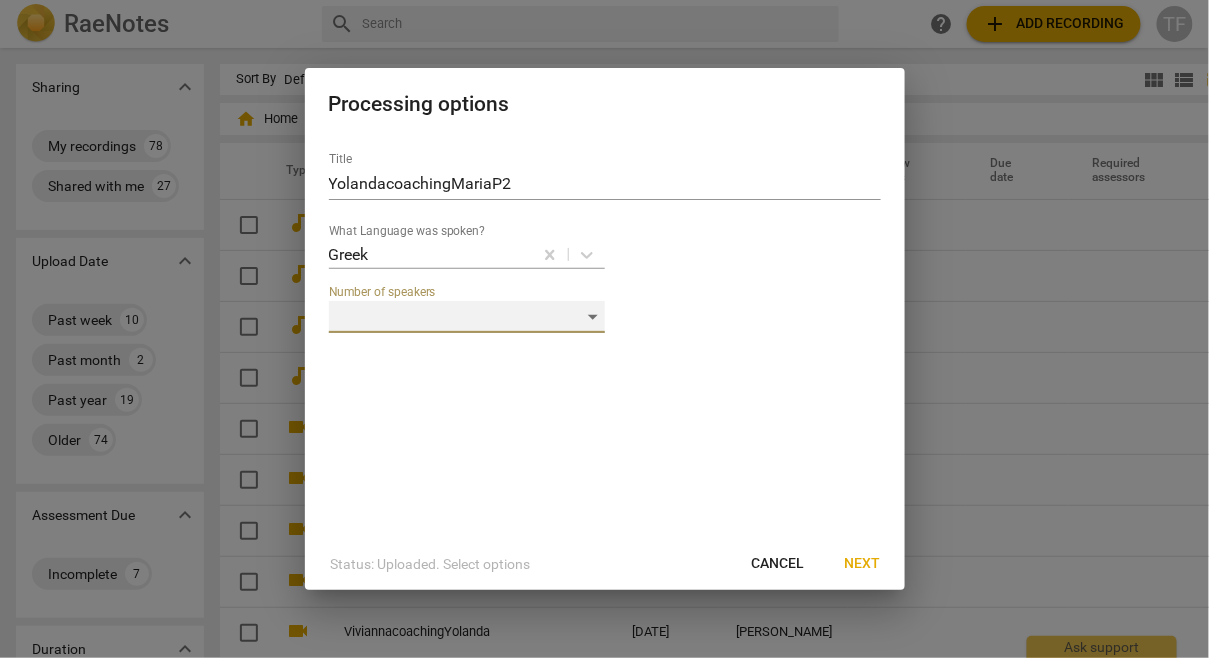 click on "​" at bounding box center (467, 317) 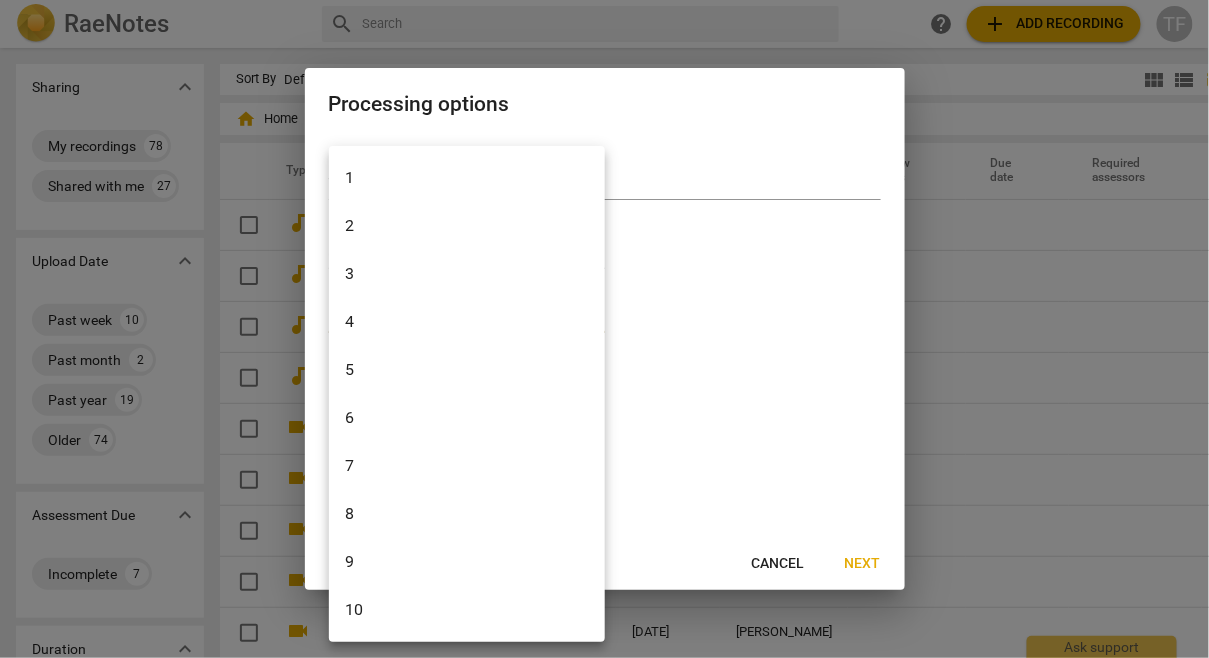 click on "2" at bounding box center [467, 226] 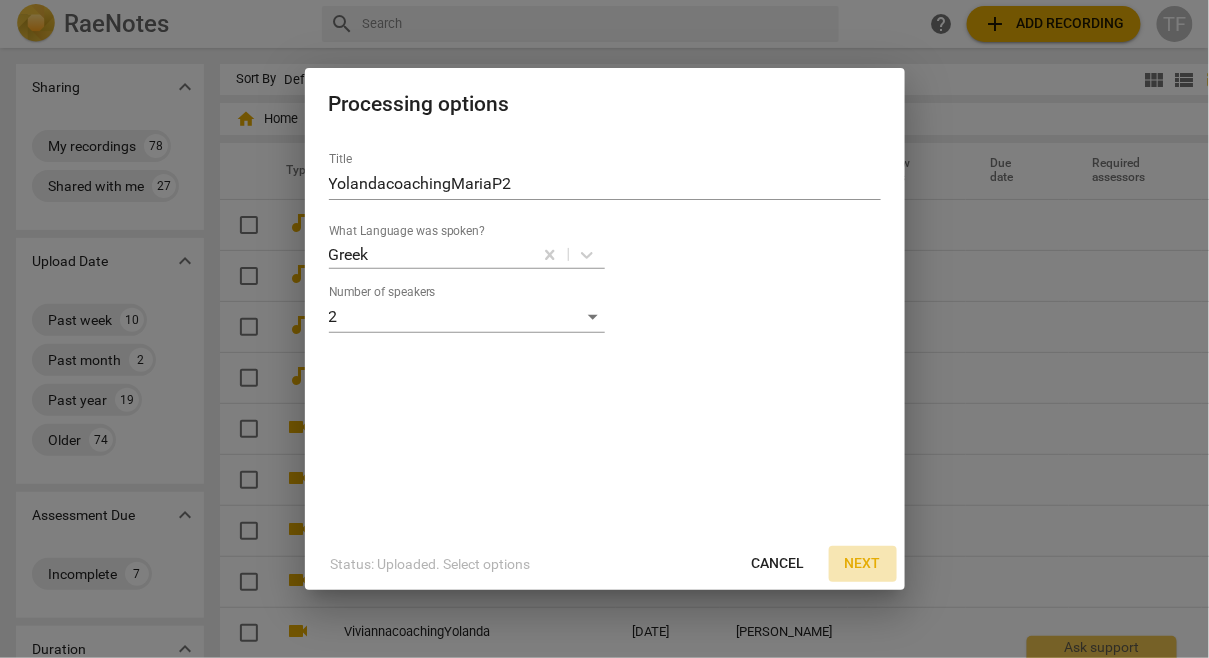 click on "Next" at bounding box center (863, 564) 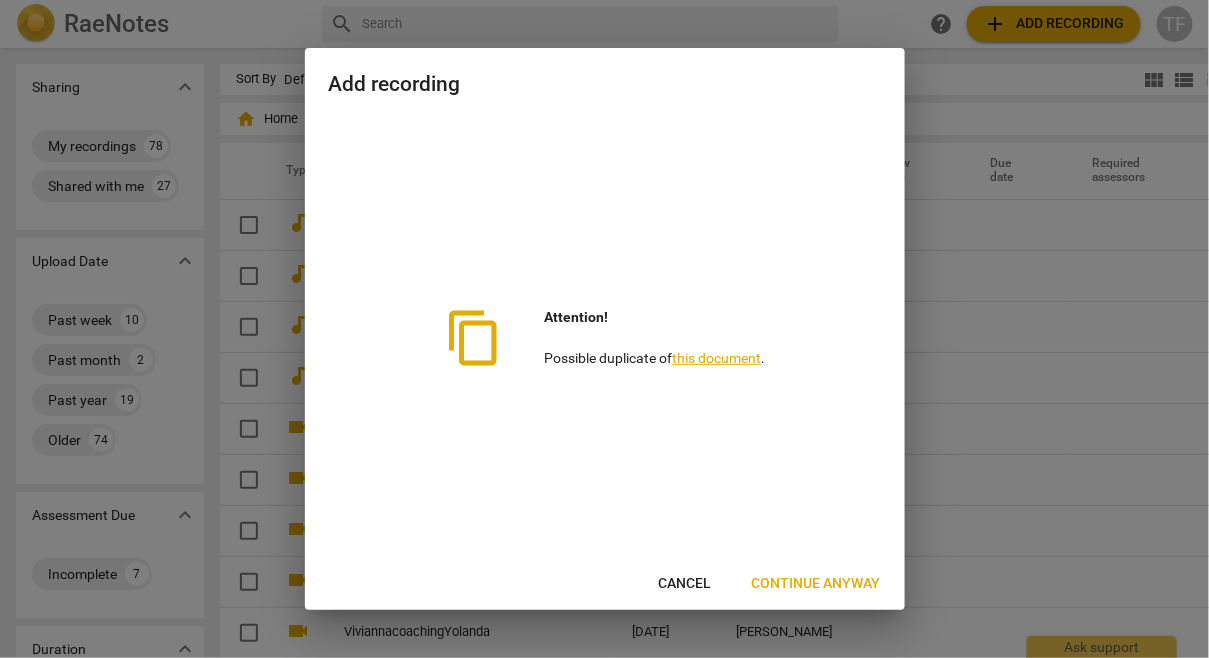 click on "Continue anyway" at bounding box center (816, 584) 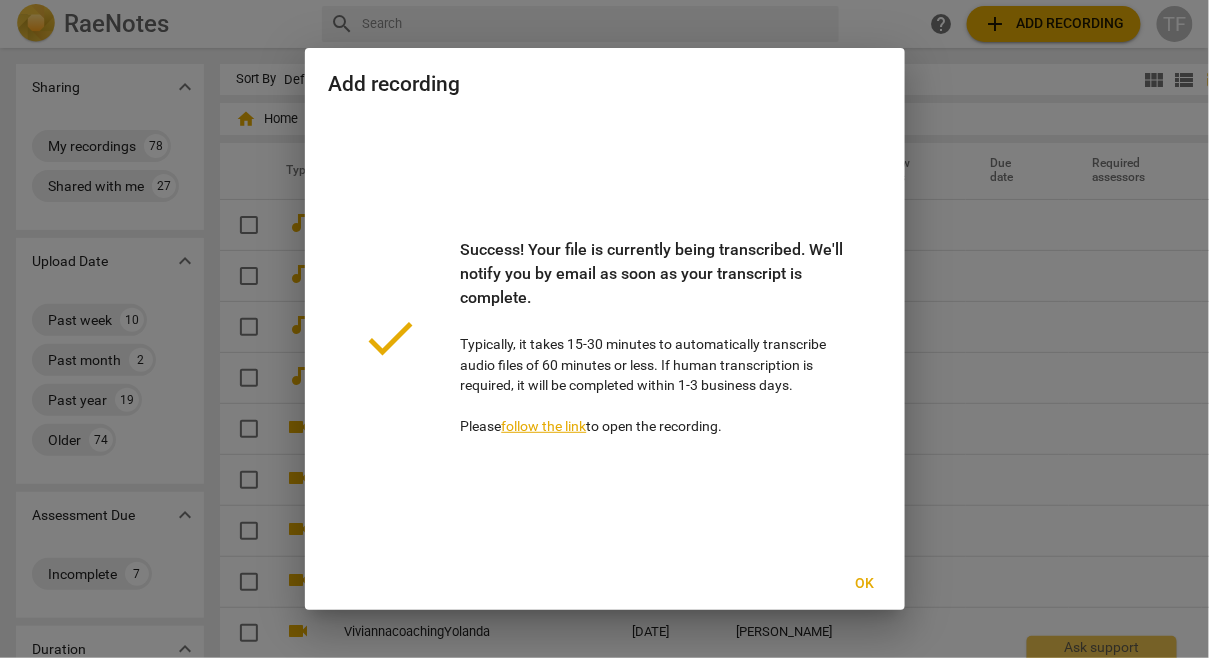 click on "Ok" at bounding box center (865, 584) 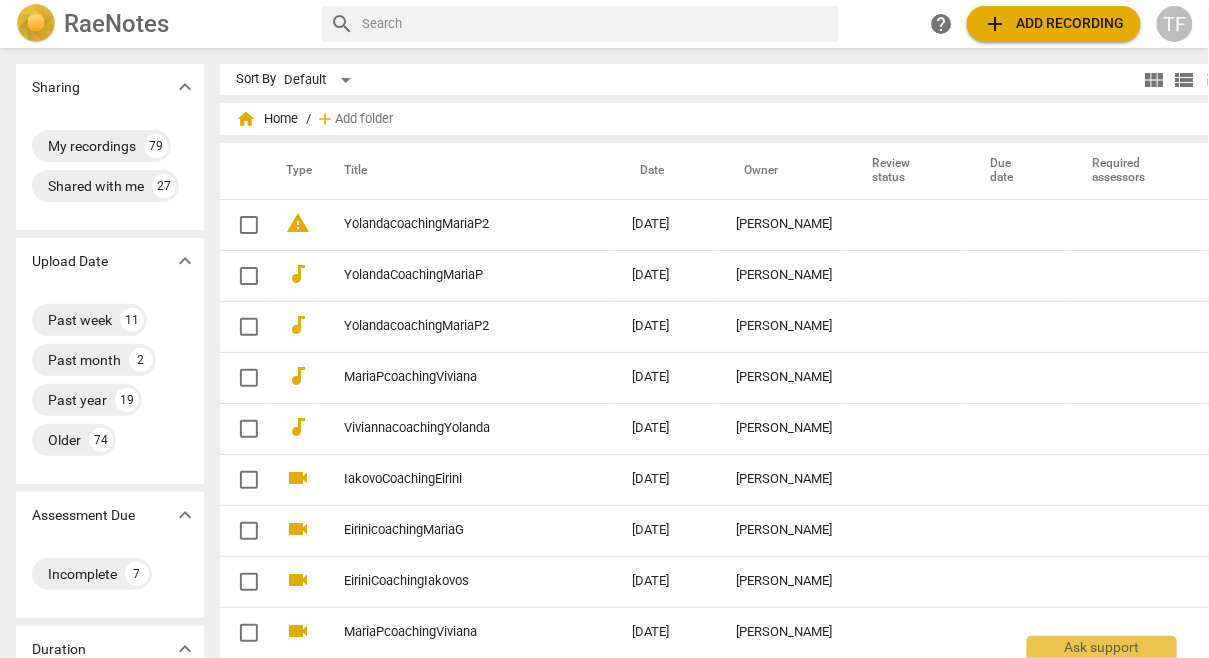 click on "home Home" at bounding box center [267, 119] 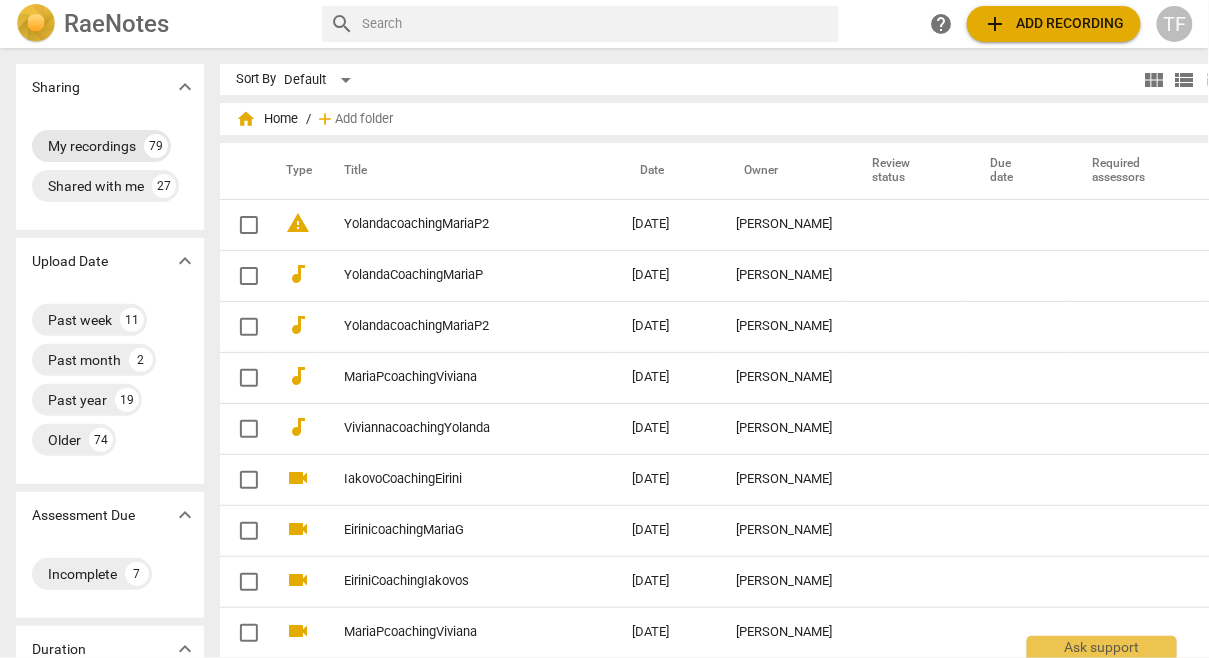 click on "My recordings" at bounding box center (92, 146) 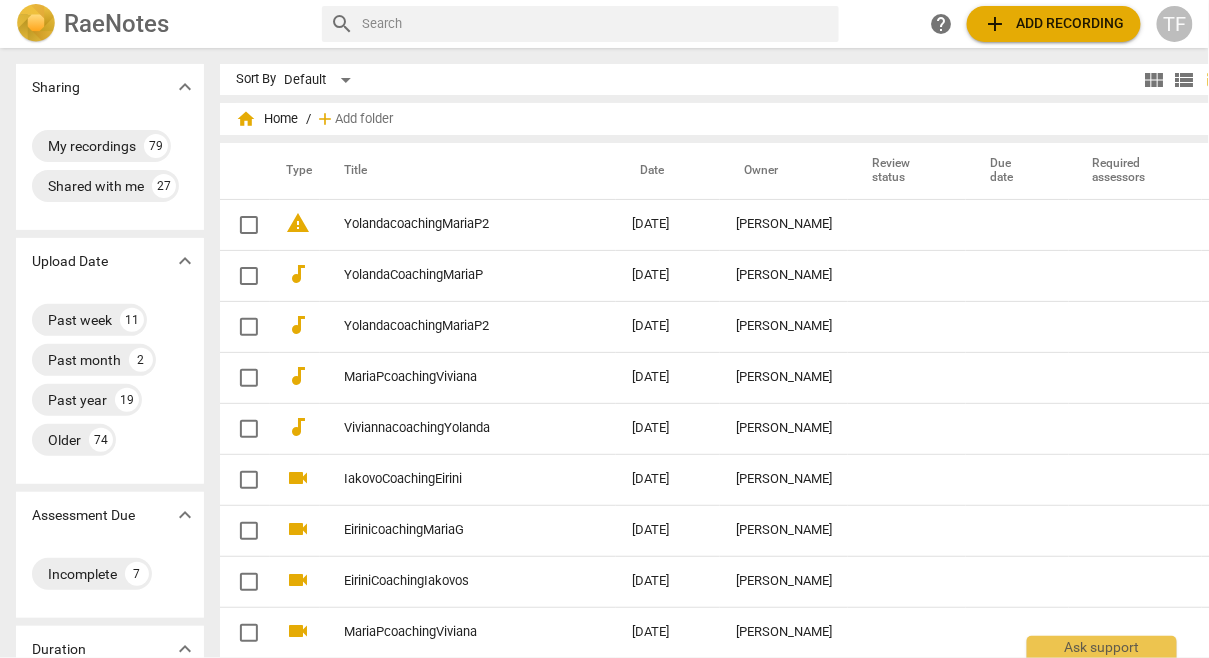click on "RaeNotes" at bounding box center (116, 24) 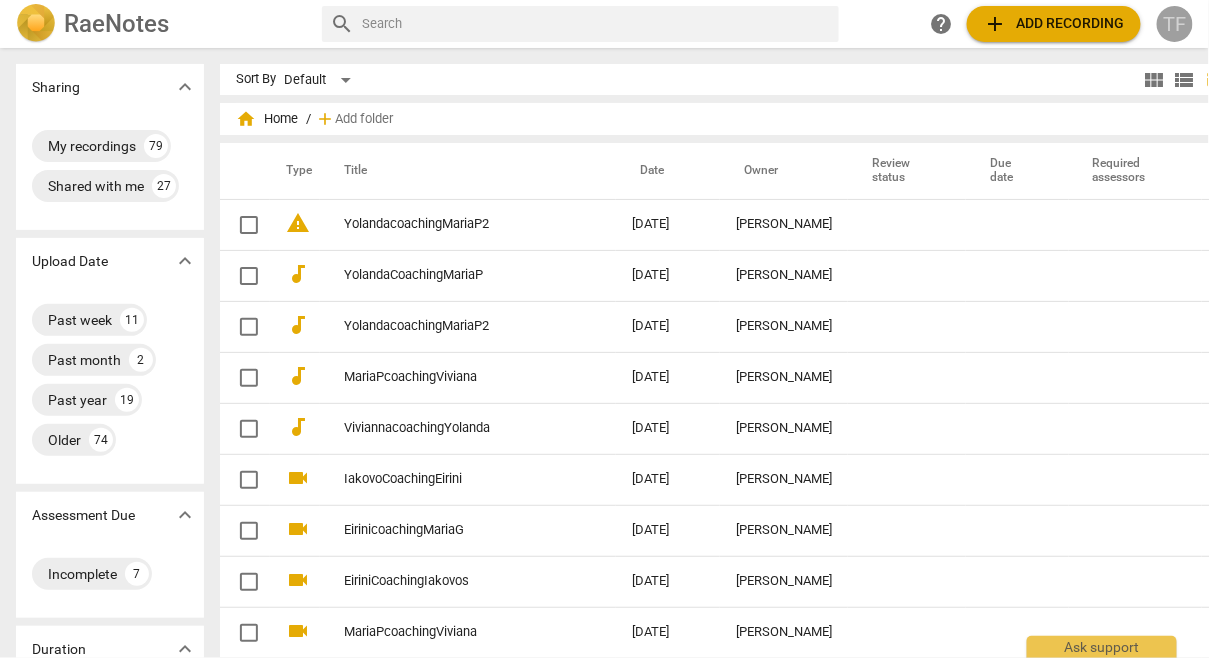 click on "TF" at bounding box center [1175, 24] 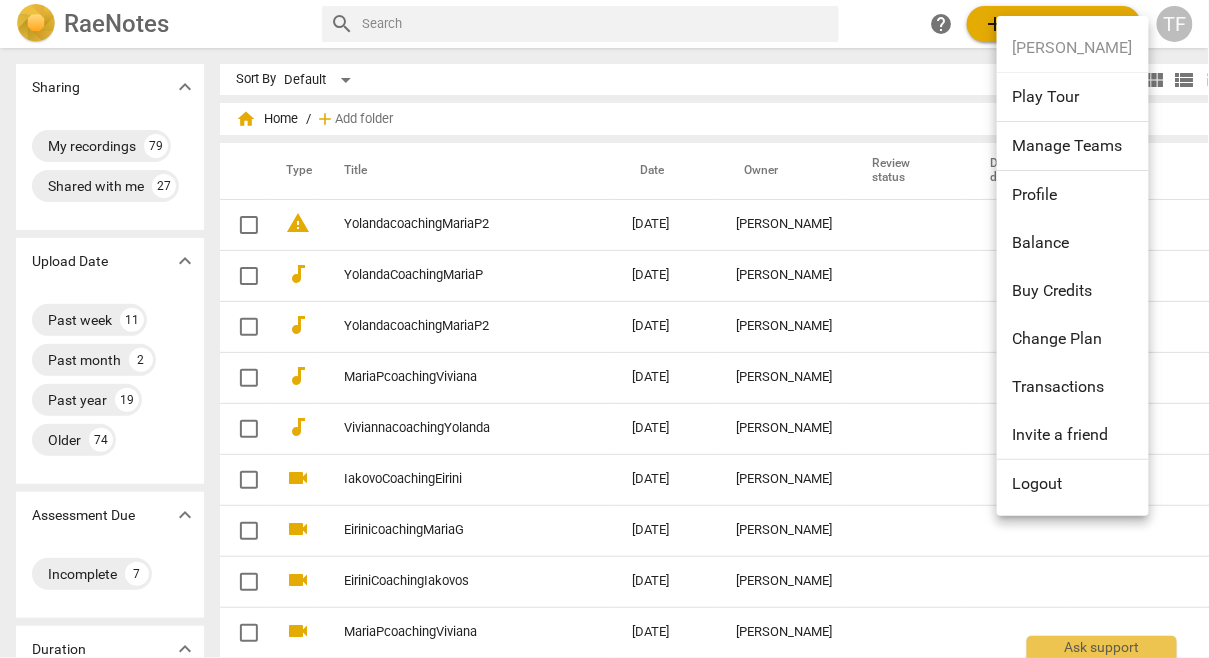 click at bounding box center (604, 329) 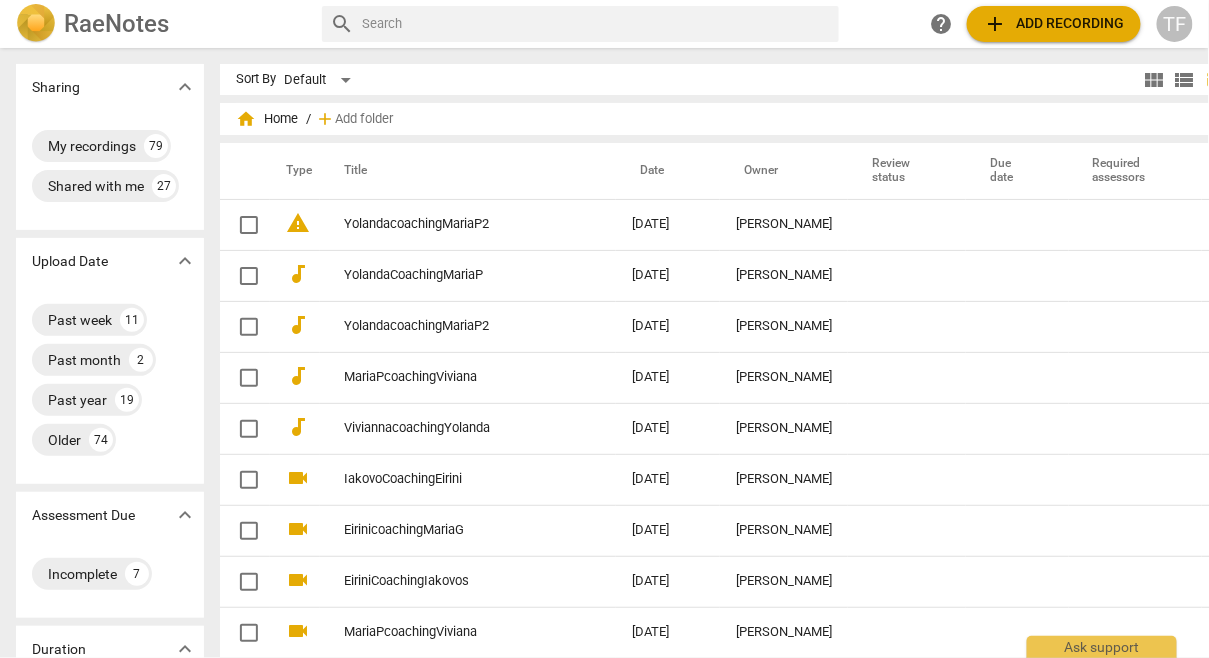 click on "view_module" at bounding box center (1155, 80) 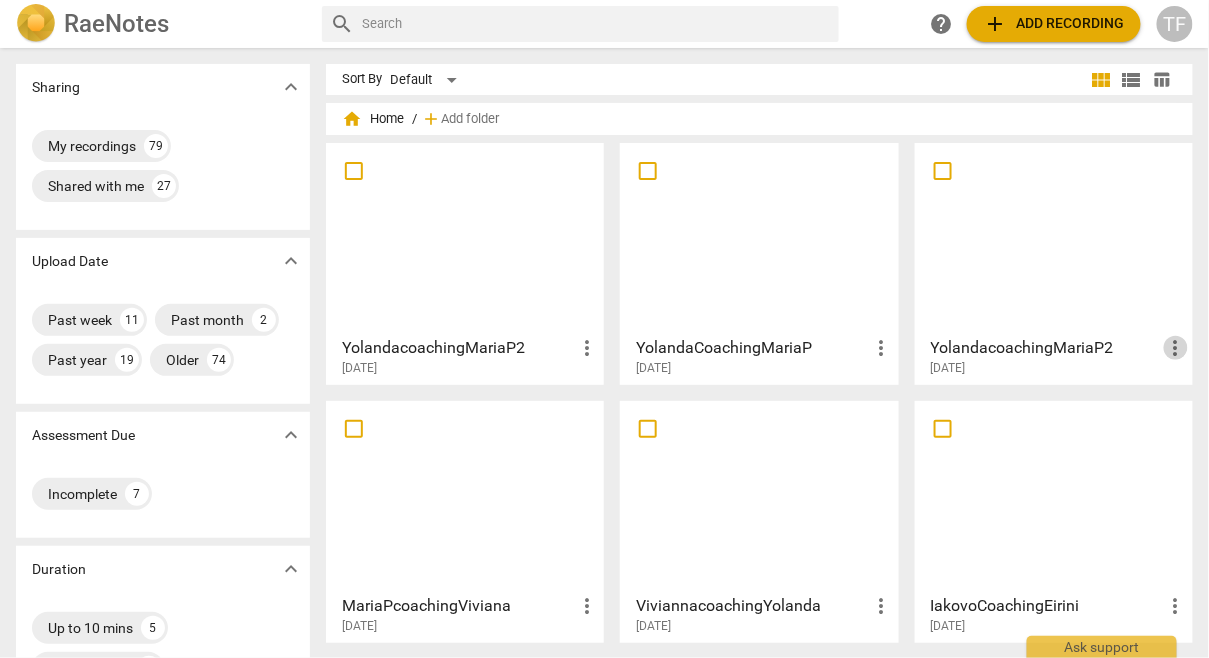 click on "more_vert" at bounding box center (1176, 348) 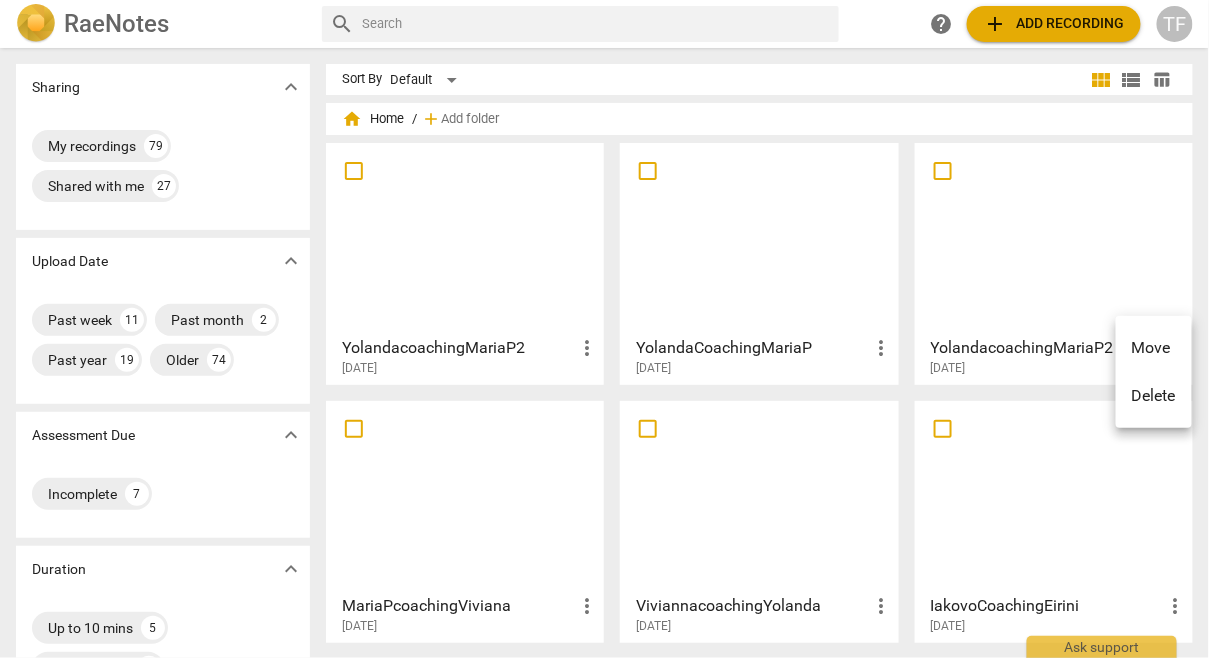 click on "Delete" at bounding box center [1154, 396] 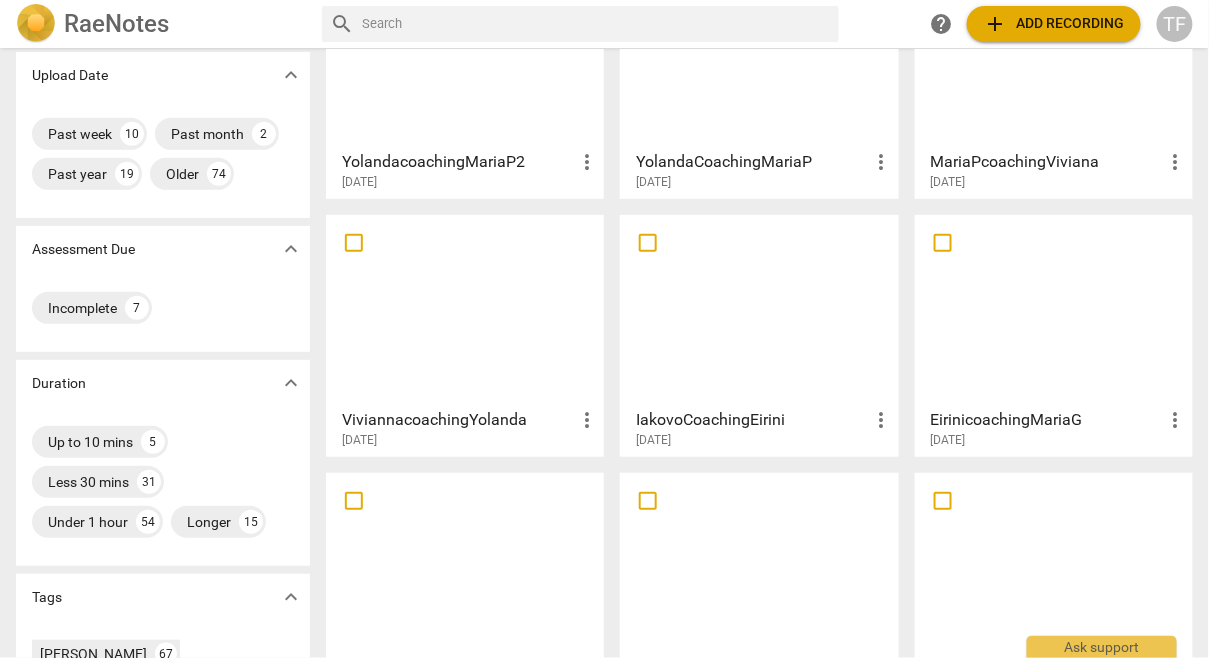 scroll, scrollTop: 187, scrollLeft: 0, axis: vertical 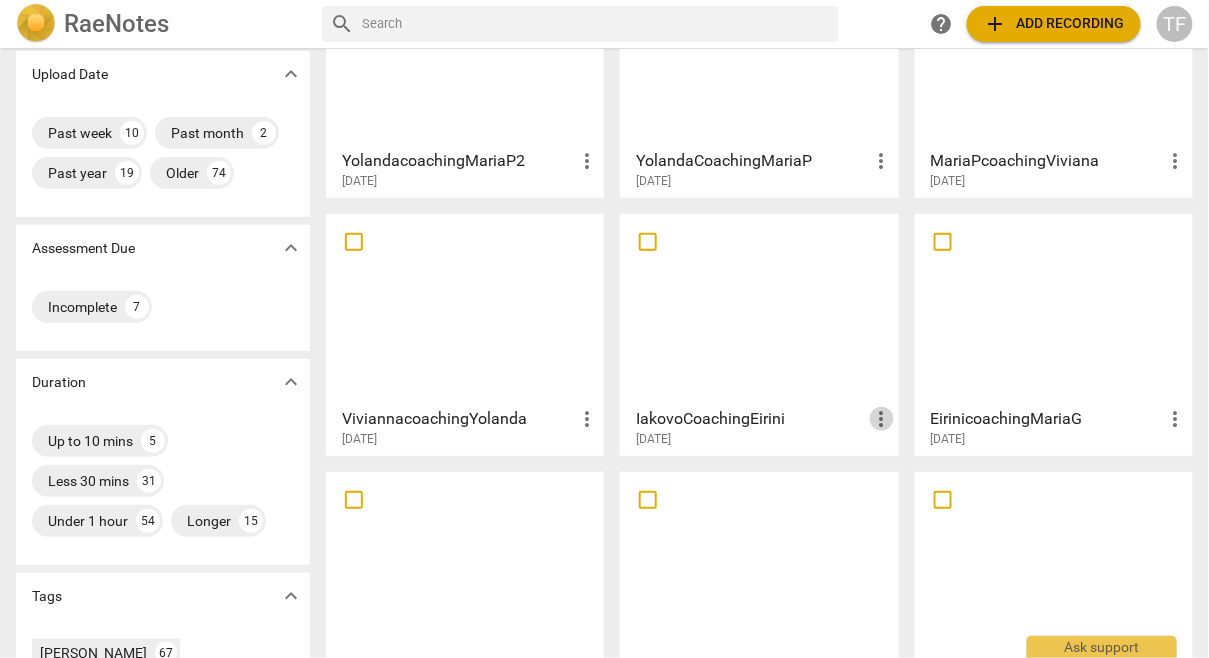 click on "more_vert" at bounding box center (882, 419) 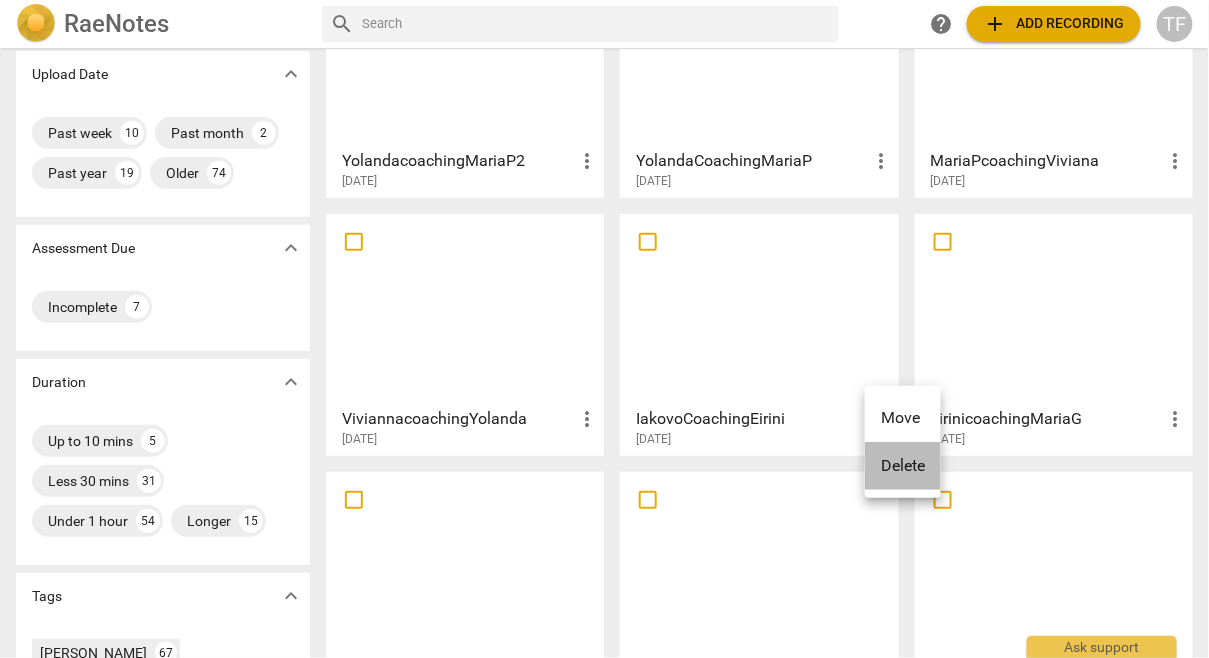 click on "Delete" at bounding box center [903, 466] 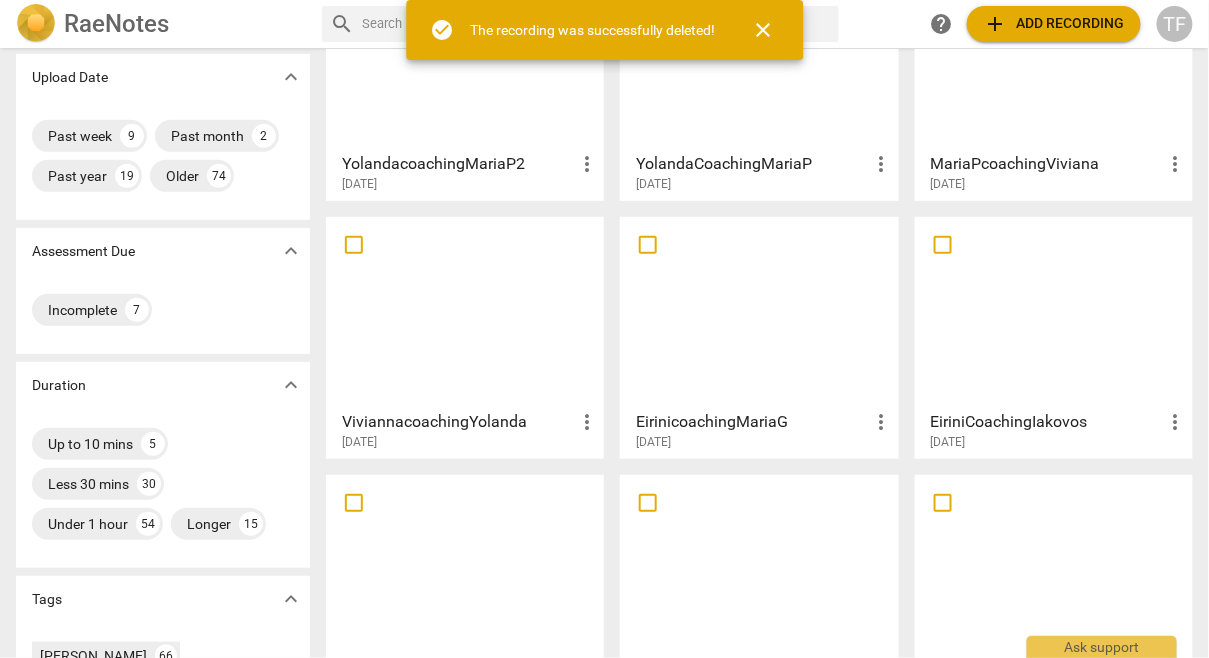 scroll, scrollTop: 197, scrollLeft: 0, axis: vertical 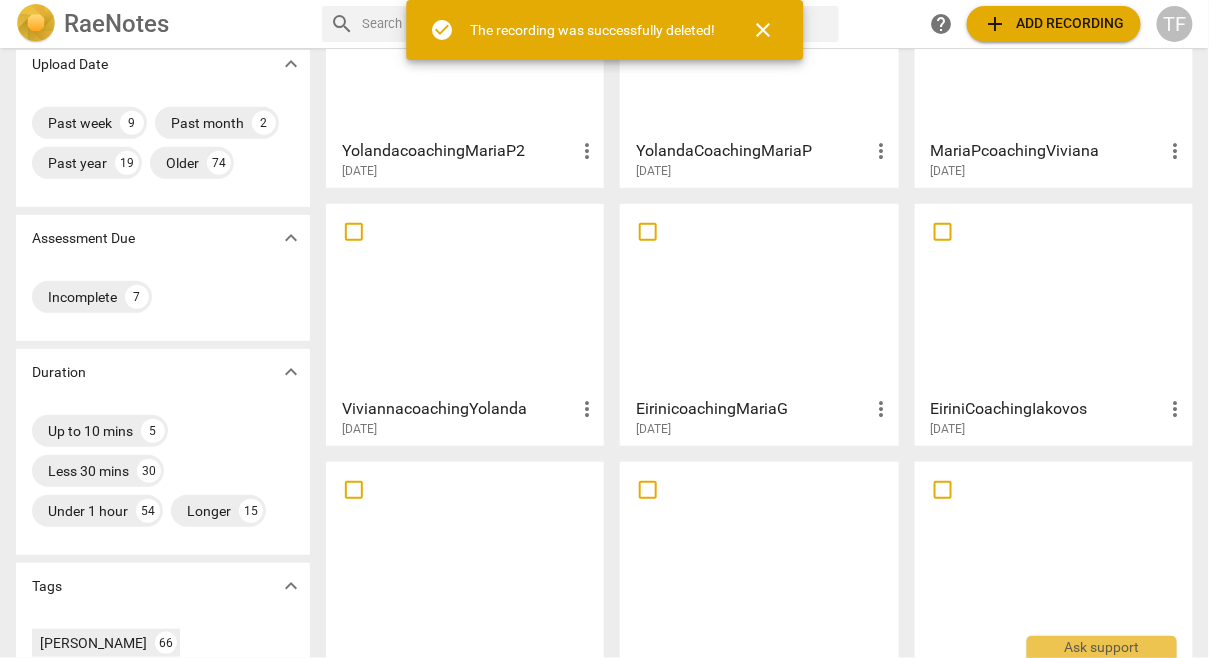 click on "more_vert" at bounding box center [882, 409] 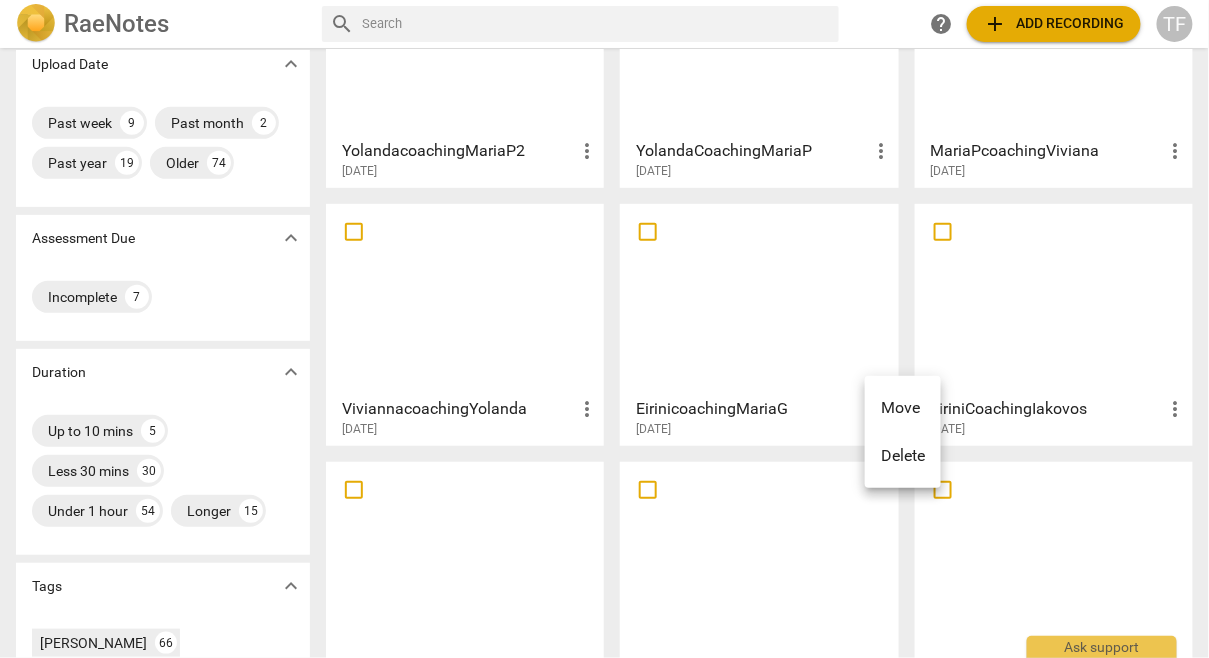 click on "Delete" at bounding box center [903, 456] 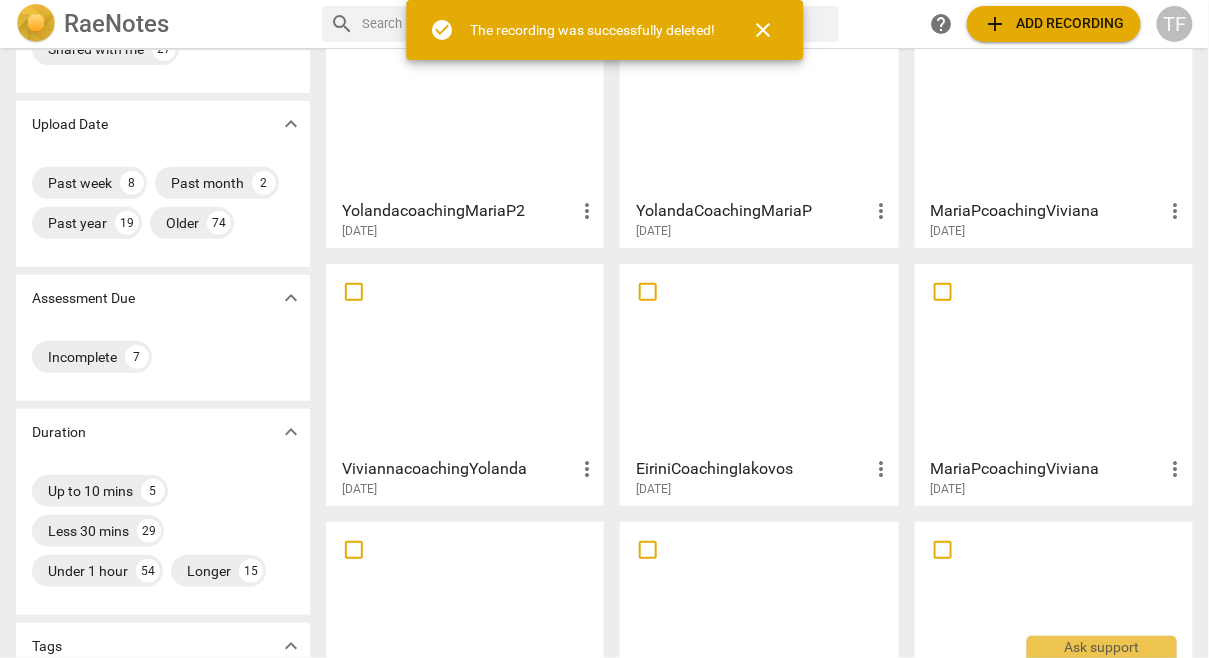 scroll, scrollTop: 160, scrollLeft: 0, axis: vertical 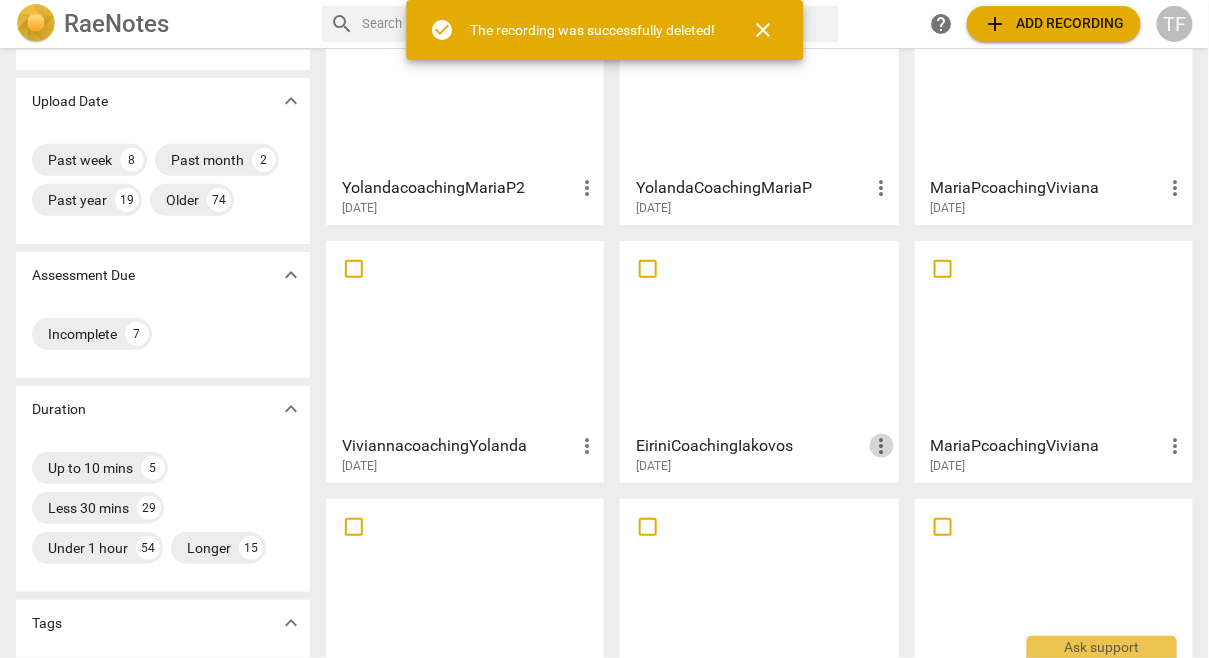 click on "more_vert" at bounding box center (882, 446) 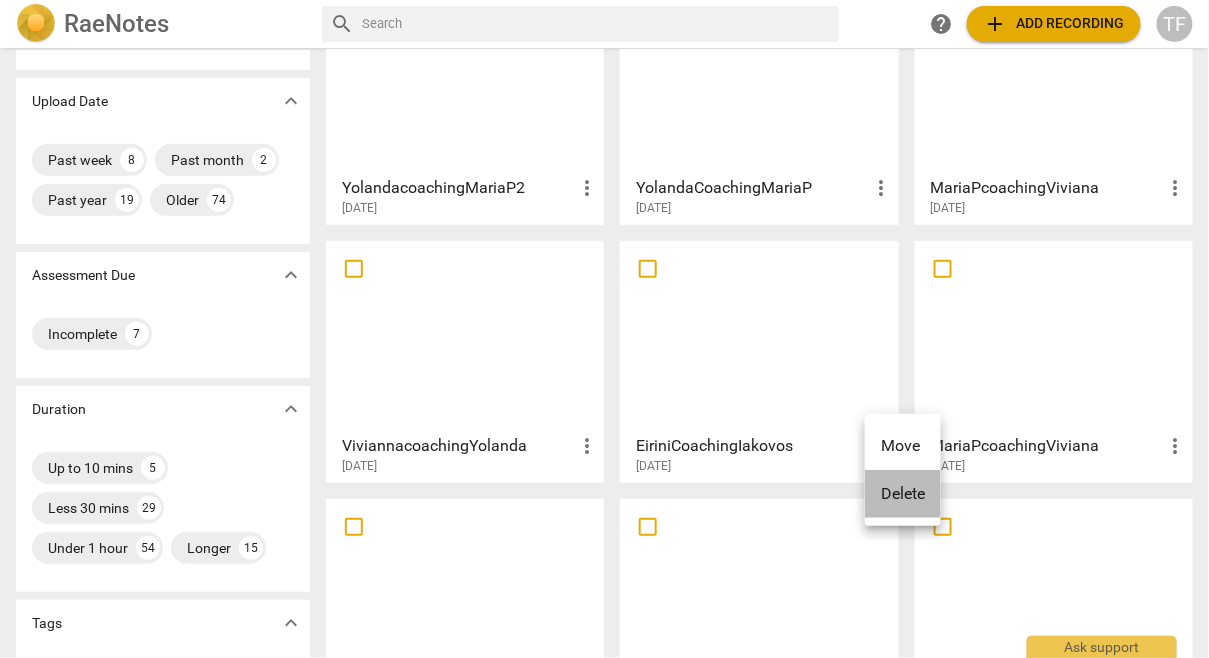 click on "Delete" at bounding box center (903, 494) 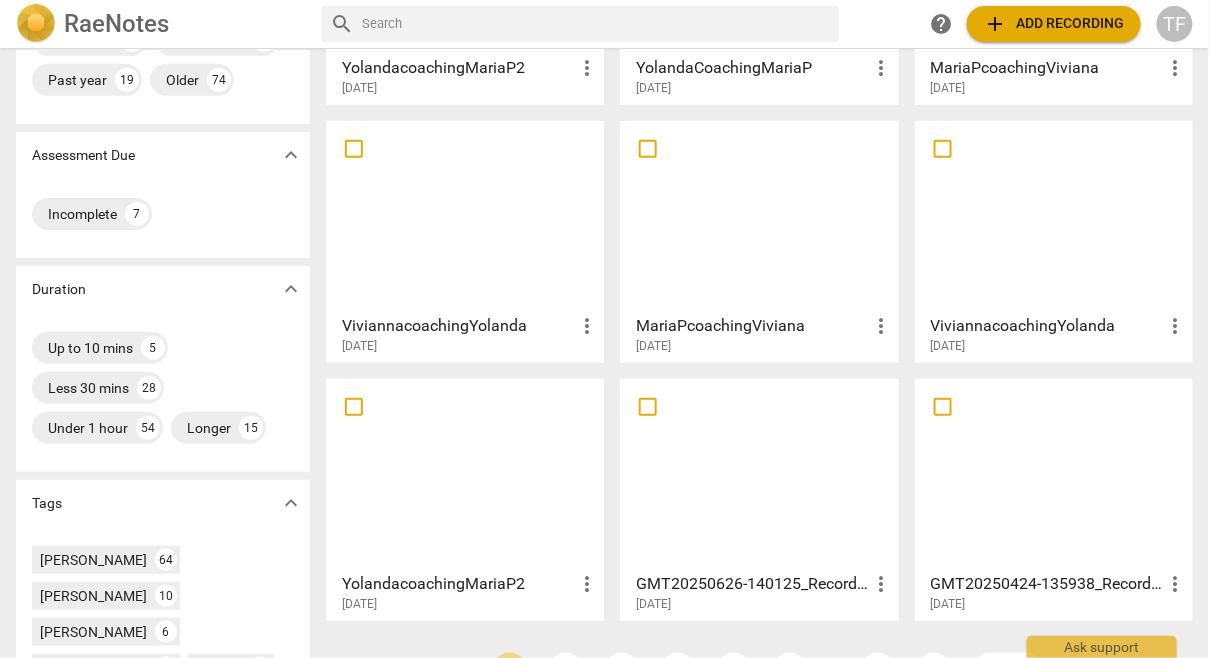 scroll, scrollTop: 282, scrollLeft: 0, axis: vertical 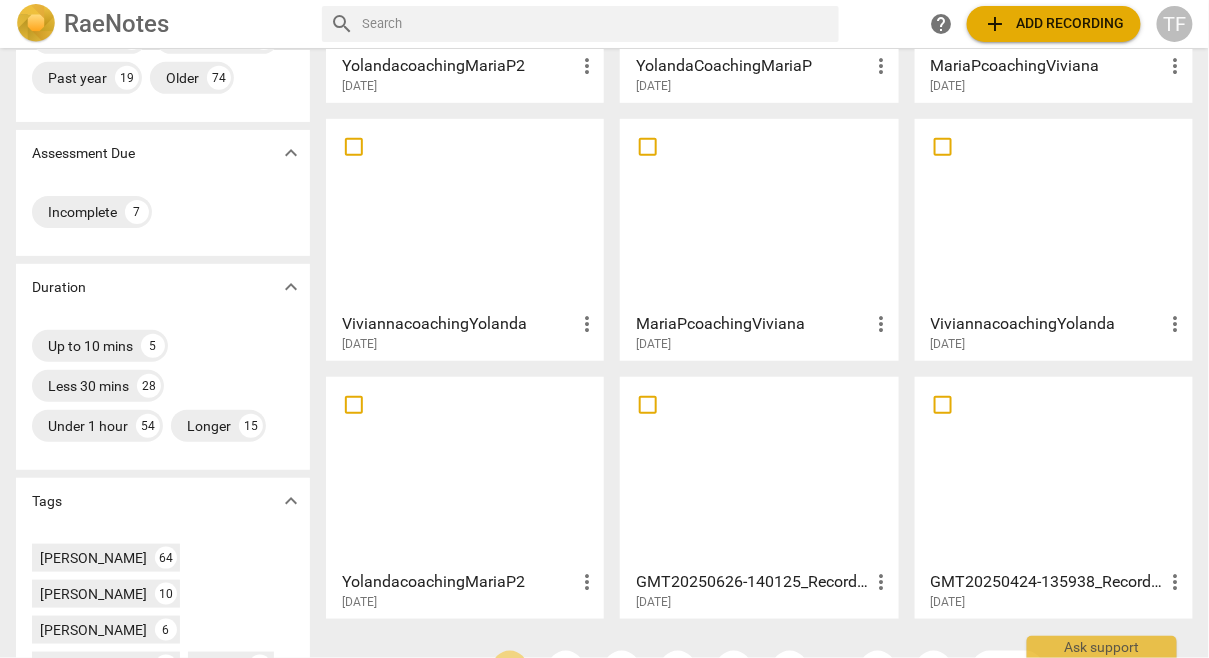 click on "more_vert" at bounding box center (587, 582) 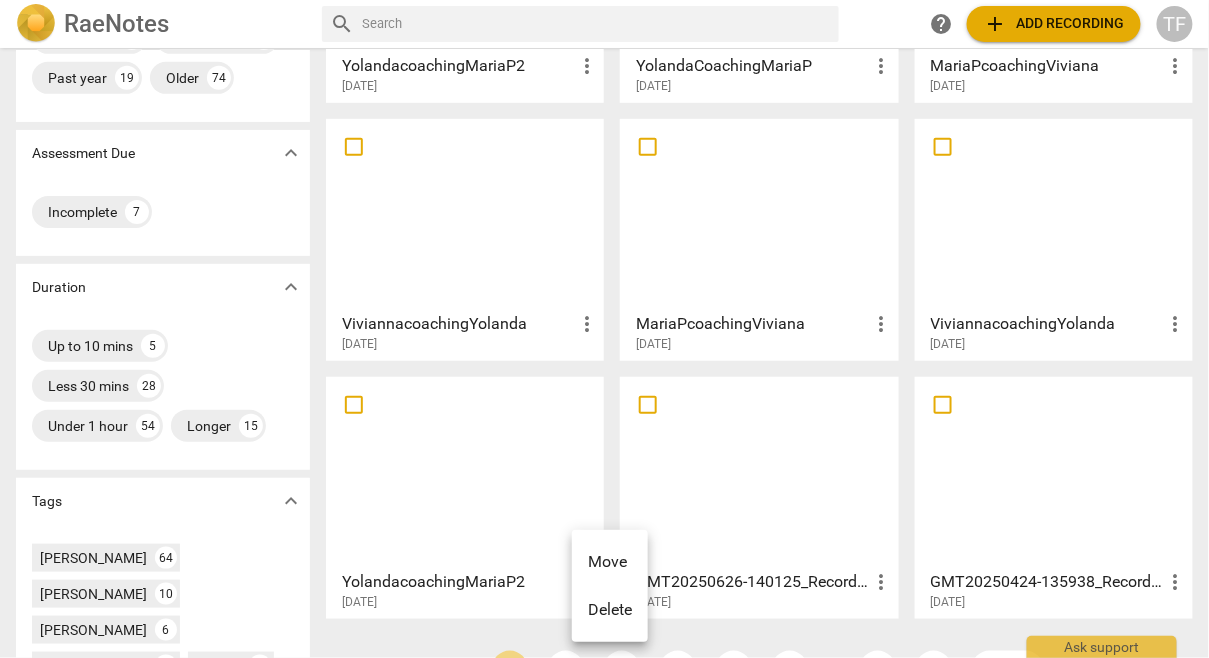 click on "Delete" at bounding box center (610, 610) 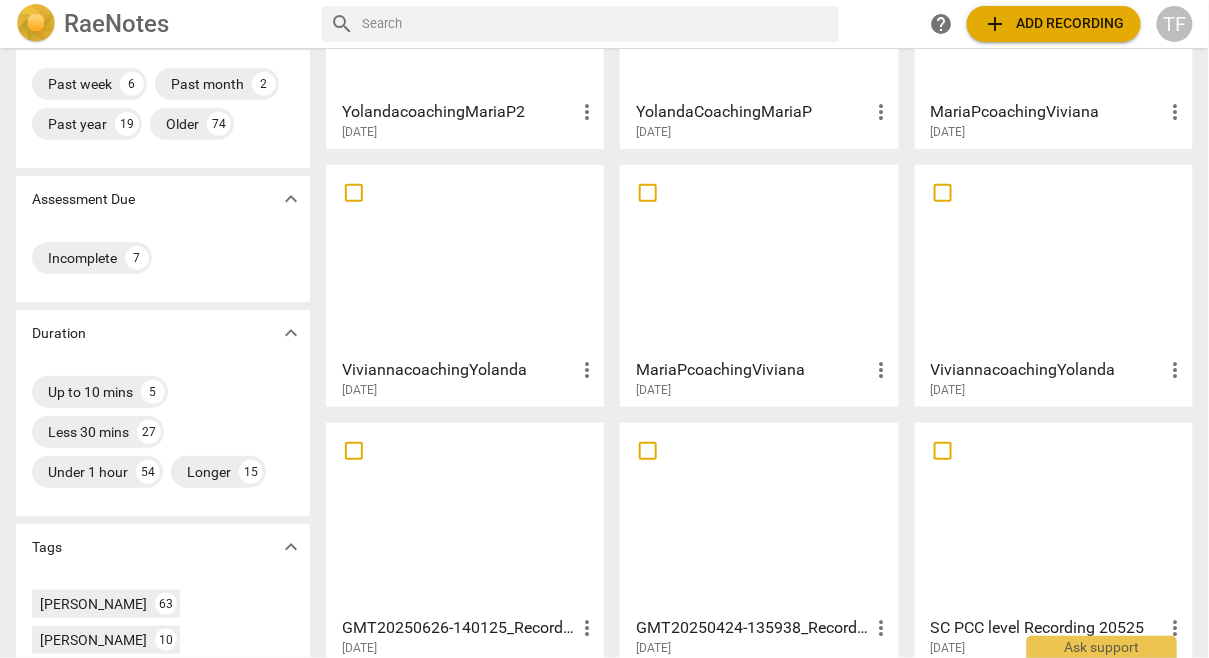 scroll, scrollTop: 258, scrollLeft: 0, axis: vertical 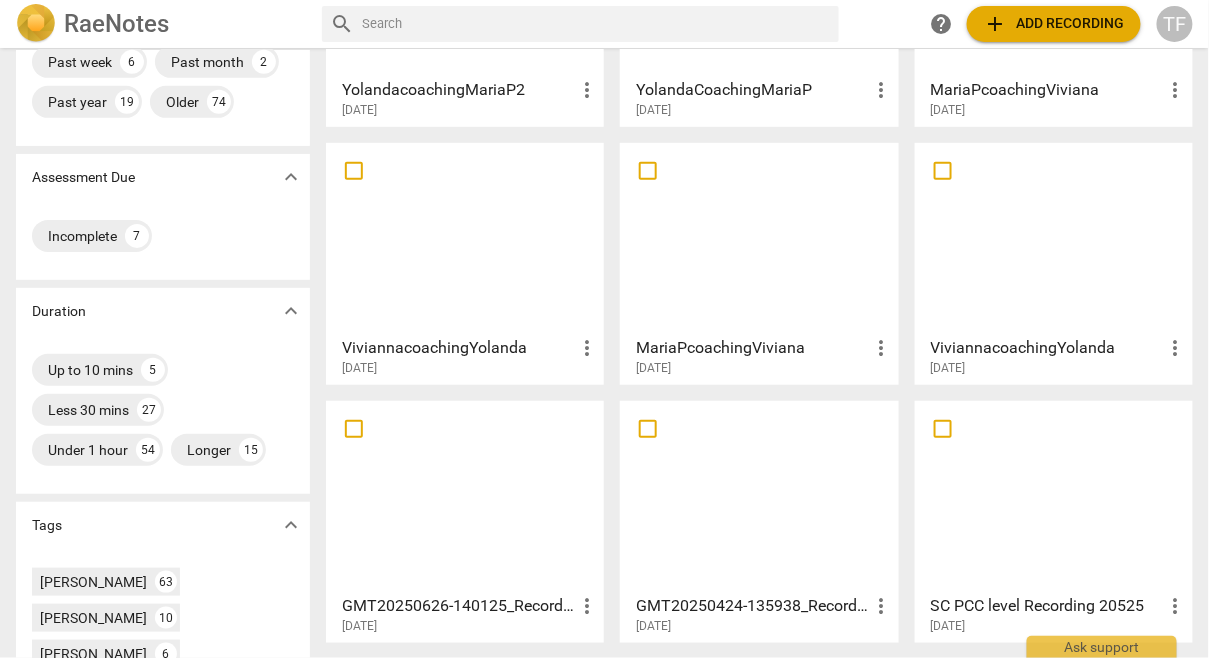 click on "more_vert" at bounding box center (1176, 348) 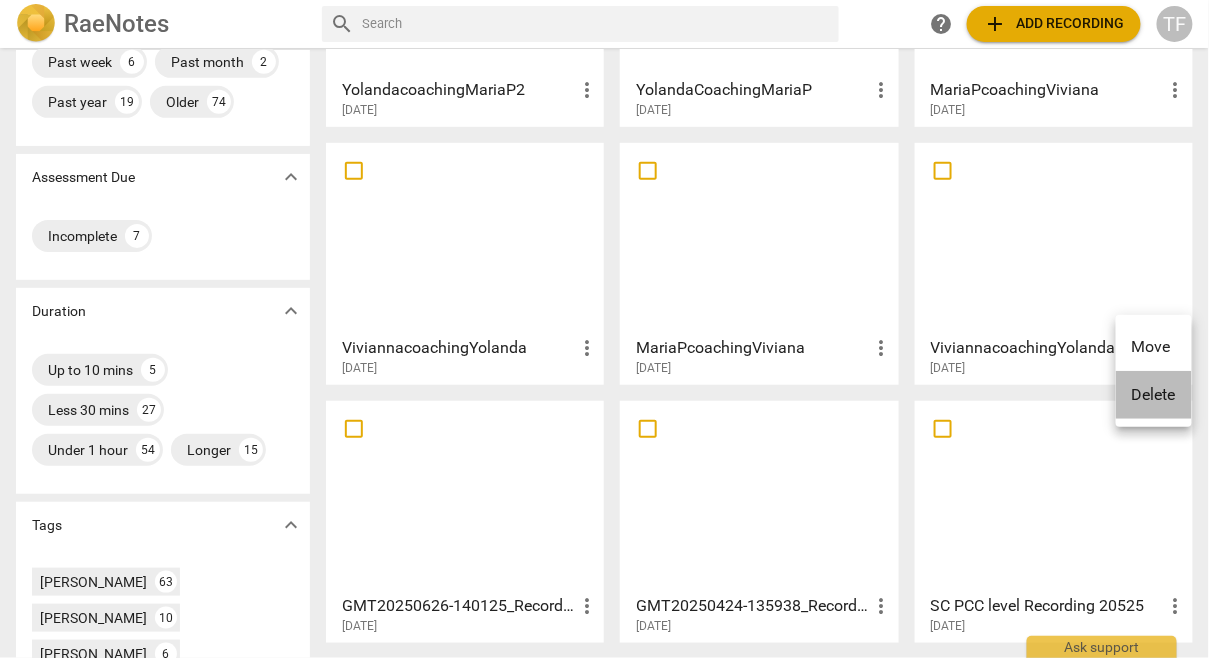 click on "Delete" at bounding box center (1154, 395) 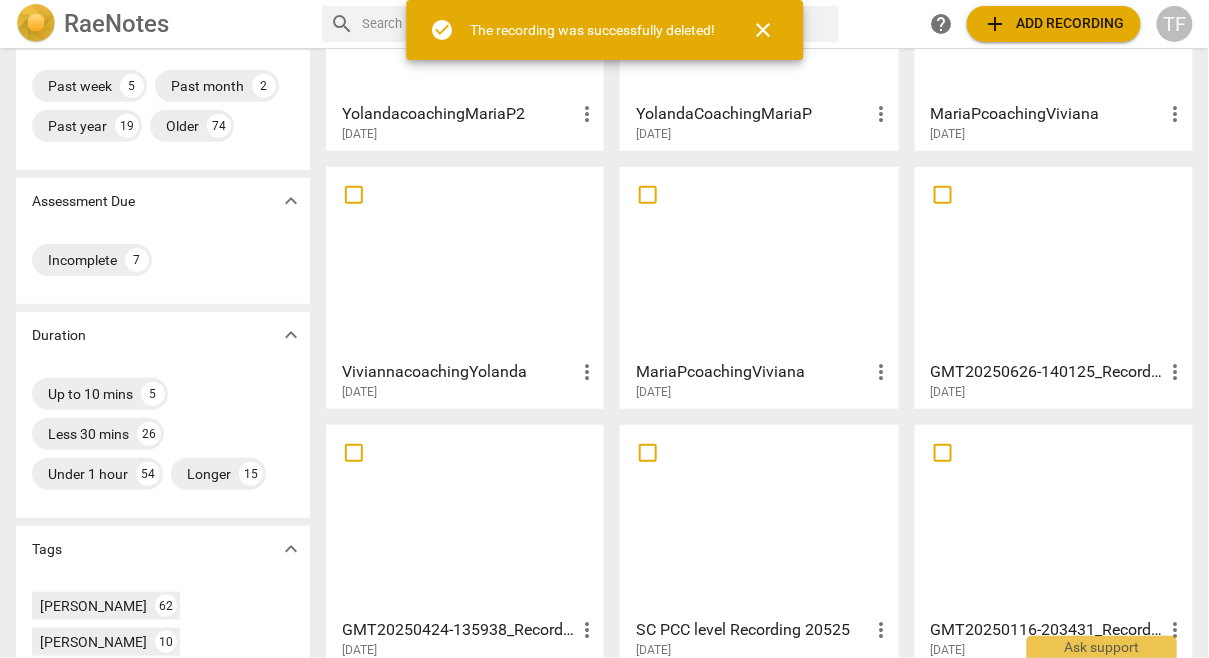 scroll, scrollTop: 251, scrollLeft: 0, axis: vertical 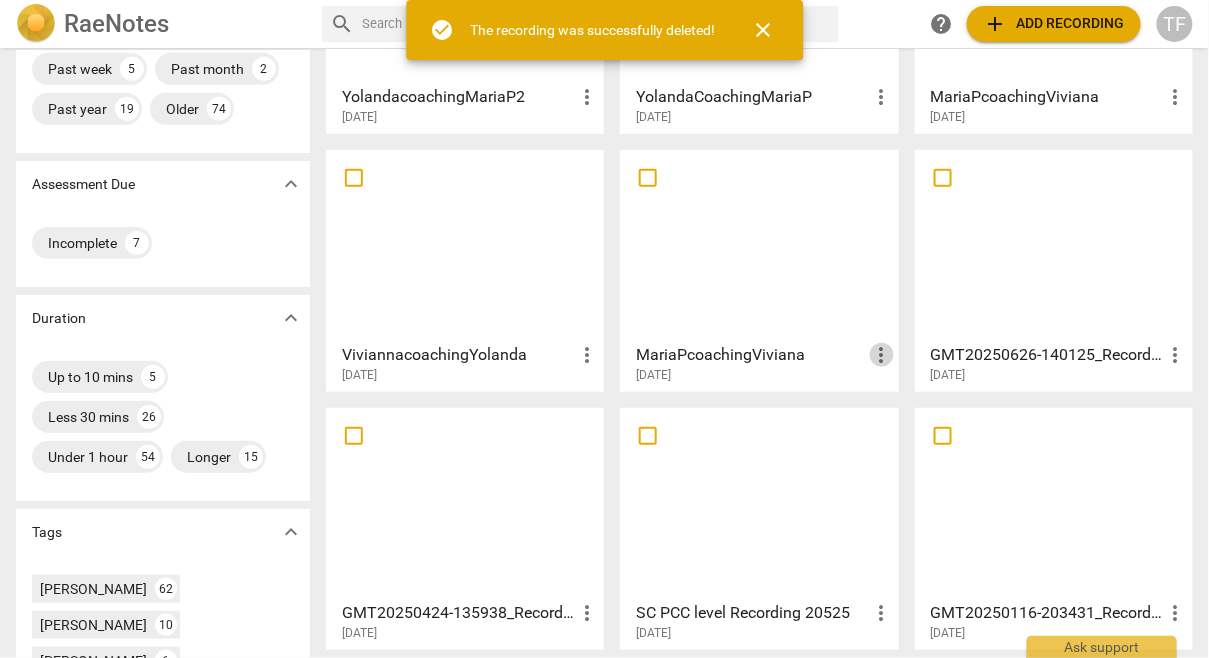 click on "more_vert" at bounding box center [882, 355] 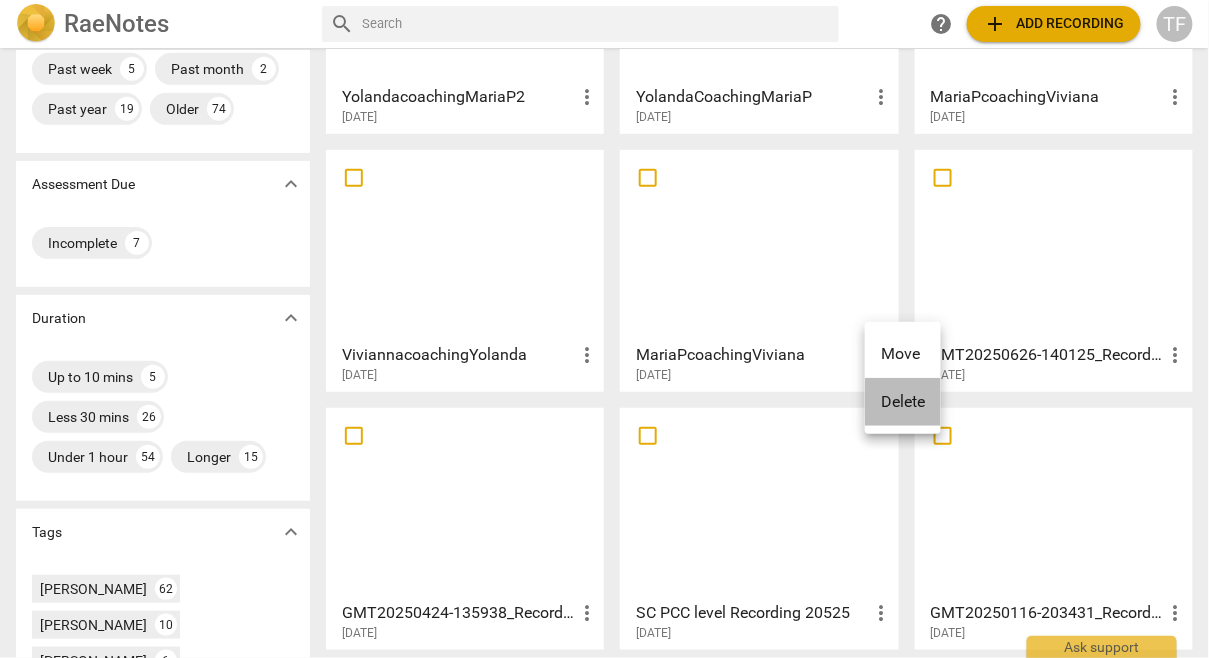 click on "Delete" at bounding box center (903, 402) 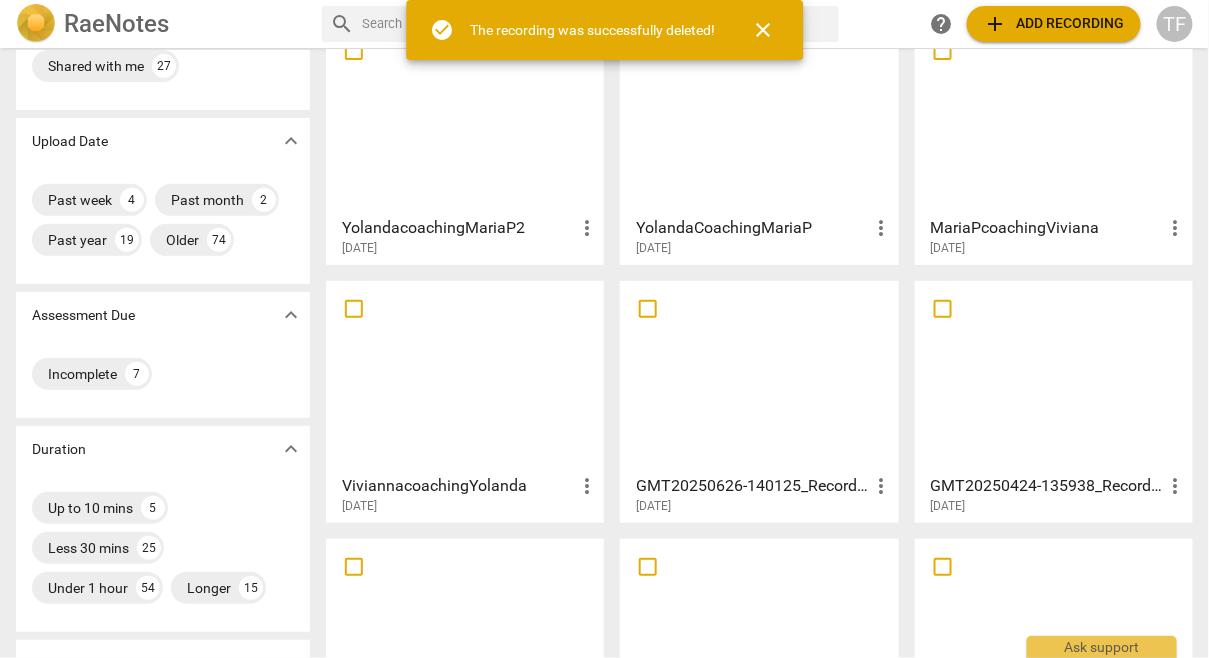 scroll, scrollTop: 135, scrollLeft: 0, axis: vertical 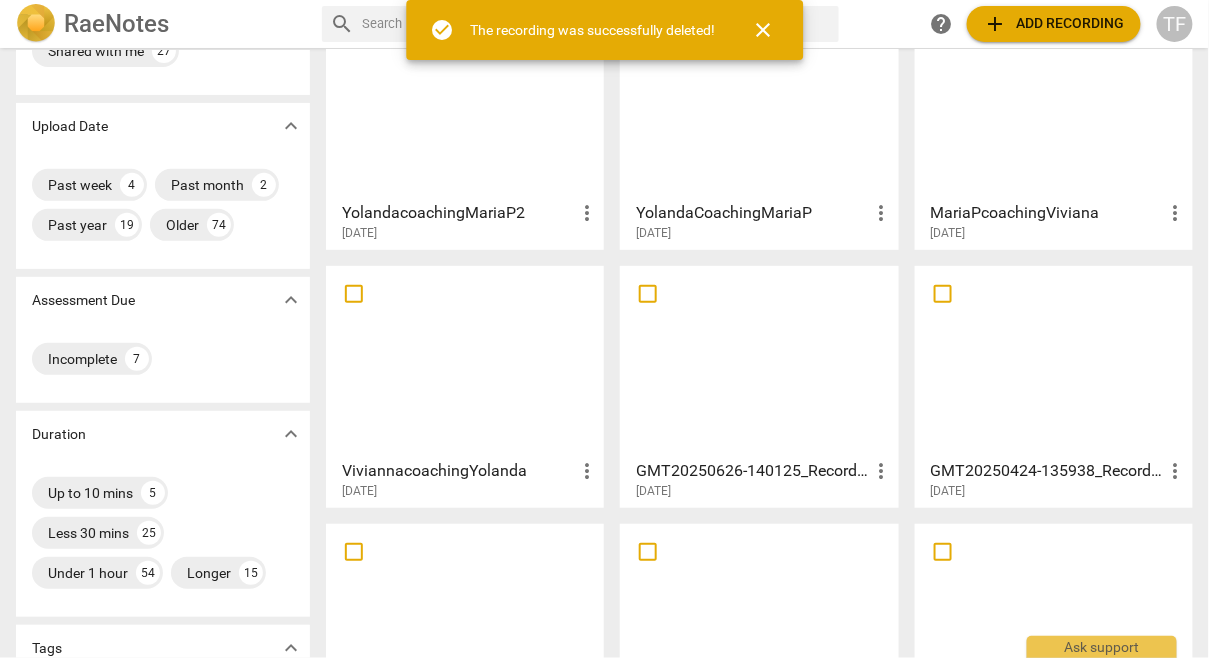 click on "more_vert" at bounding box center [882, 471] 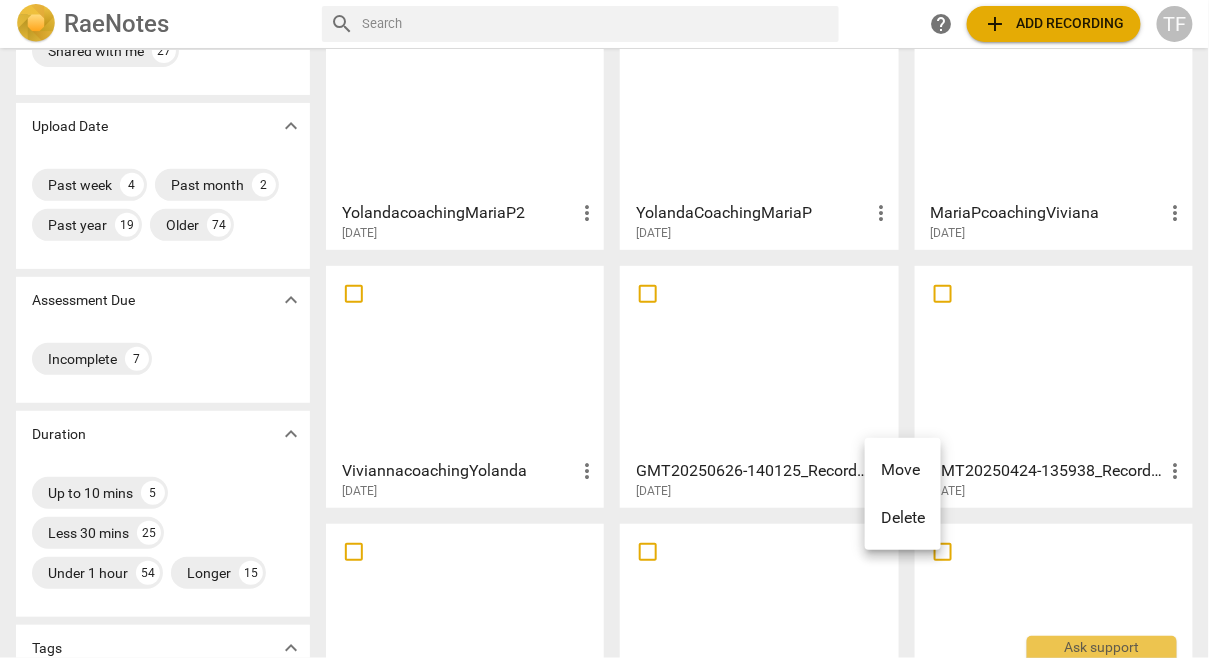 click at bounding box center (604, 329) 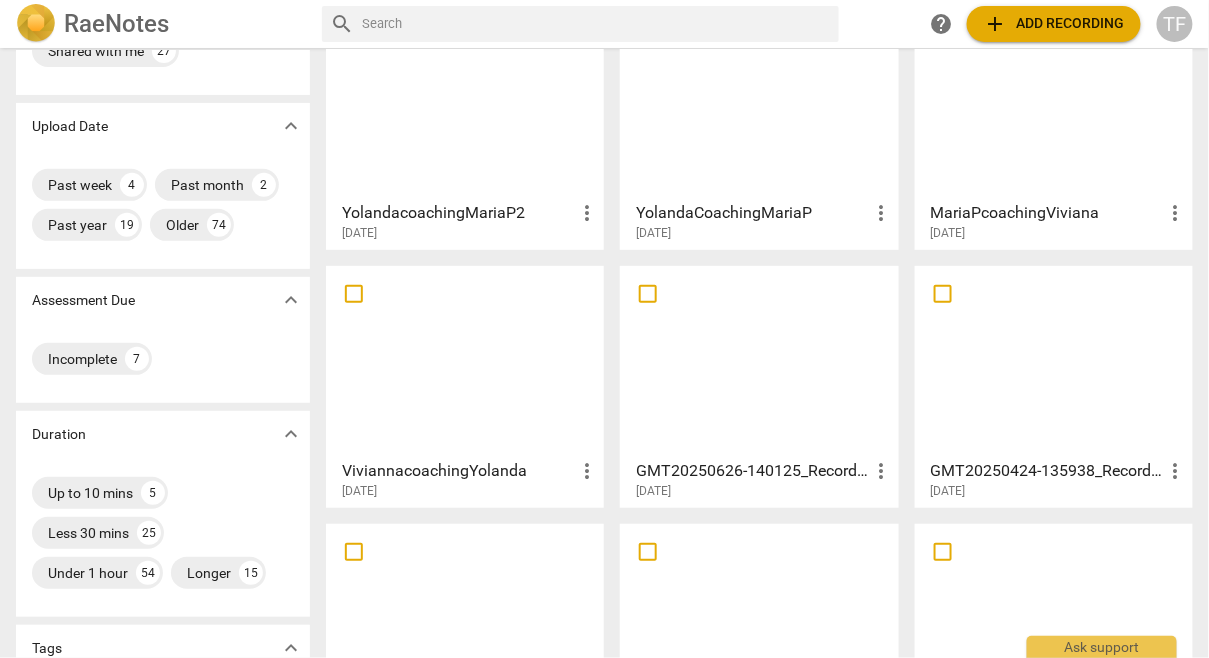 click on "more_vert" at bounding box center [882, 213] 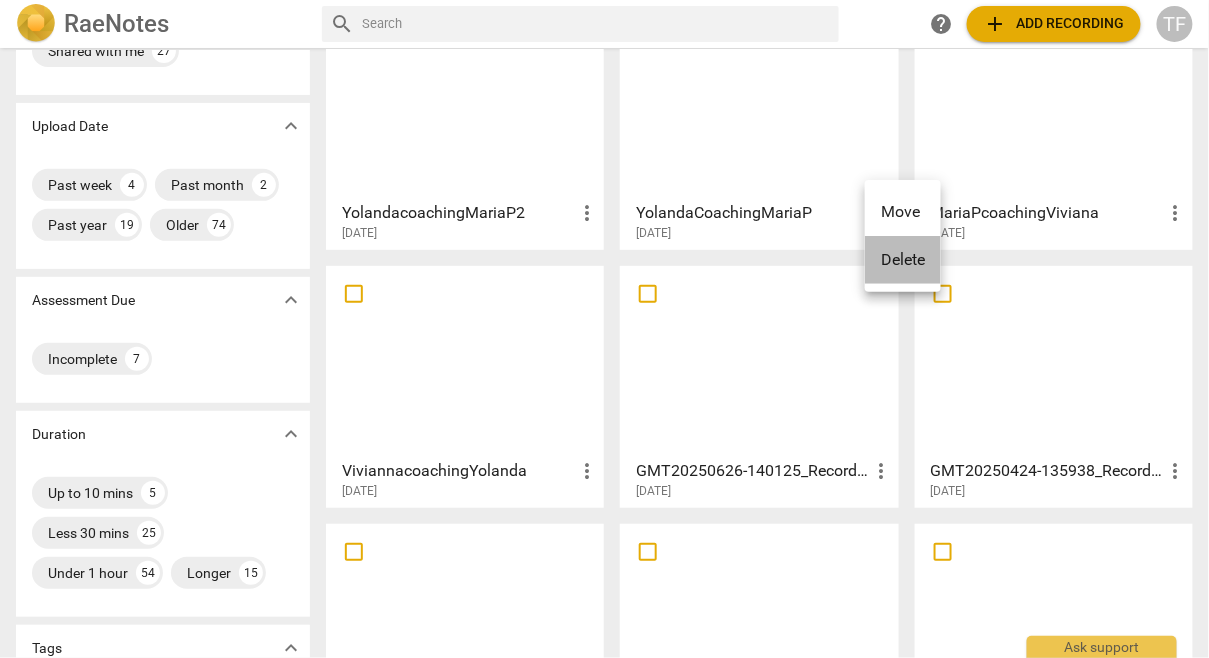 click on "Delete" at bounding box center (903, 260) 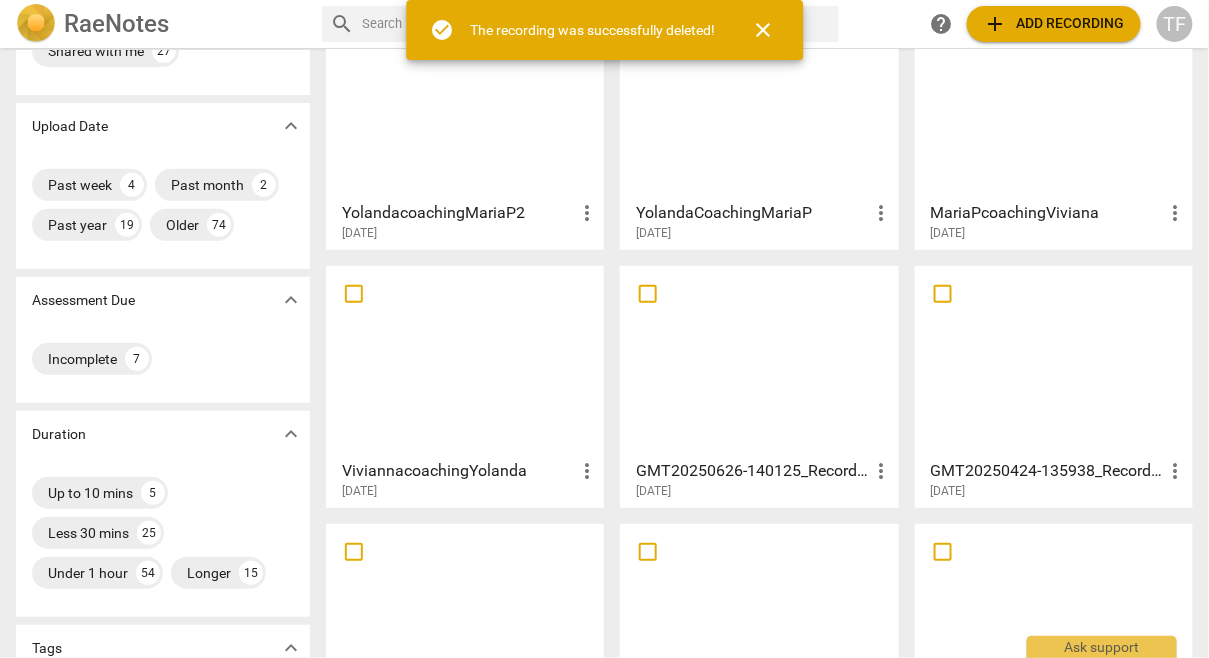 scroll, scrollTop: 0, scrollLeft: 0, axis: both 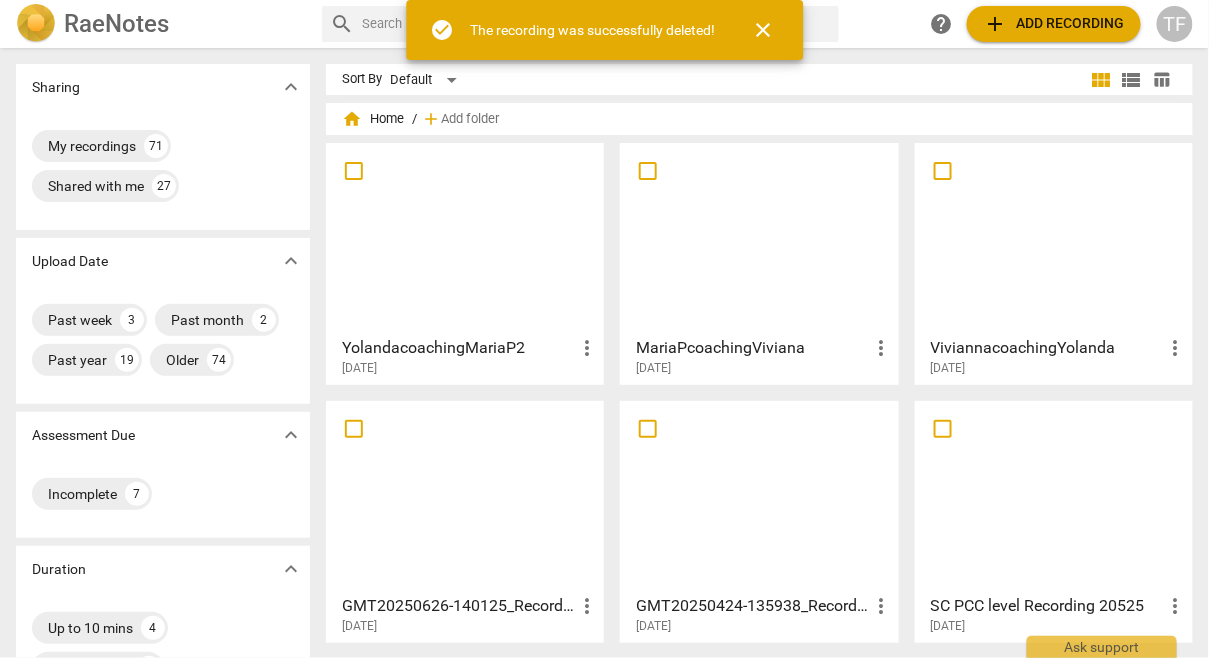 click at bounding box center [1054, 238] 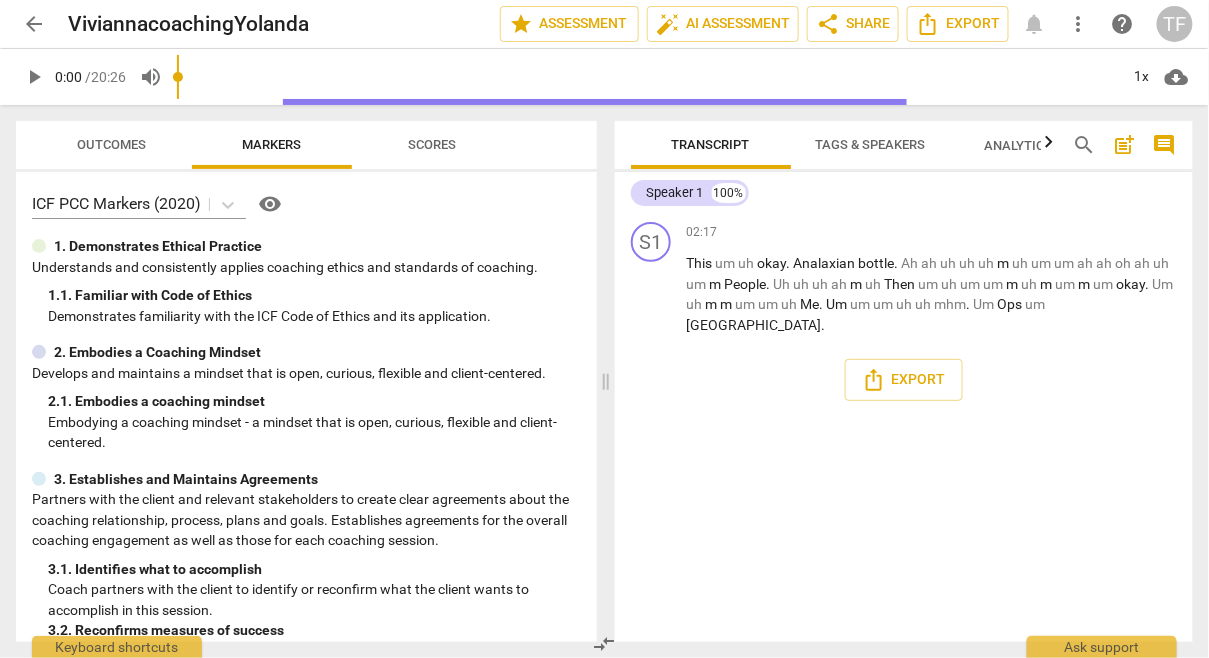 click on "arrow_back" at bounding box center [34, 24] 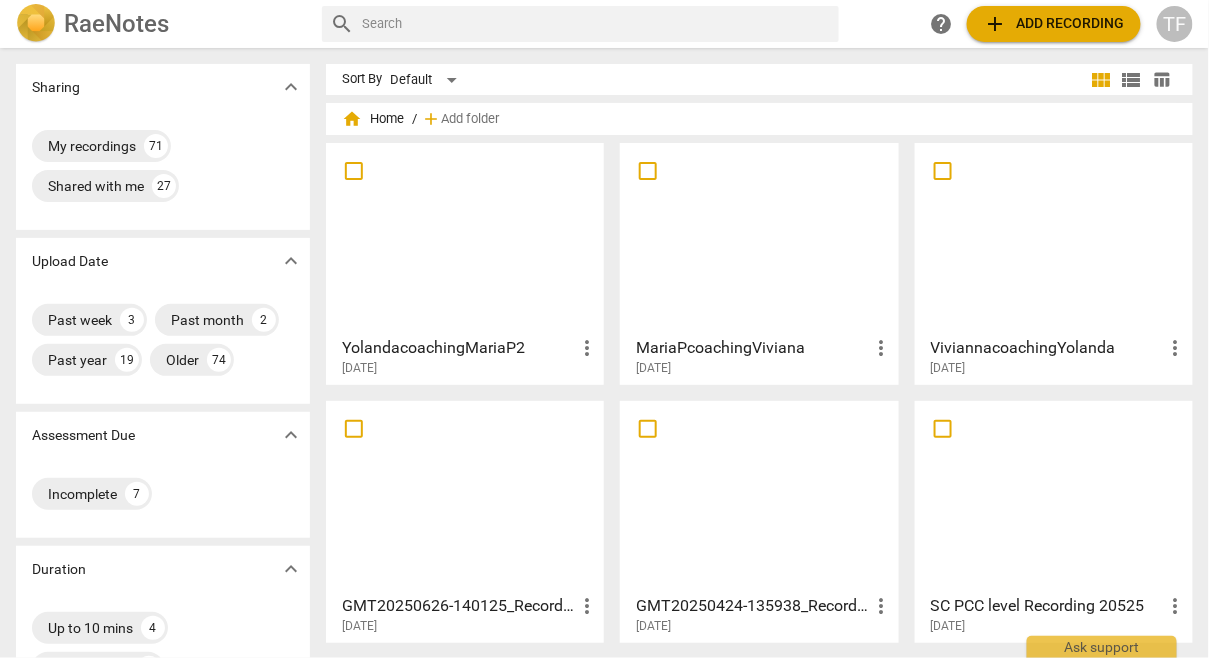 click on "more_vert" at bounding box center [1176, 348] 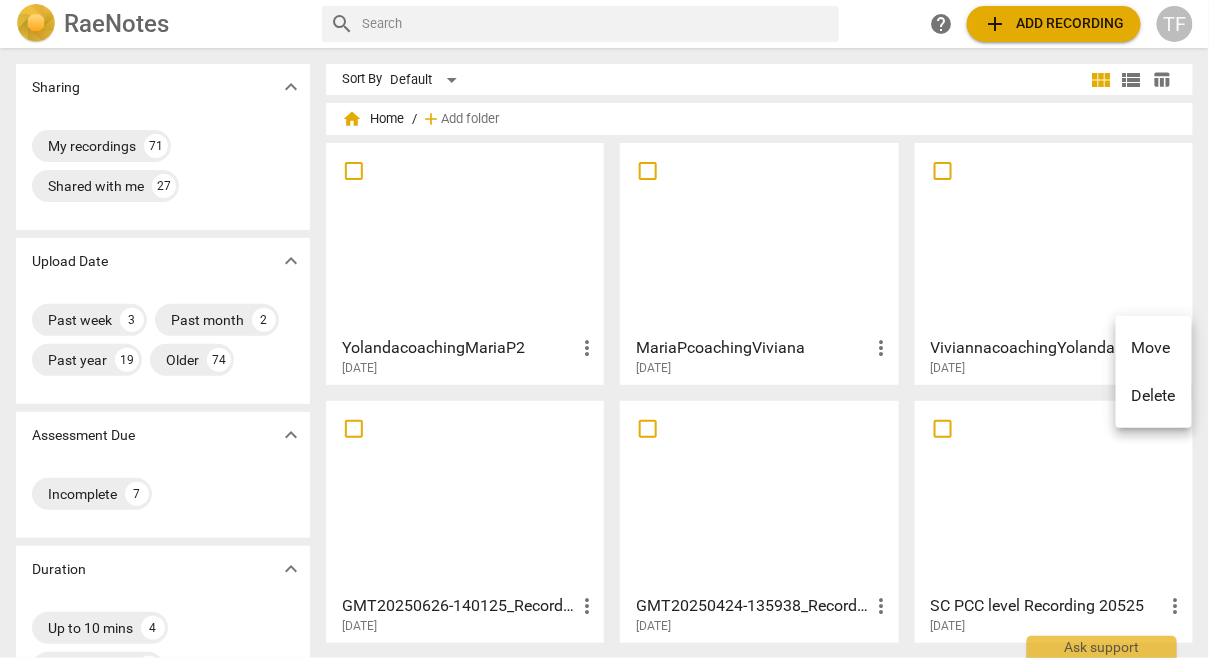click on "Delete" at bounding box center [1154, 396] 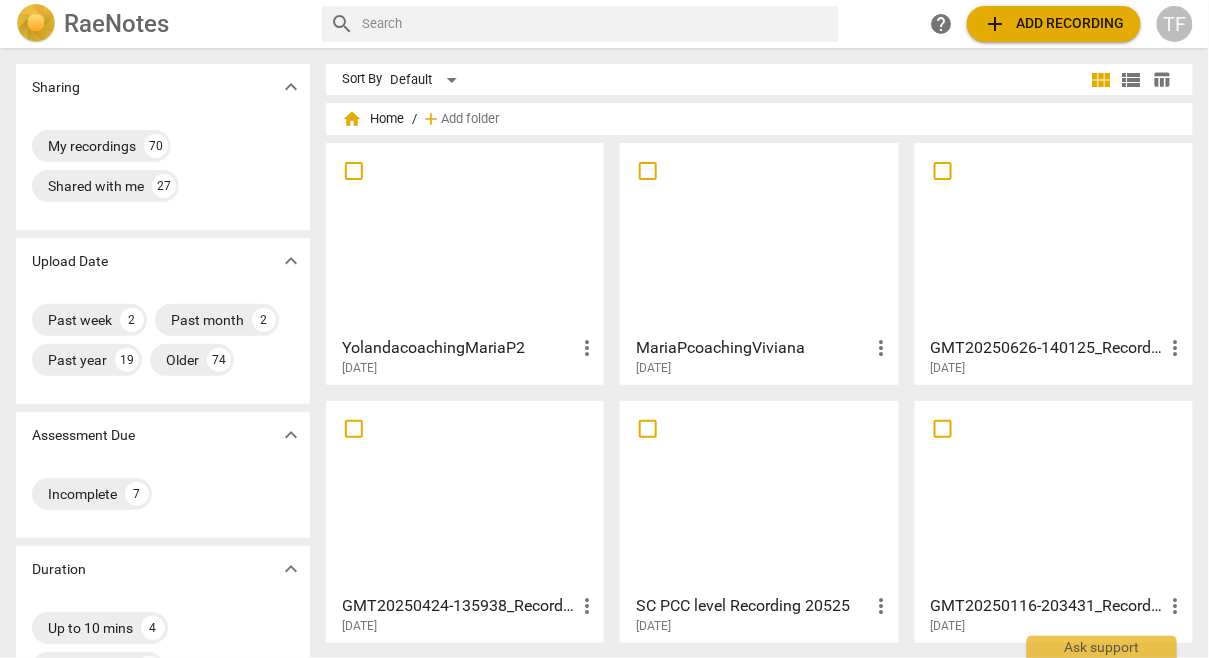 click on "more_vert" at bounding box center (882, 348) 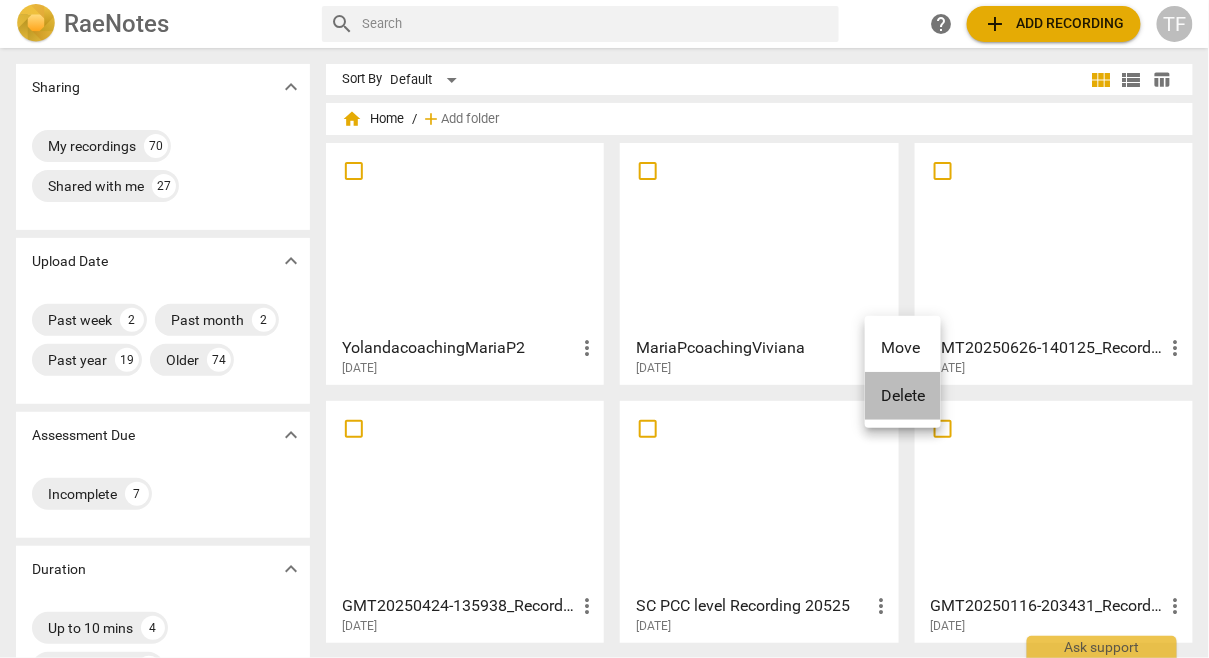 click on "Delete" at bounding box center [903, 396] 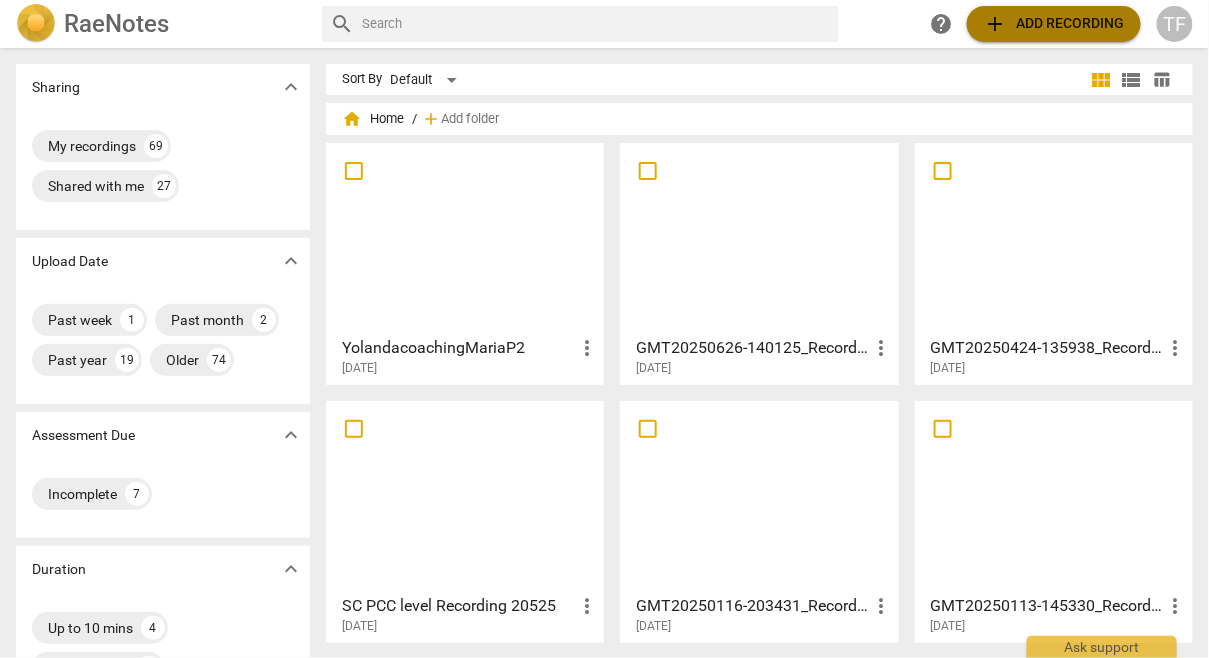 click on "add   Add recording" at bounding box center [1054, 24] 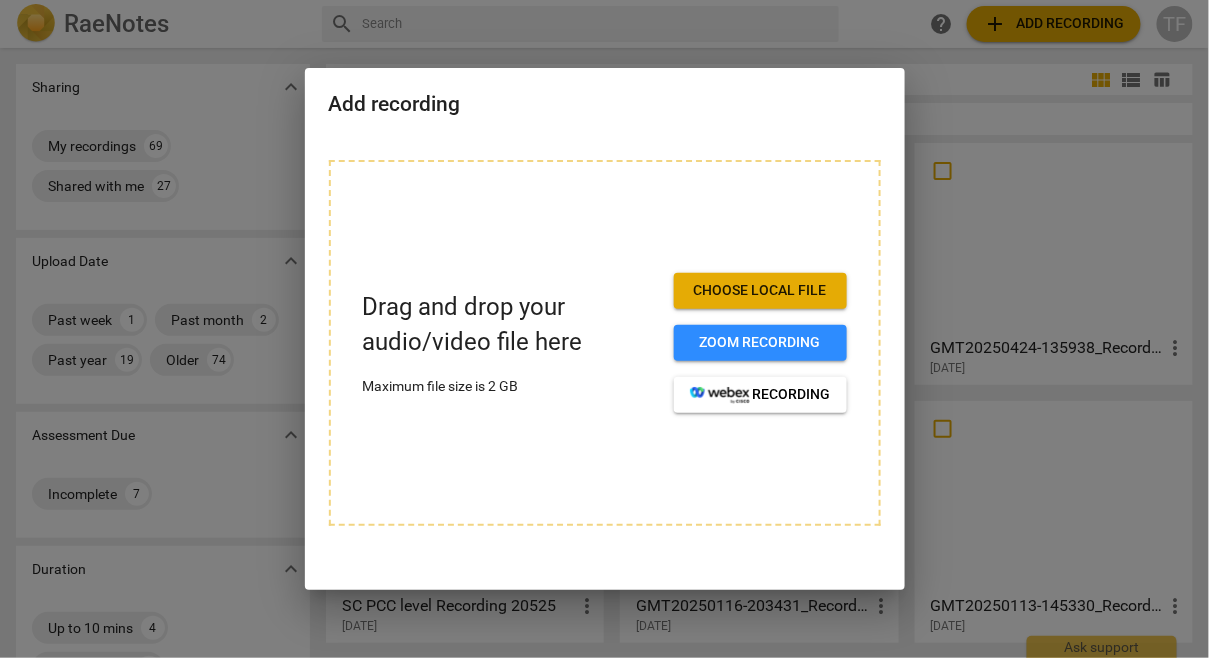 click on "Choose local file" at bounding box center (760, 291) 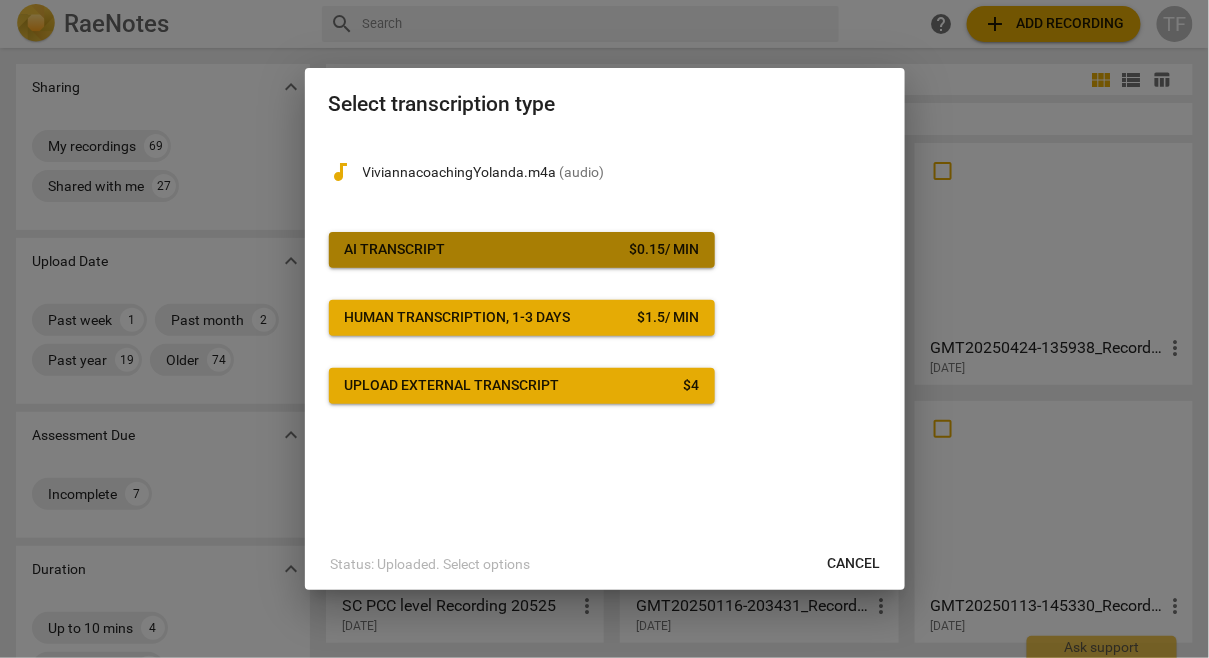 click on "$ 0.15  / min" at bounding box center [664, 250] 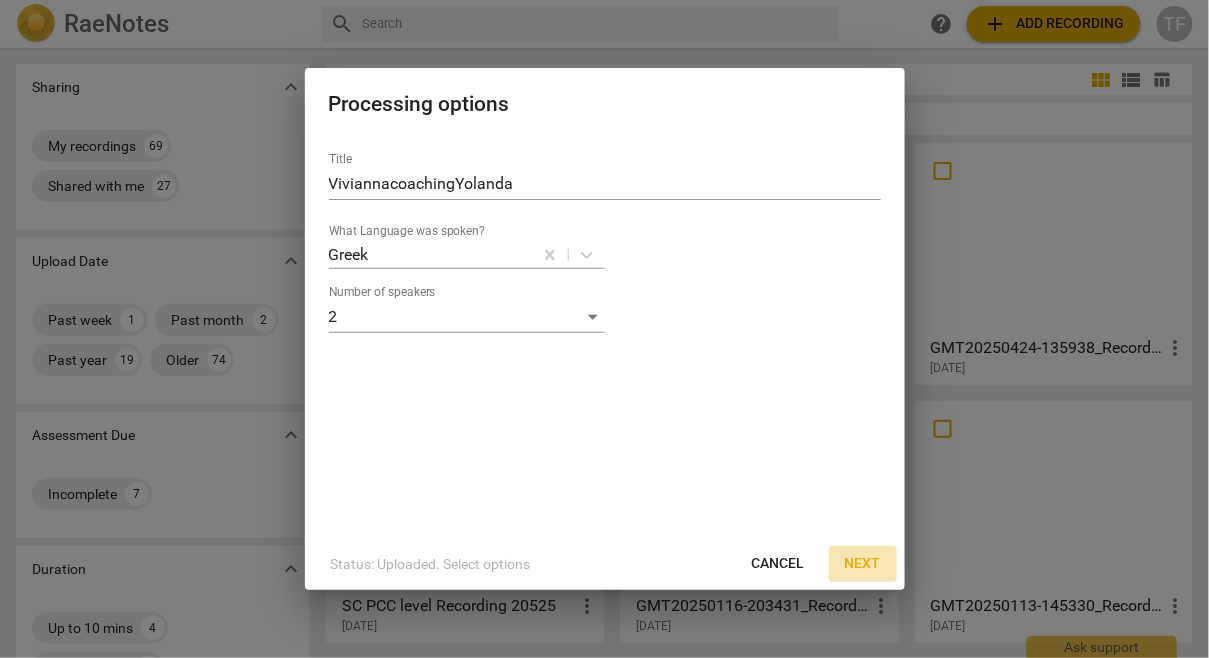 click on "Next" at bounding box center (863, 564) 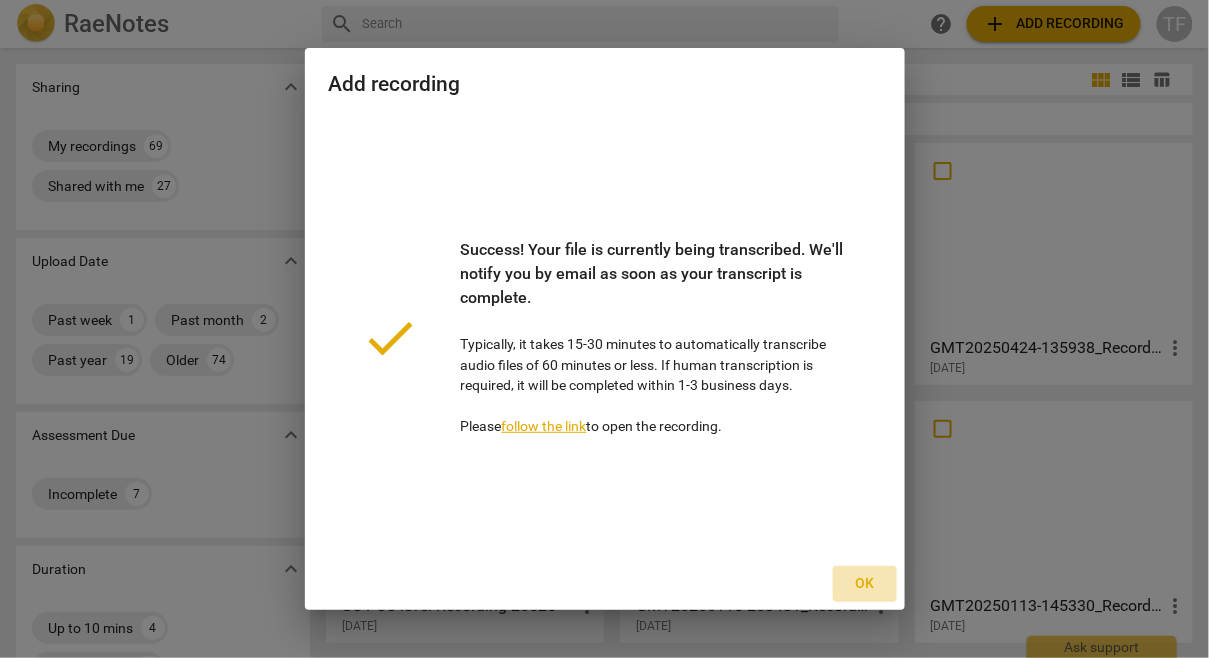 click on "Ok" at bounding box center [865, 584] 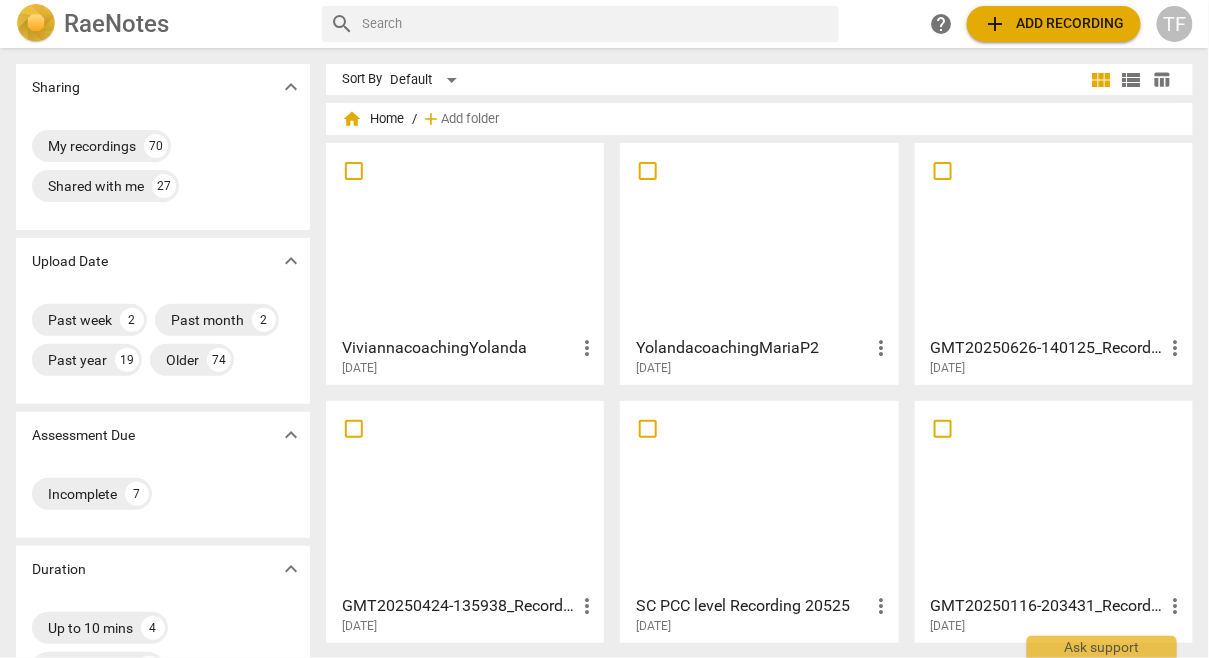 scroll, scrollTop: 7, scrollLeft: 0, axis: vertical 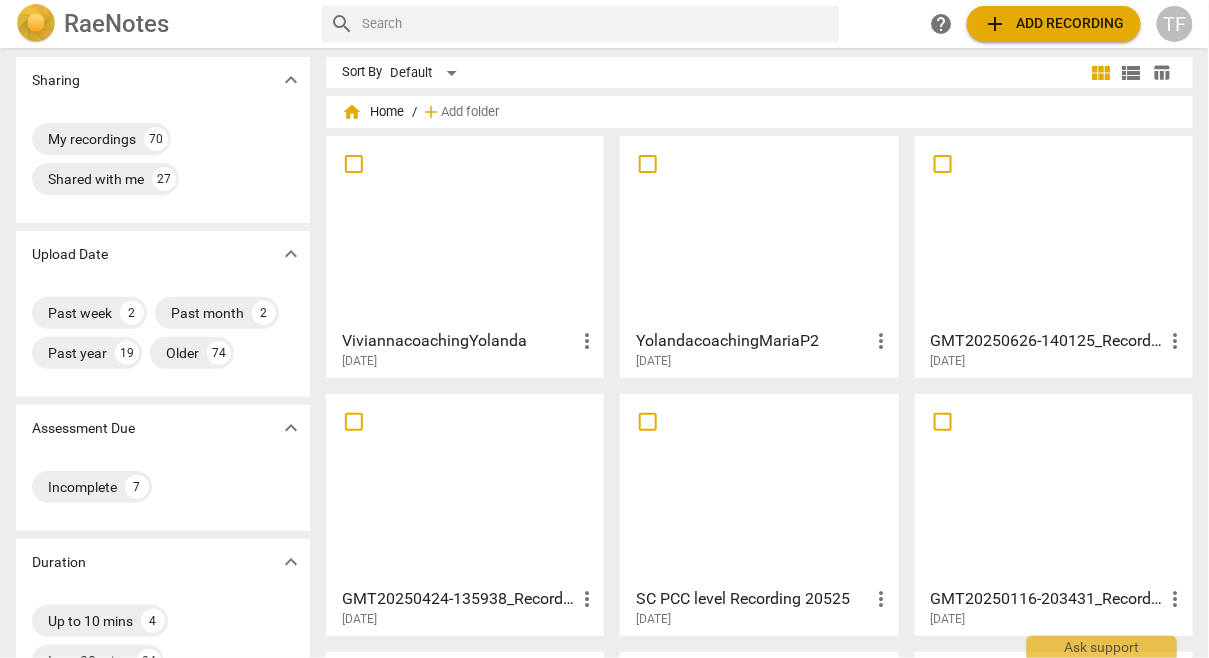click on "add   Add recording" at bounding box center (1054, 24) 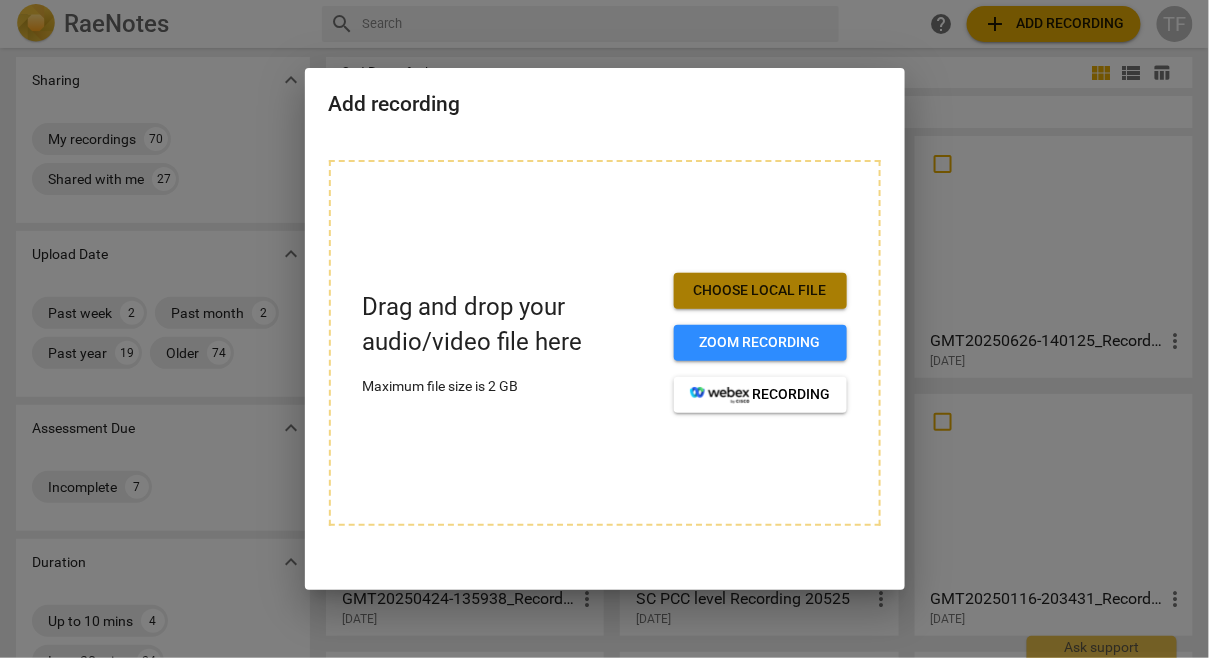click on "Choose local file" at bounding box center [760, 291] 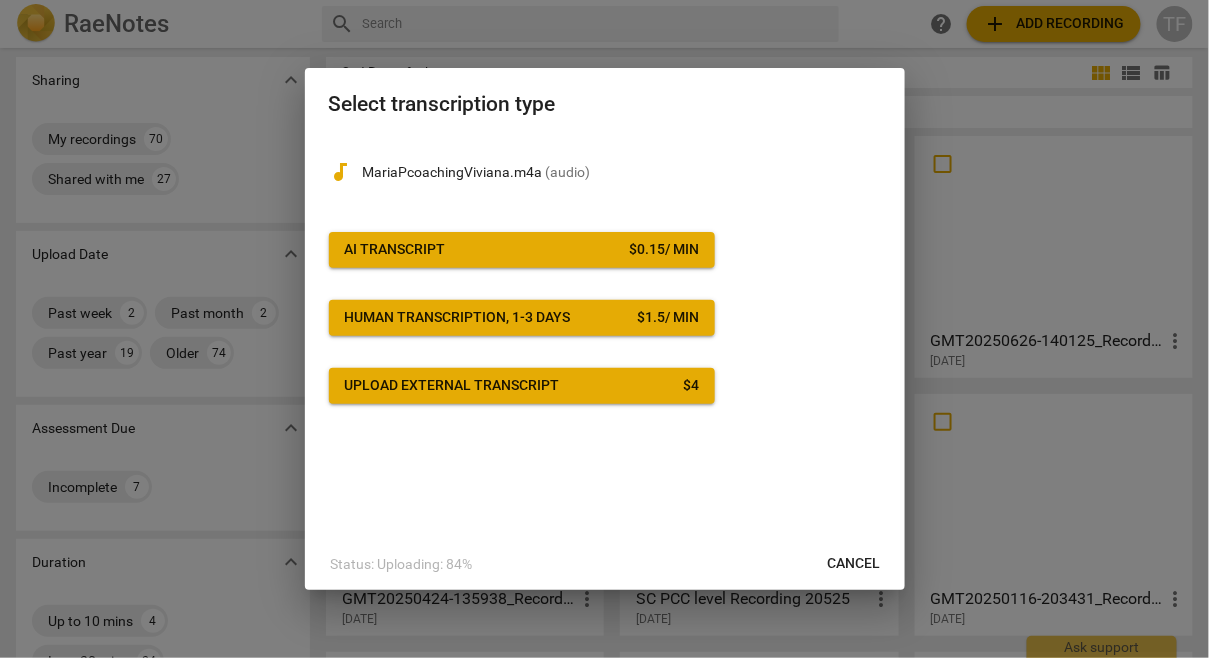 click on "$ 0.15  / min" at bounding box center (664, 250) 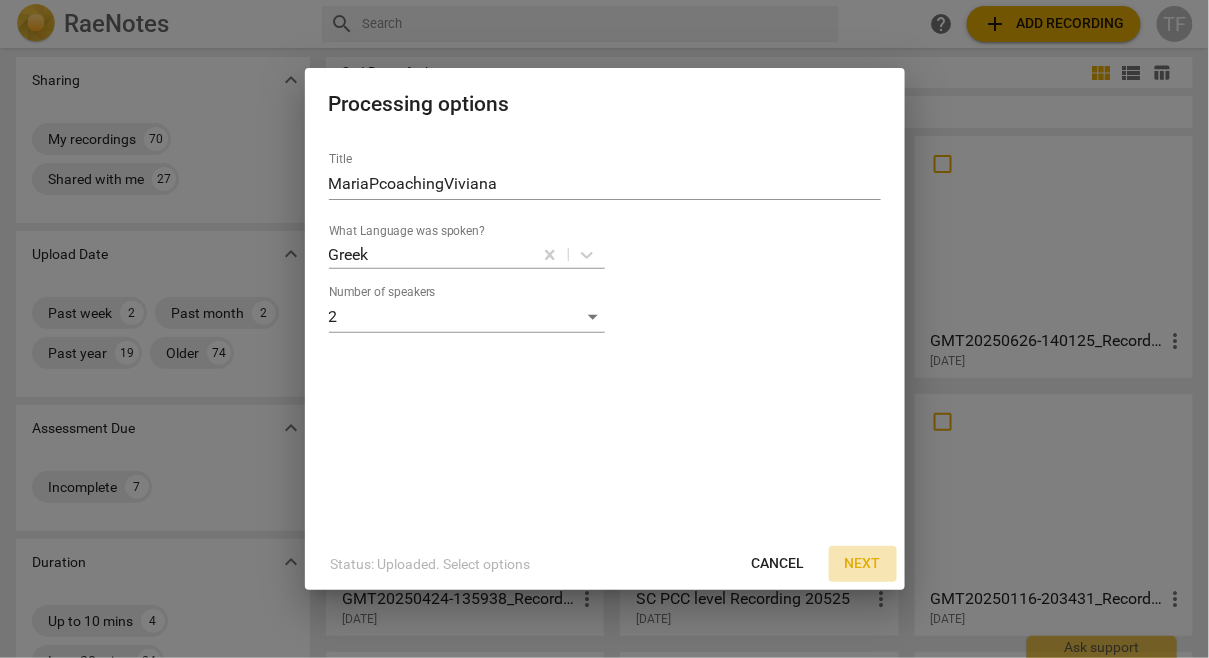 click on "Next" at bounding box center [863, 564] 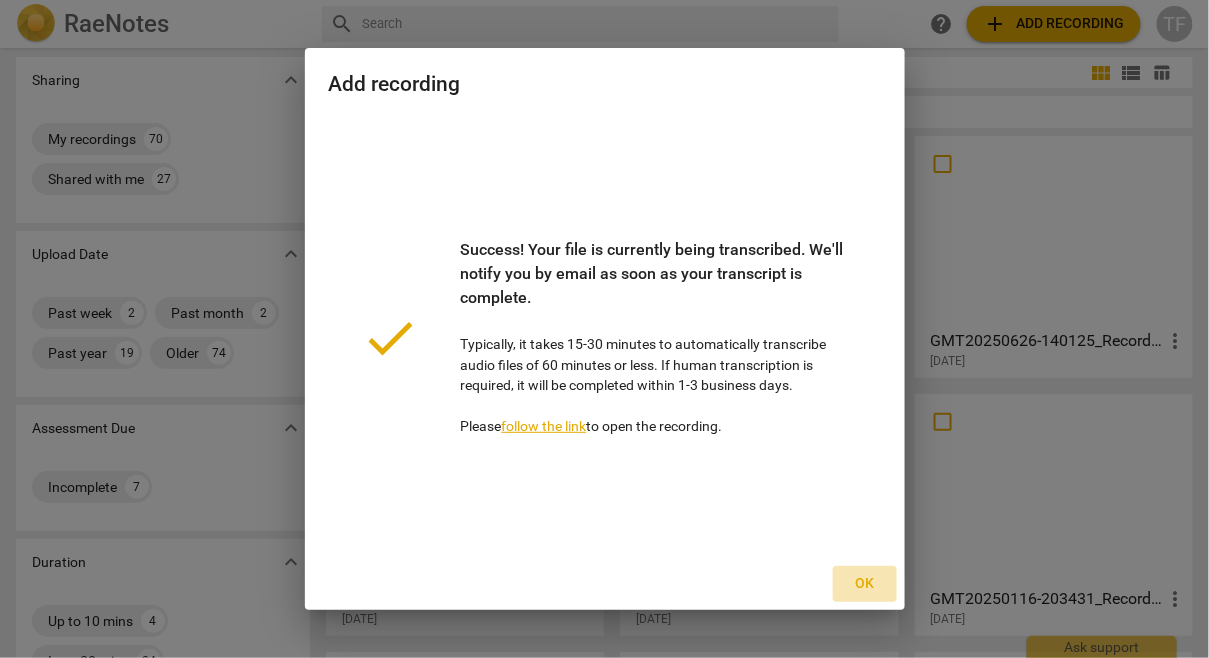 click on "Ok" at bounding box center (865, 584) 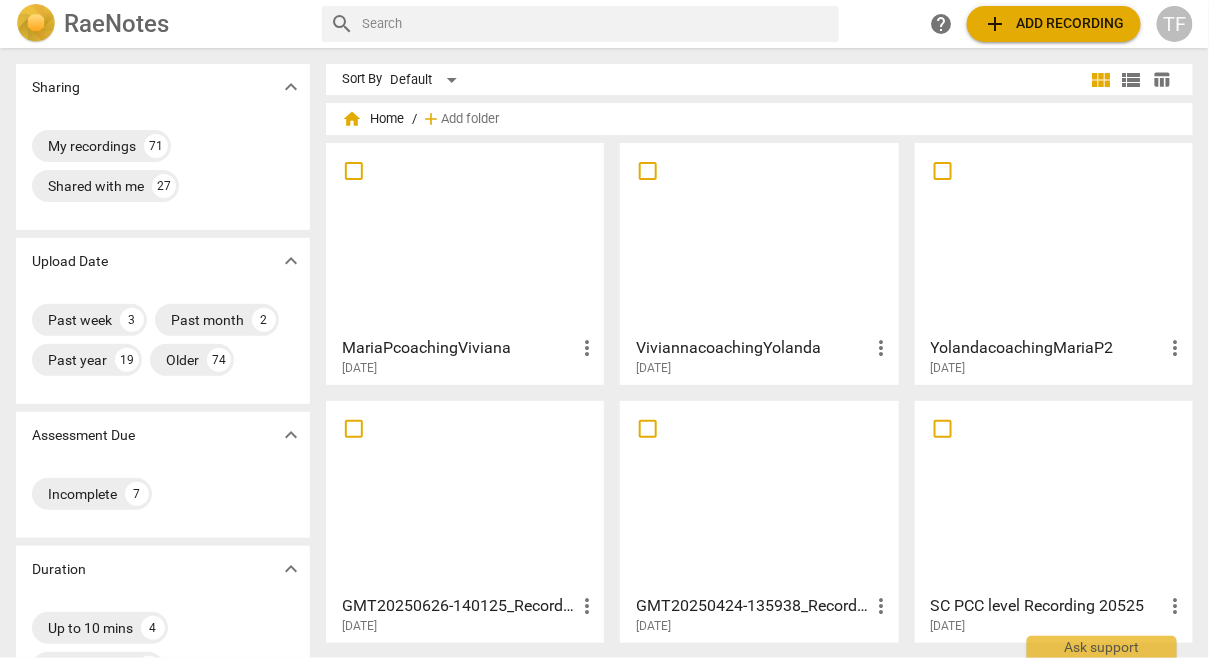 click on "YolandacoachingMariaP2 more_vert 2025-07-20" at bounding box center [1055, 352] 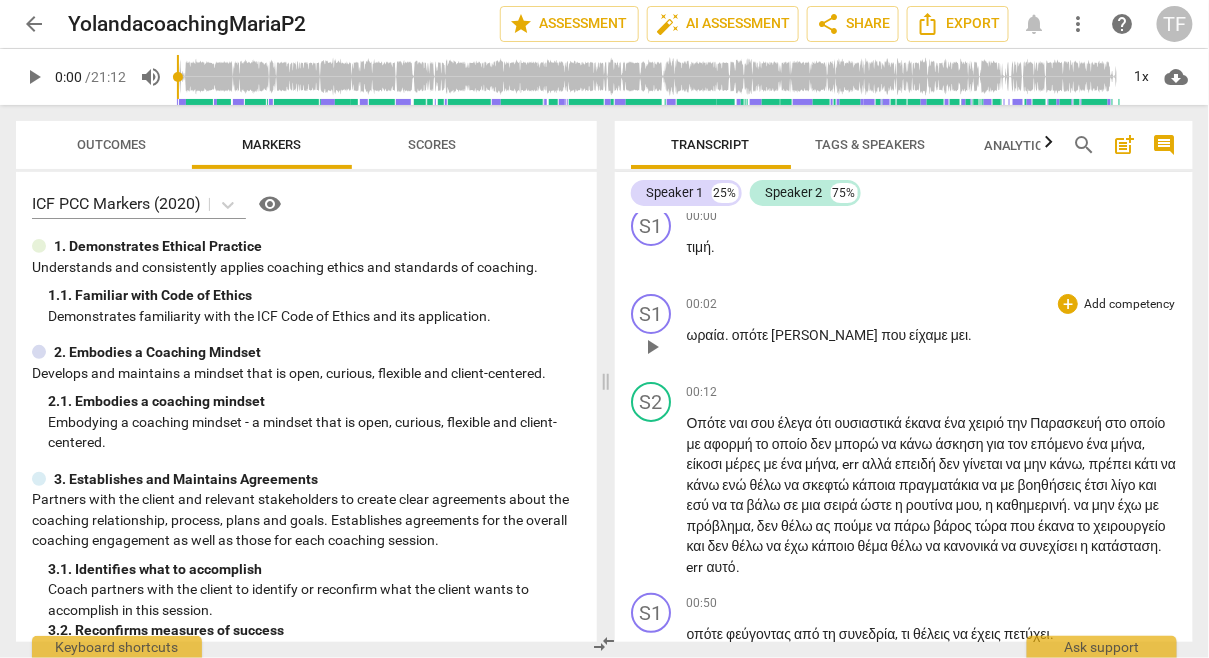 scroll, scrollTop: 0, scrollLeft: 0, axis: both 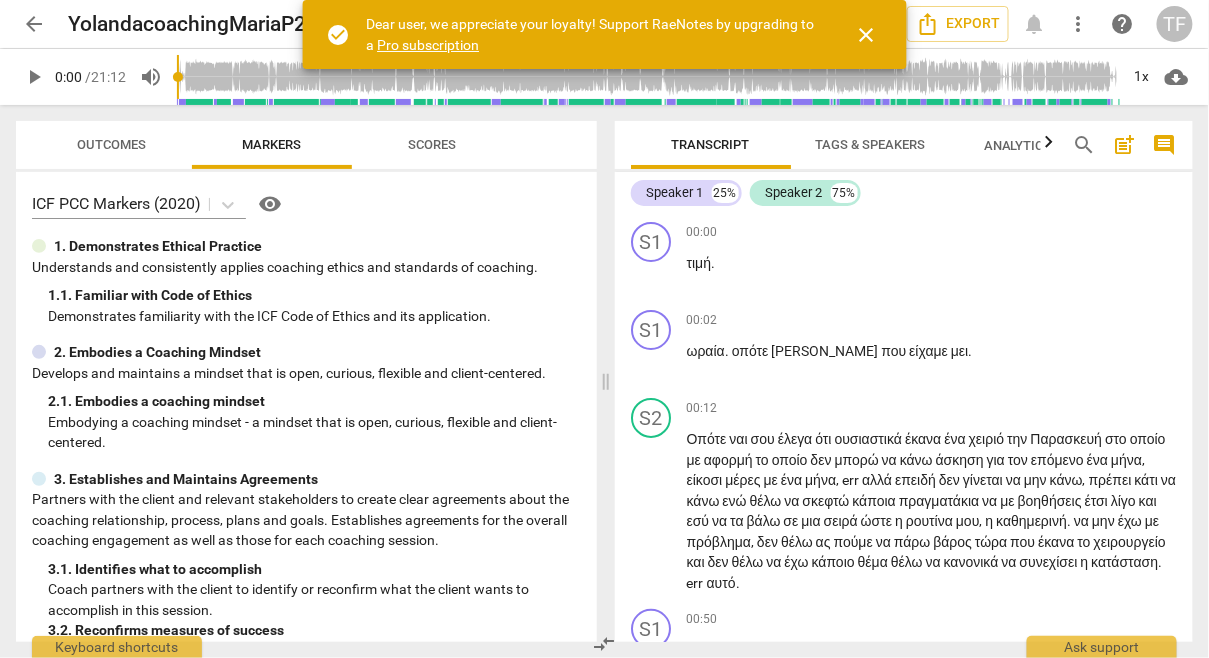 click on "Tags & Speakers" at bounding box center (871, 144) 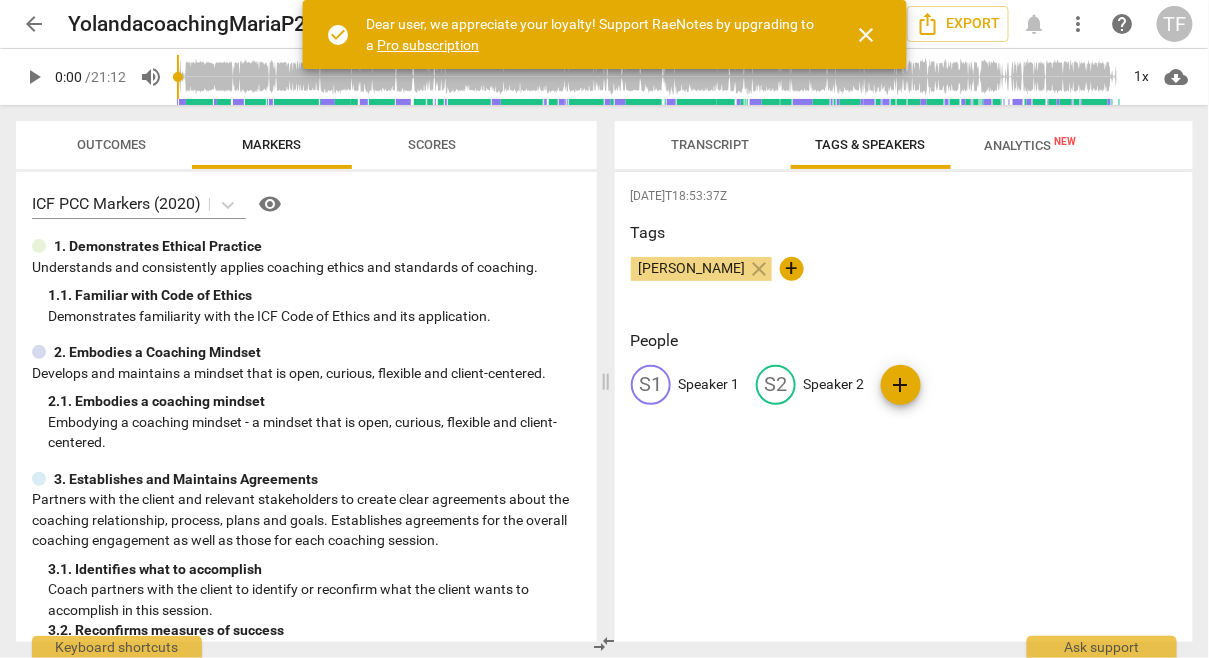 click on "Speaker 1" at bounding box center (709, 384) 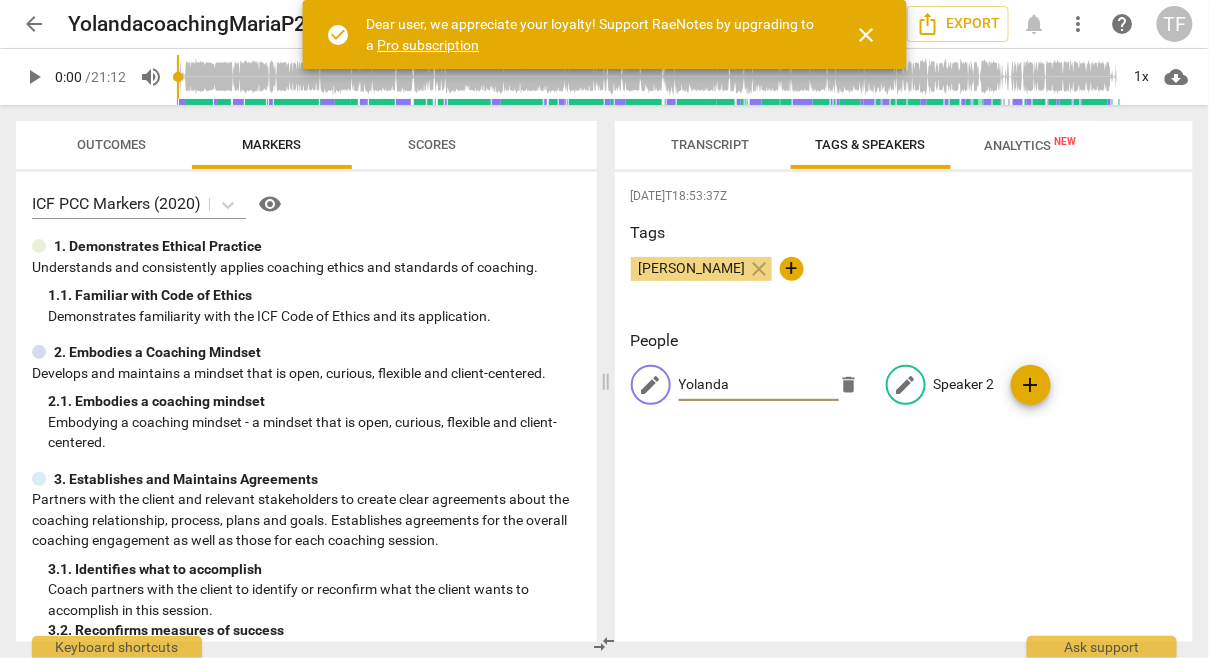 type on "Yolanda" 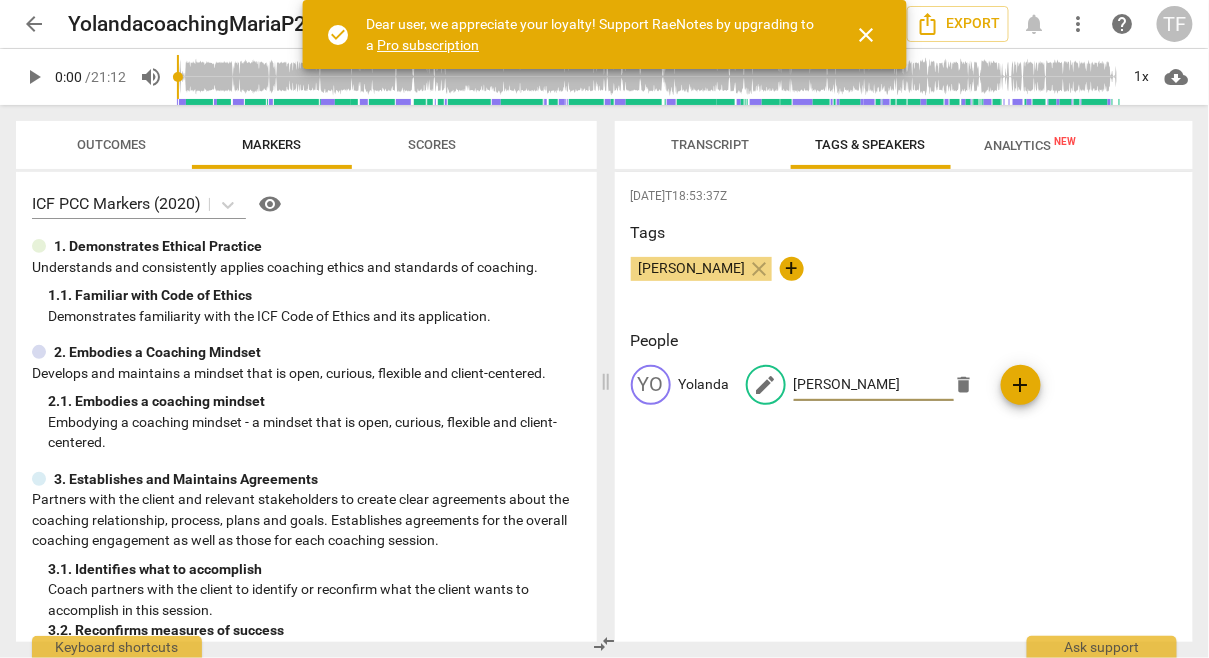 type on "[PERSON_NAME]" 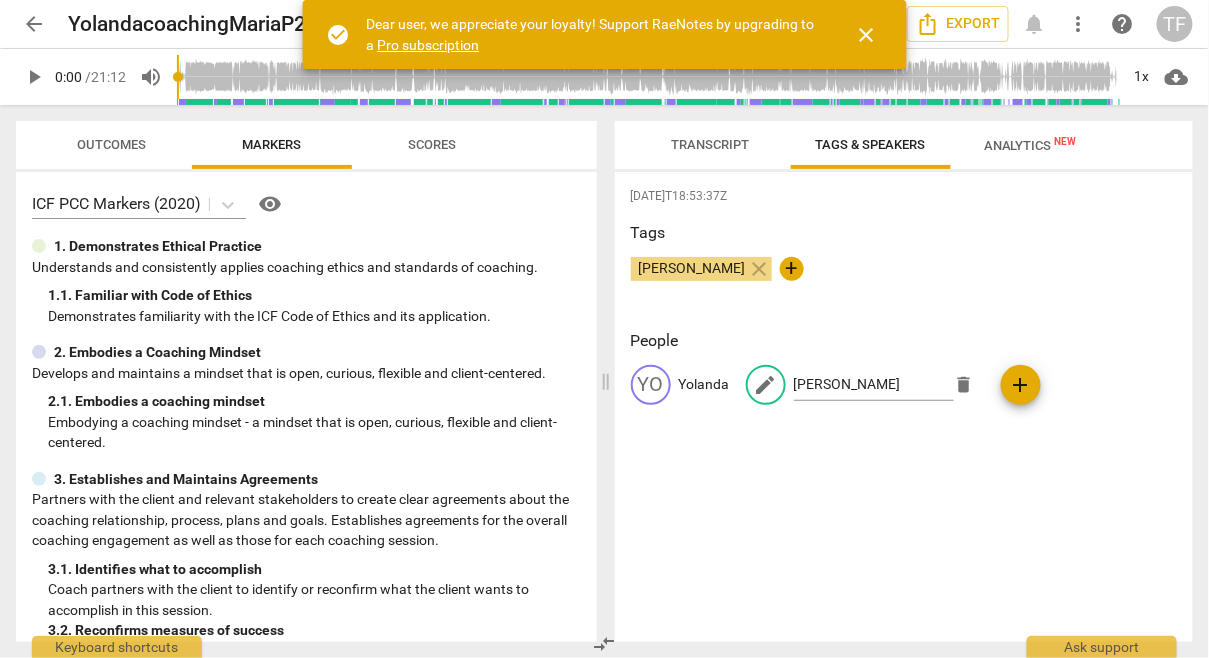 click on "[DATE]T18:53:37Z Tags [PERSON_NAME] close + People YO Yolanda edit [PERSON_NAME] add" at bounding box center (904, 407) 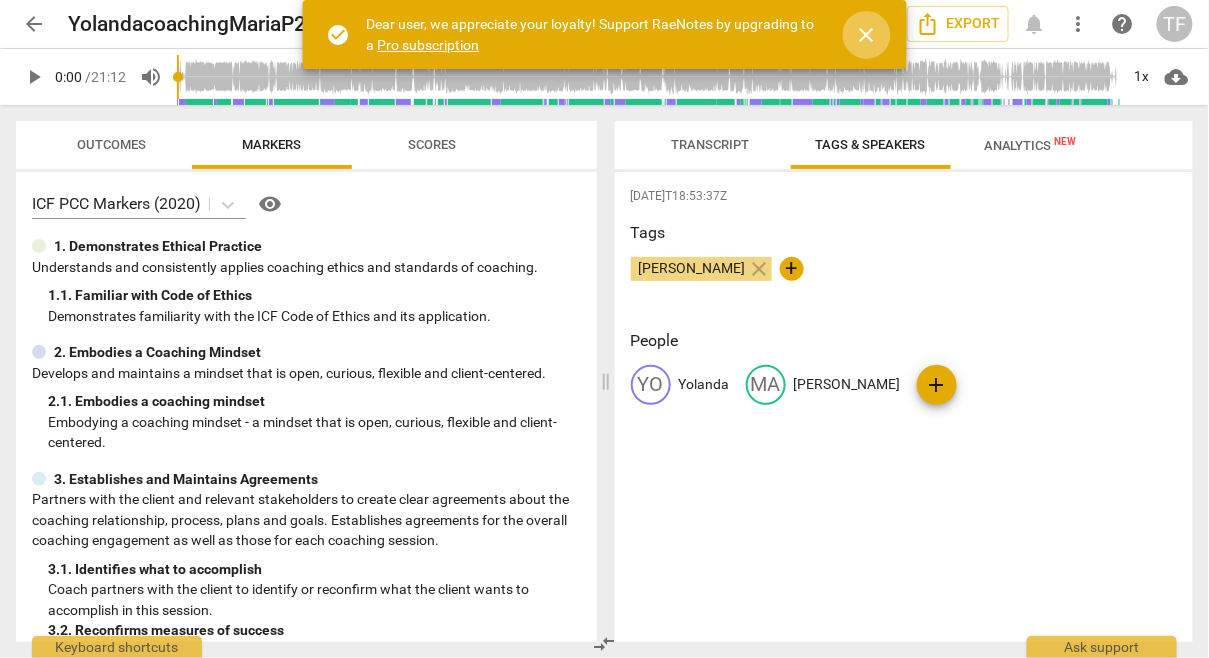 click on "close" at bounding box center (867, 35) 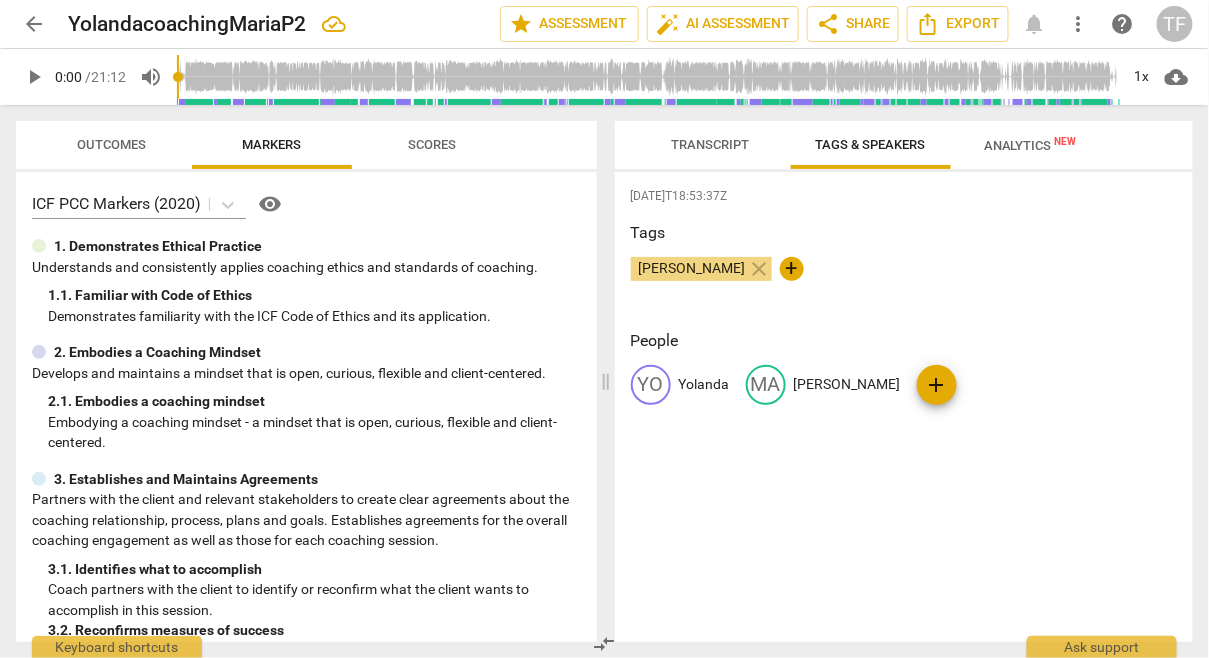 click on "YO [PERSON_NAME] add" at bounding box center [904, 393] 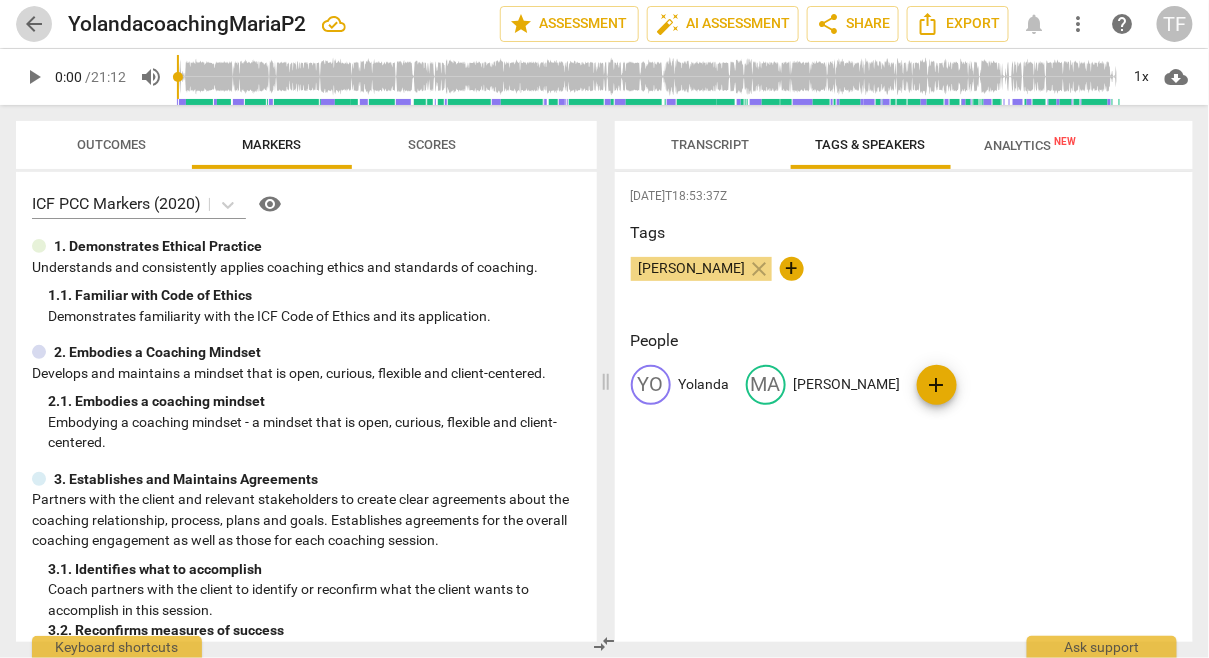 click on "arrow_back" at bounding box center (34, 24) 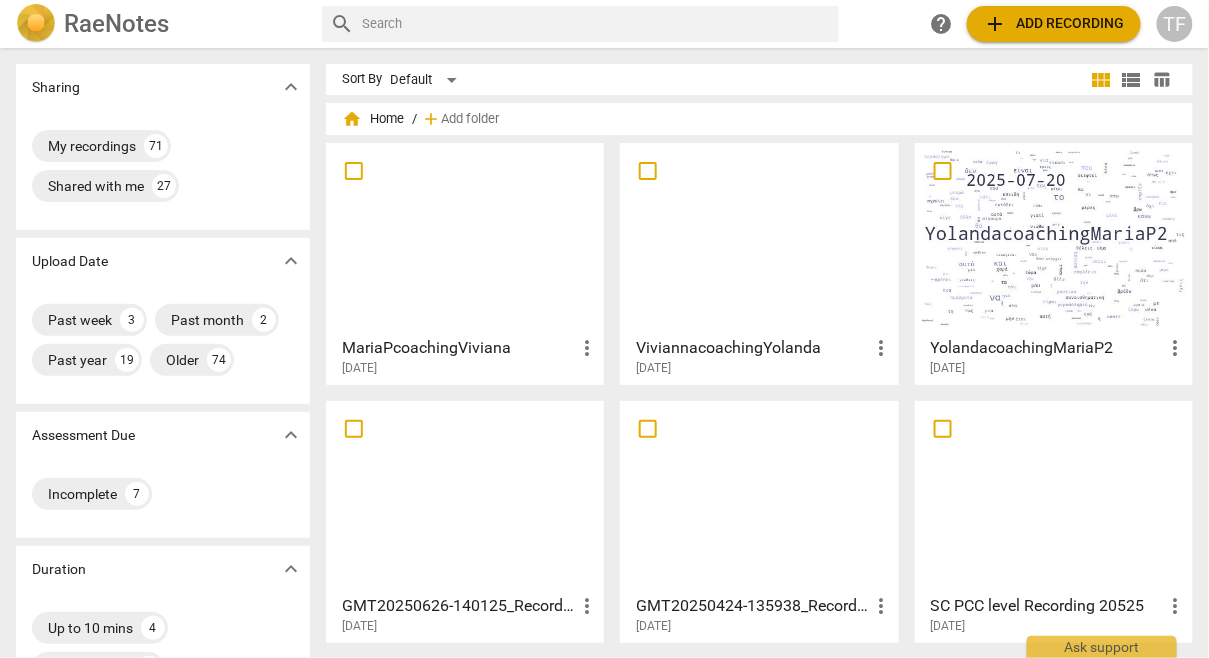 click at bounding box center (759, 238) 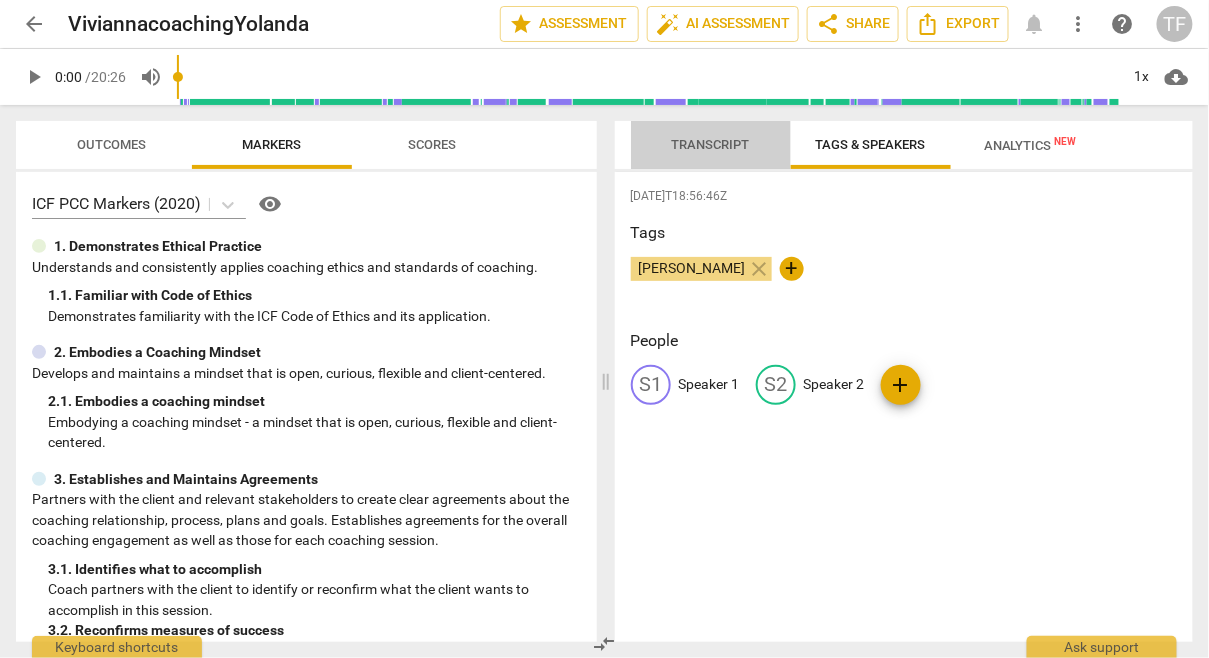 click on "Transcript" at bounding box center [711, 144] 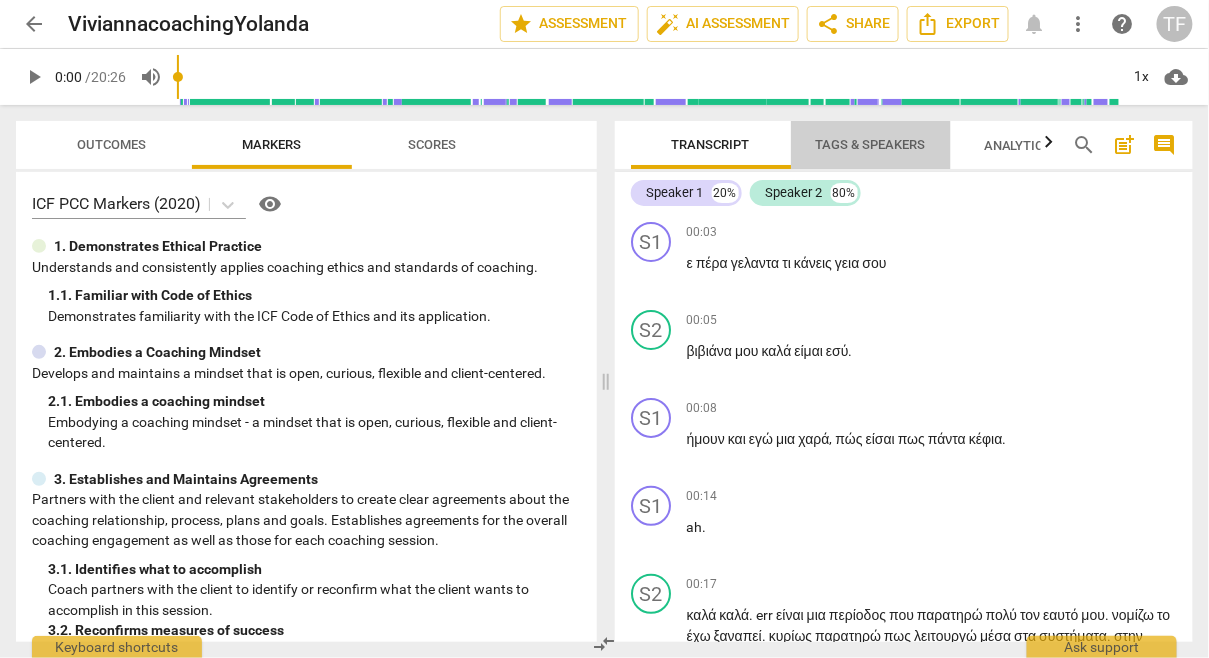 click on "Tags & Speakers" at bounding box center [871, 144] 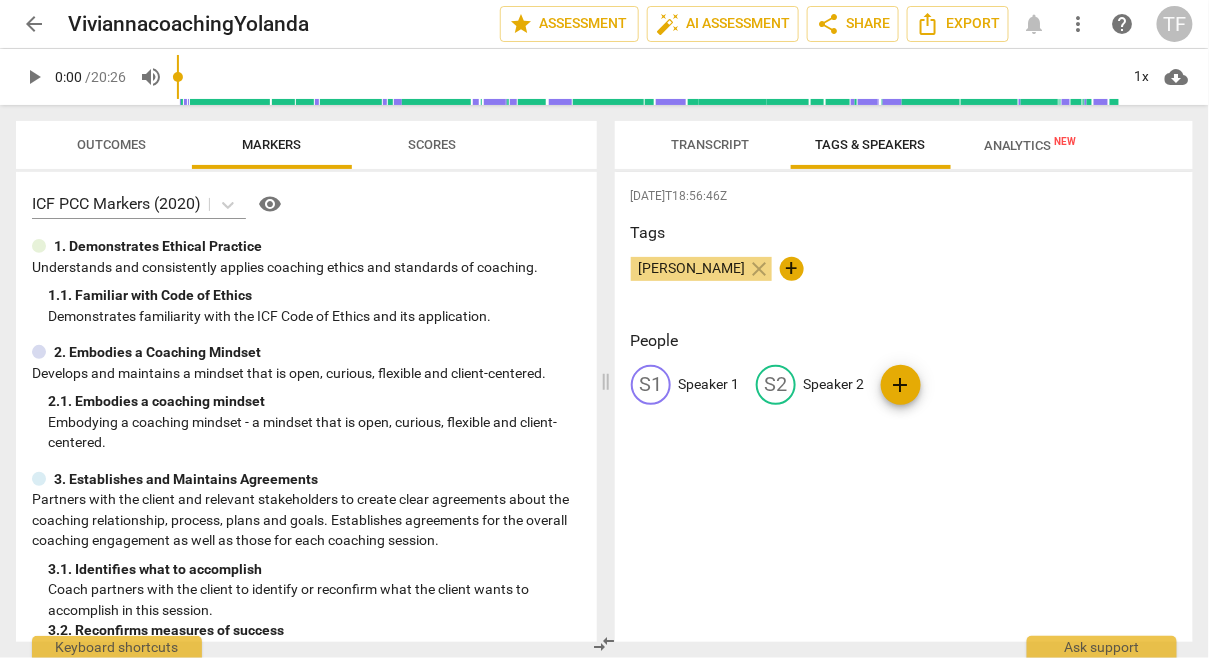 click on "Speaker 1" at bounding box center [709, 384] 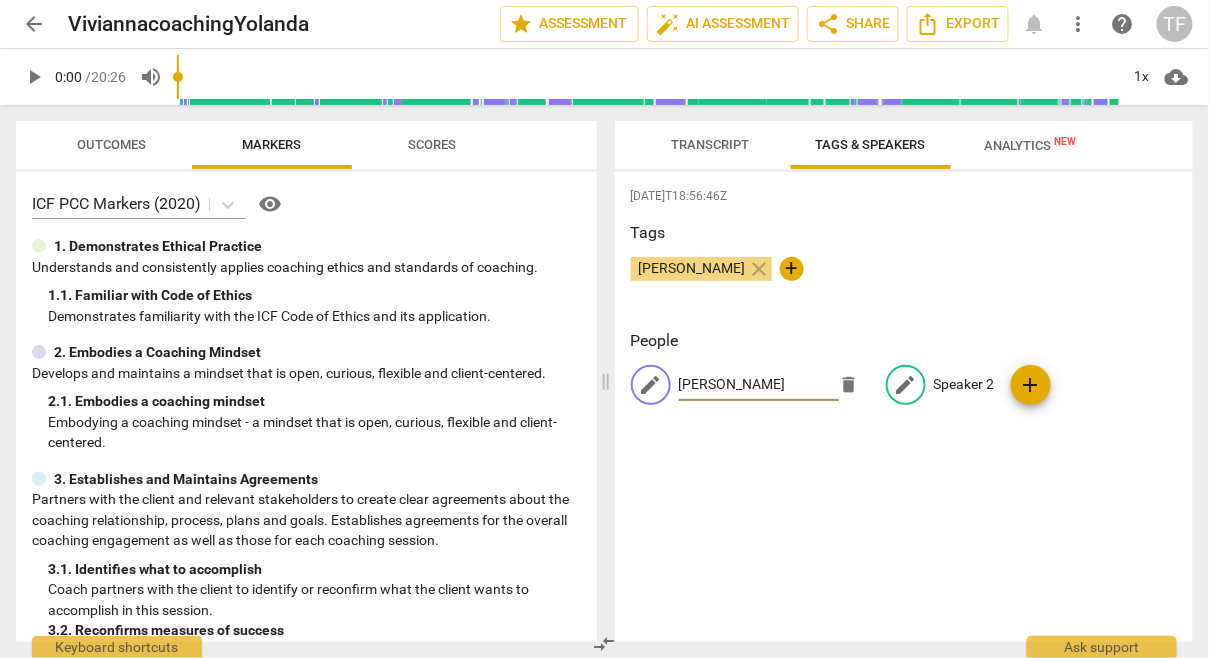 type on "[PERSON_NAME]" 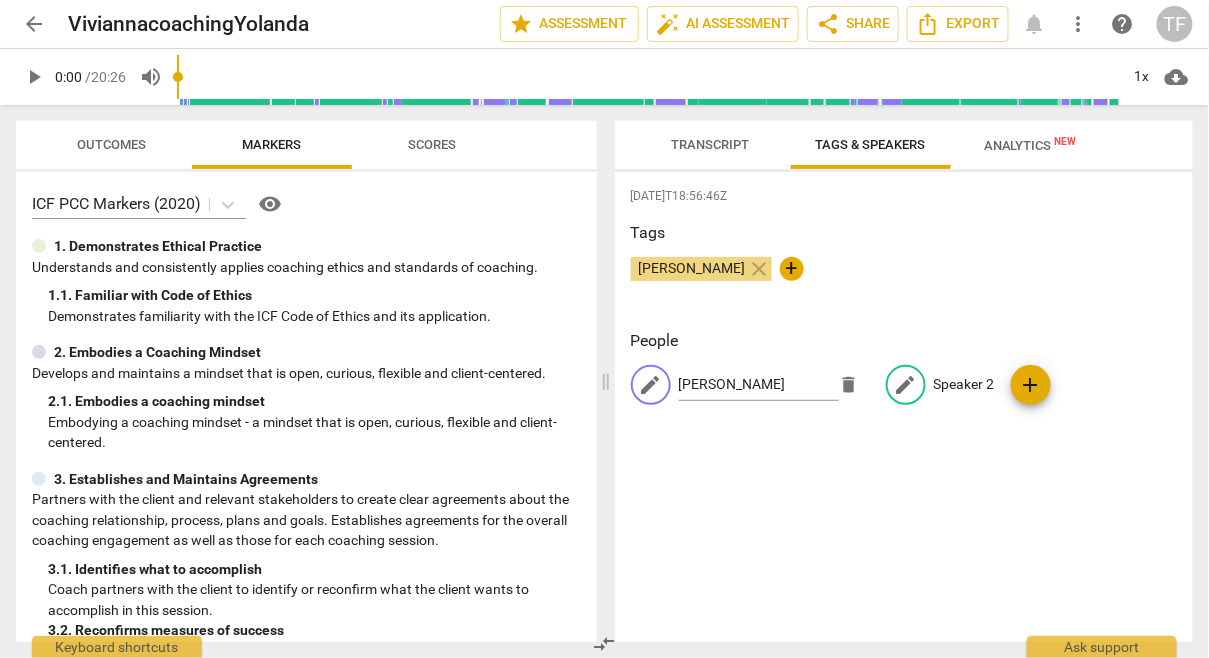 click on "Speaker 2" at bounding box center [964, 384] 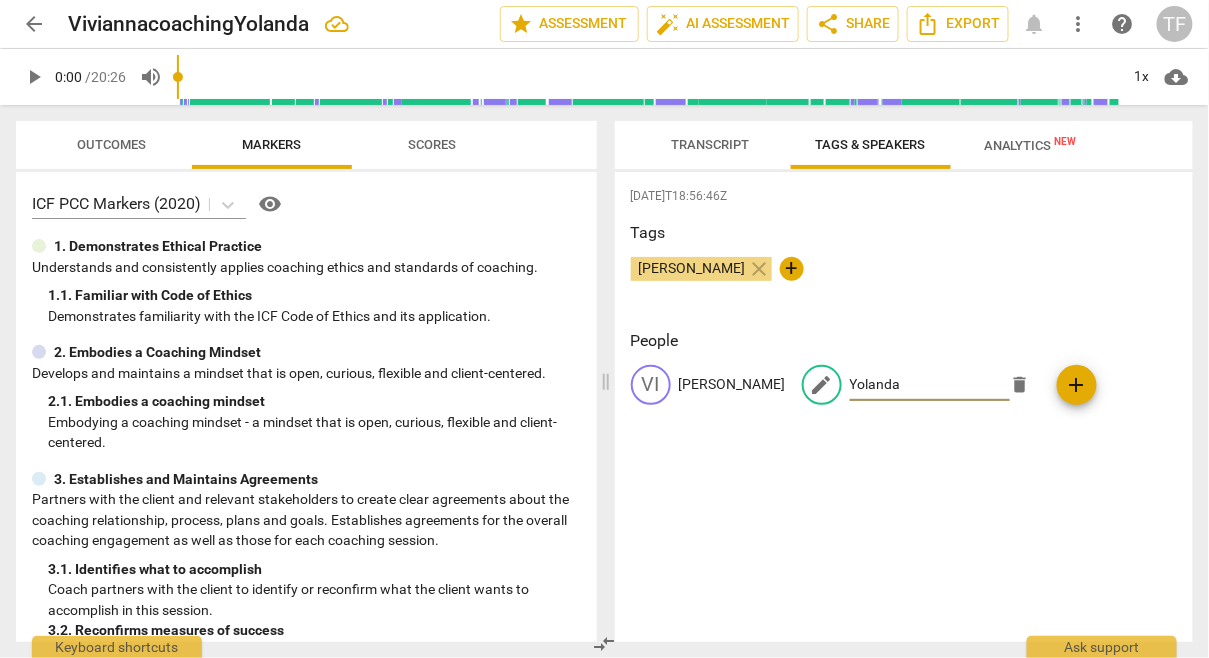 type on "Yolanda" 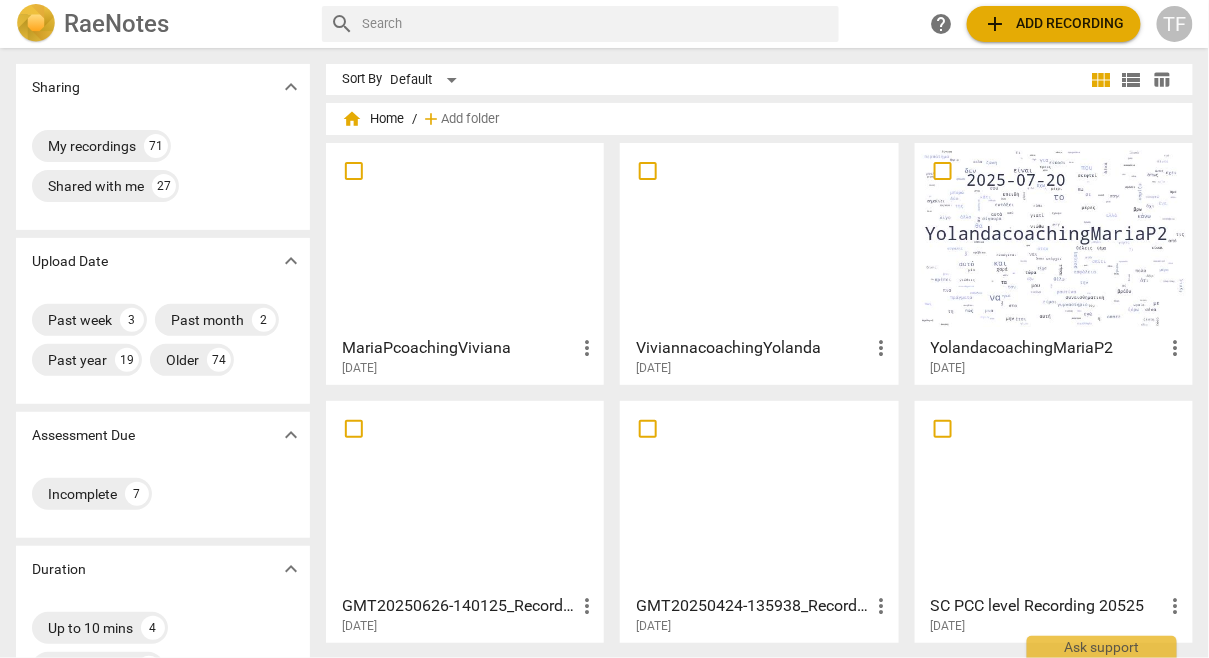 click at bounding box center [465, 238] 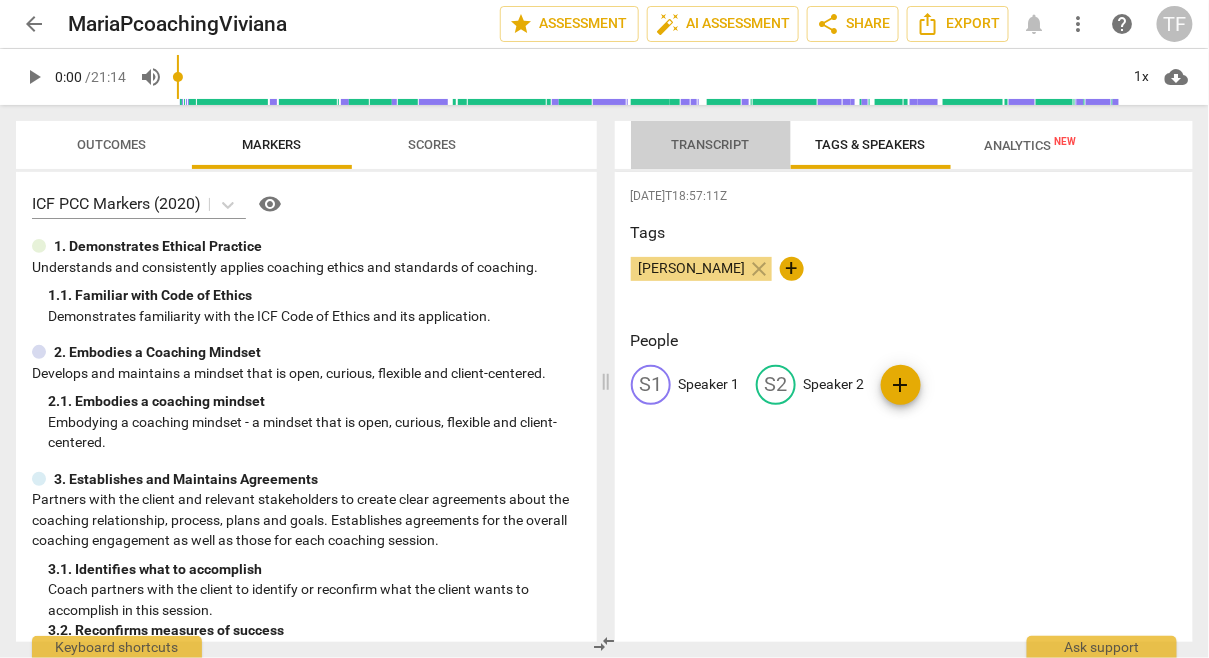 click on "Transcript" at bounding box center (711, 144) 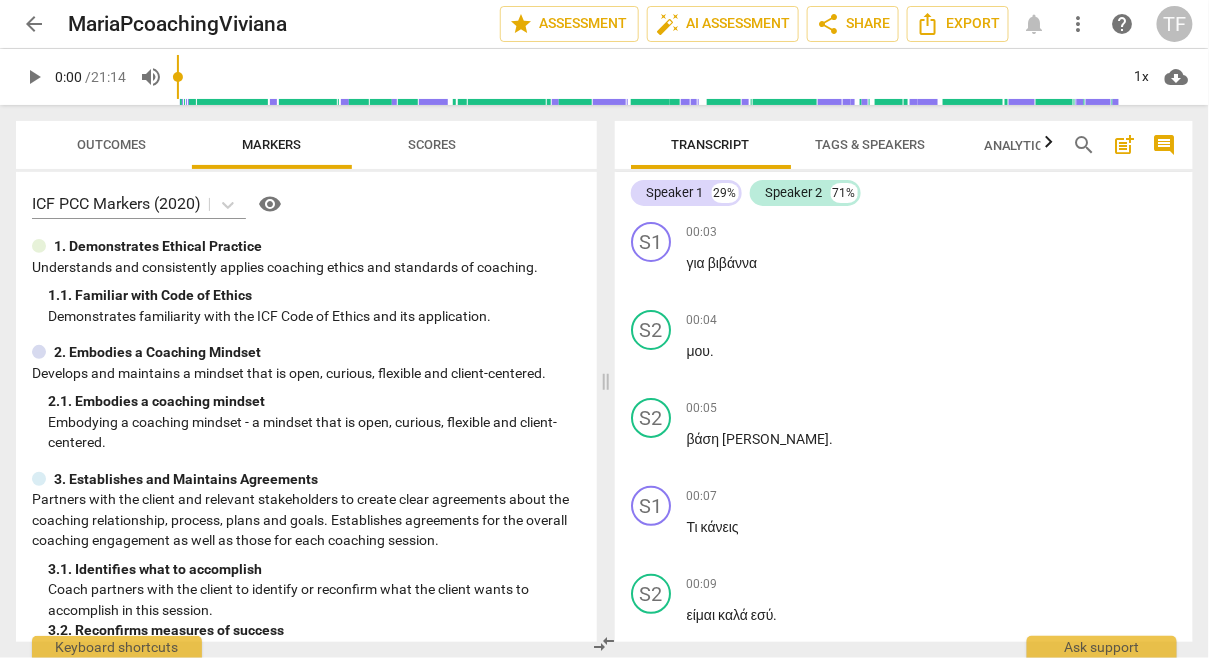 click on "Tags & Speakers" at bounding box center (871, 144) 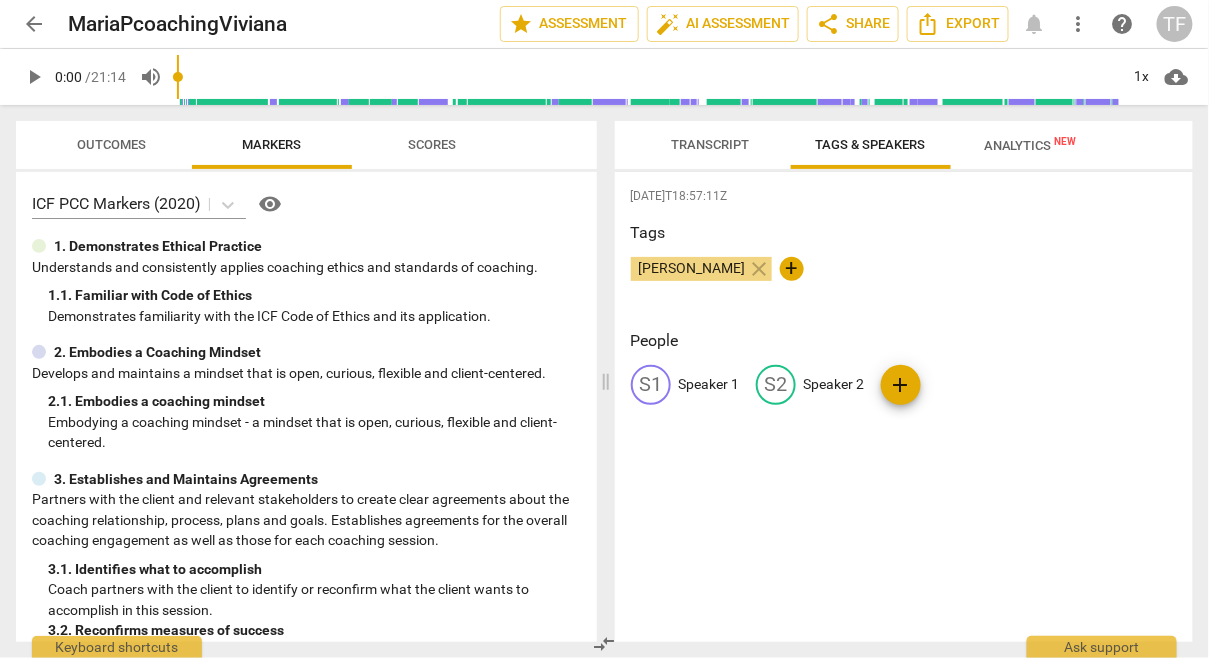 click on "Speaker 1" at bounding box center (709, 384) 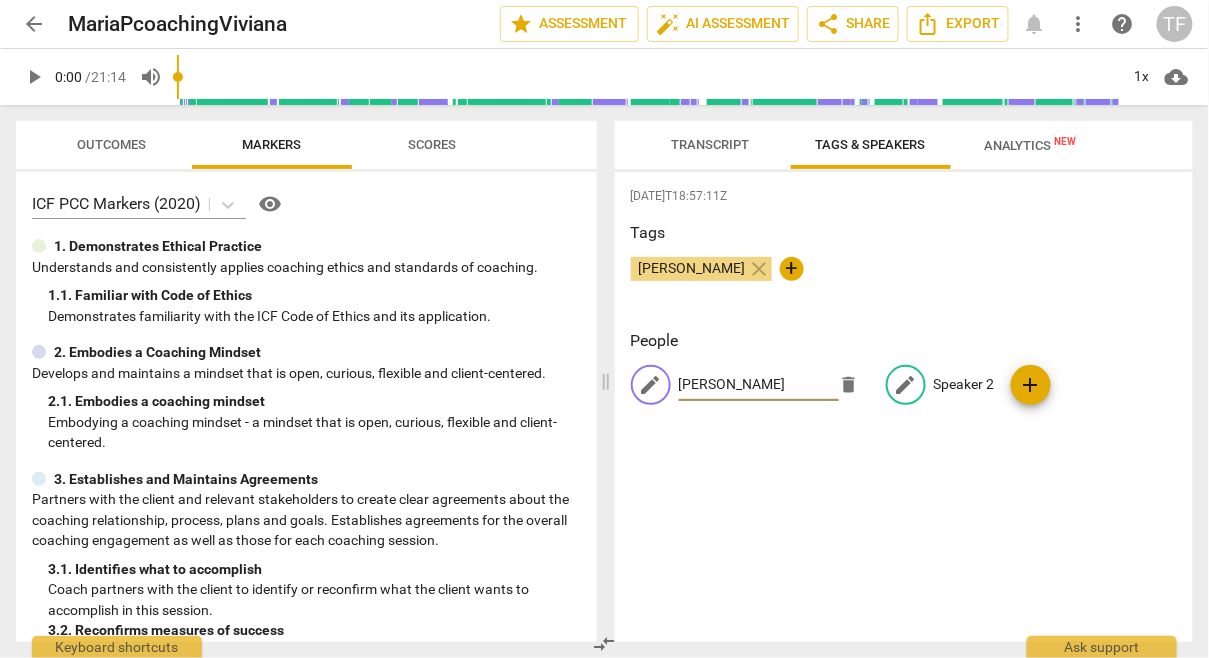 type on "[PERSON_NAME]" 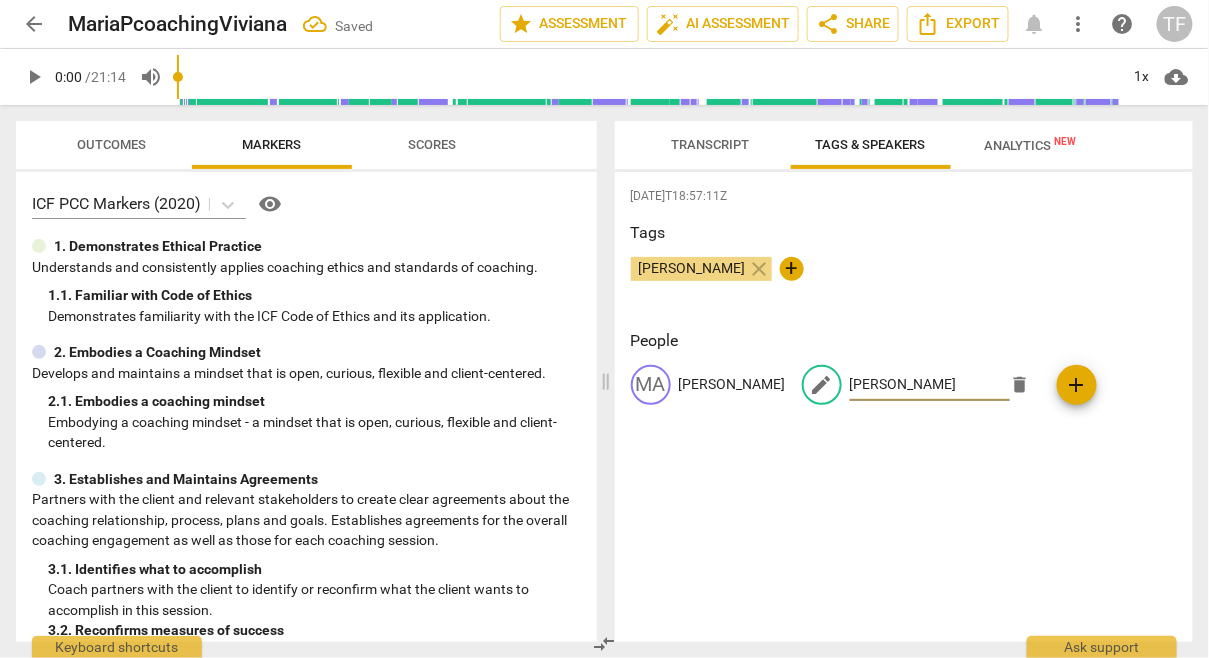 type on "[PERSON_NAME]" 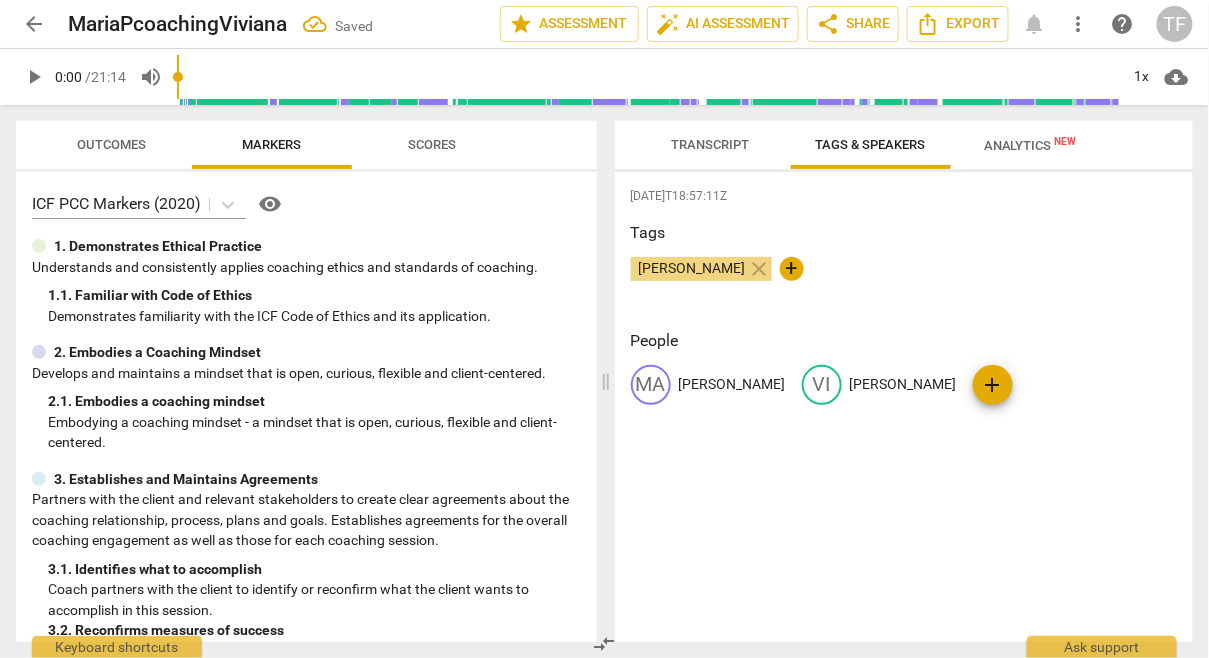 click on "[DATE]T18:57:11Z Tags [PERSON_NAME] close + People MA [PERSON_NAME] VI [PERSON_NAME] add" at bounding box center (904, 407) 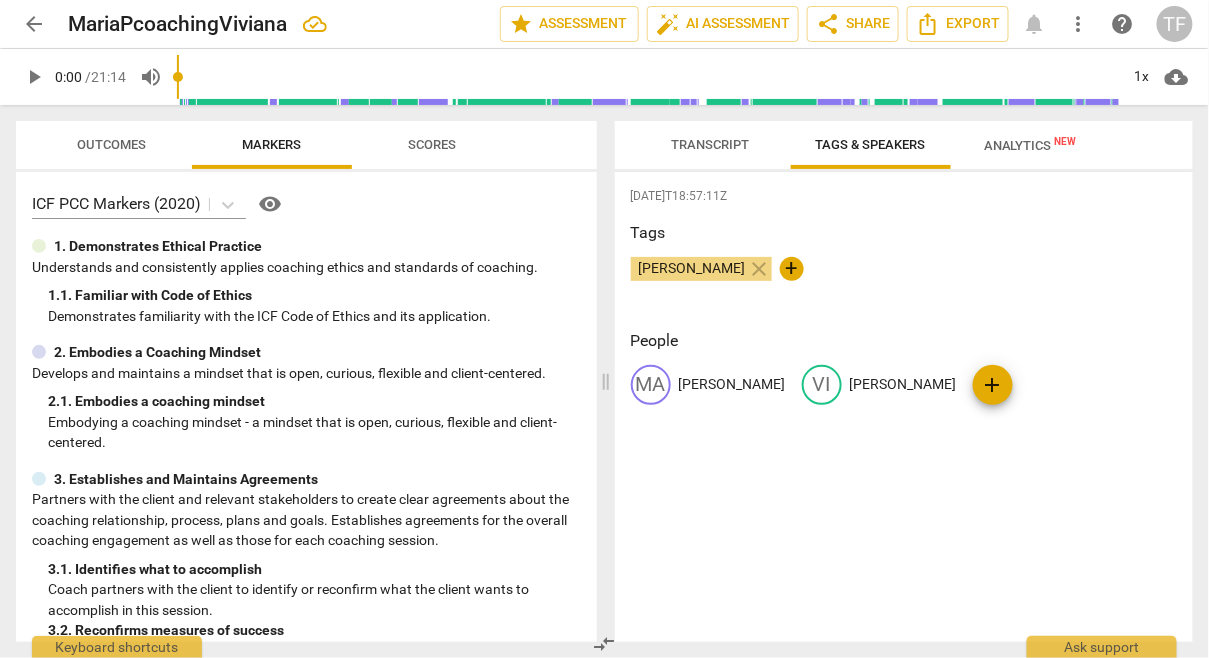 click on "[DATE]T18:57:11Z Tags [PERSON_NAME] close + People MA [PERSON_NAME] VI [PERSON_NAME] add" at bounding box center [904, 407] 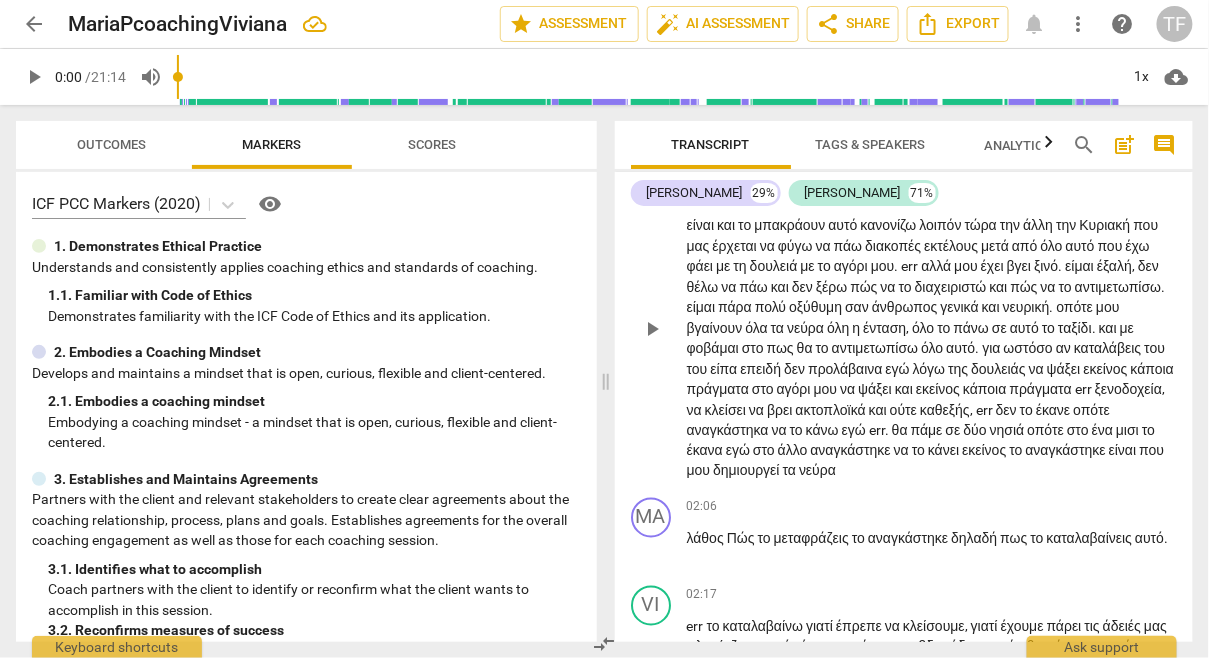 scroll, scrollTop: 782, scrollLeft: 0, axis: vertical 